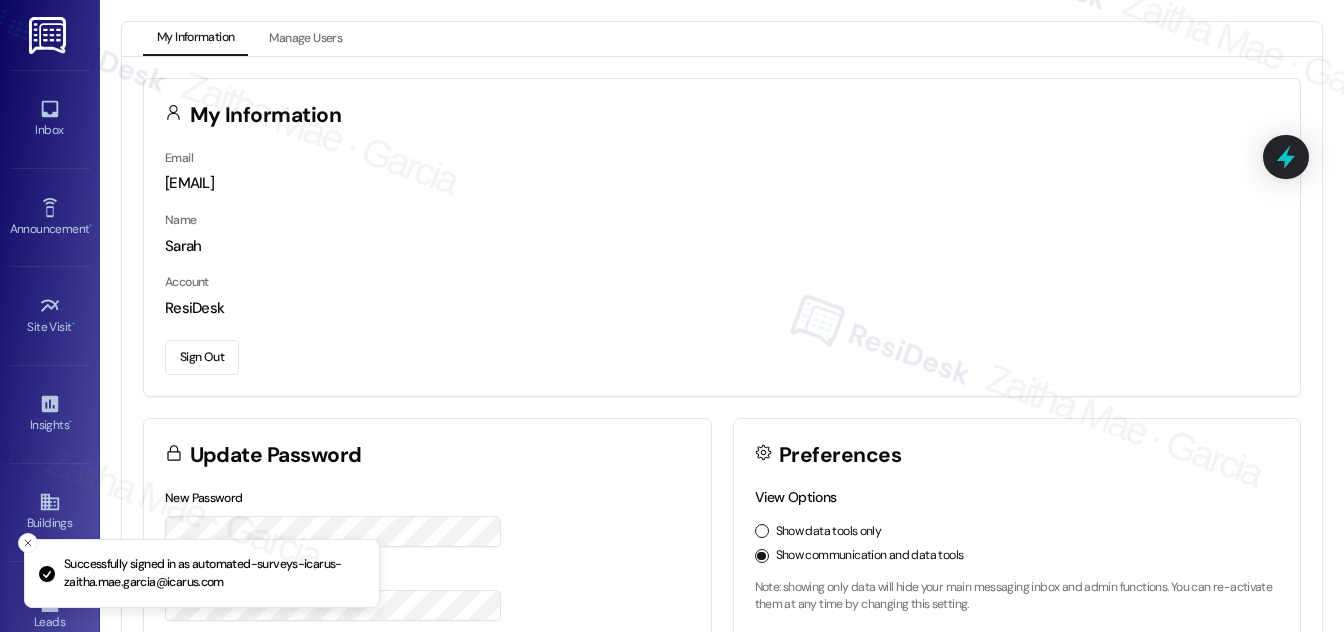 scroll, scrollTop: 0, scrollLeft: 0, axis: both 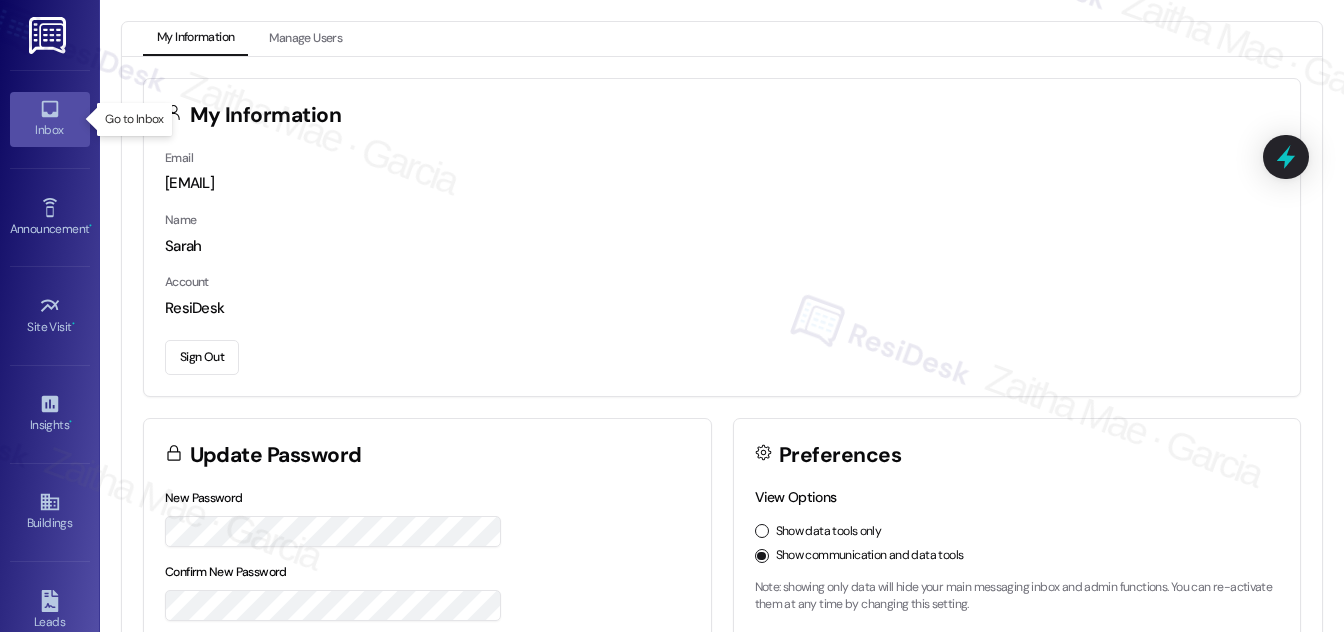 click on "Inbox" at bounding box center [50, 119] 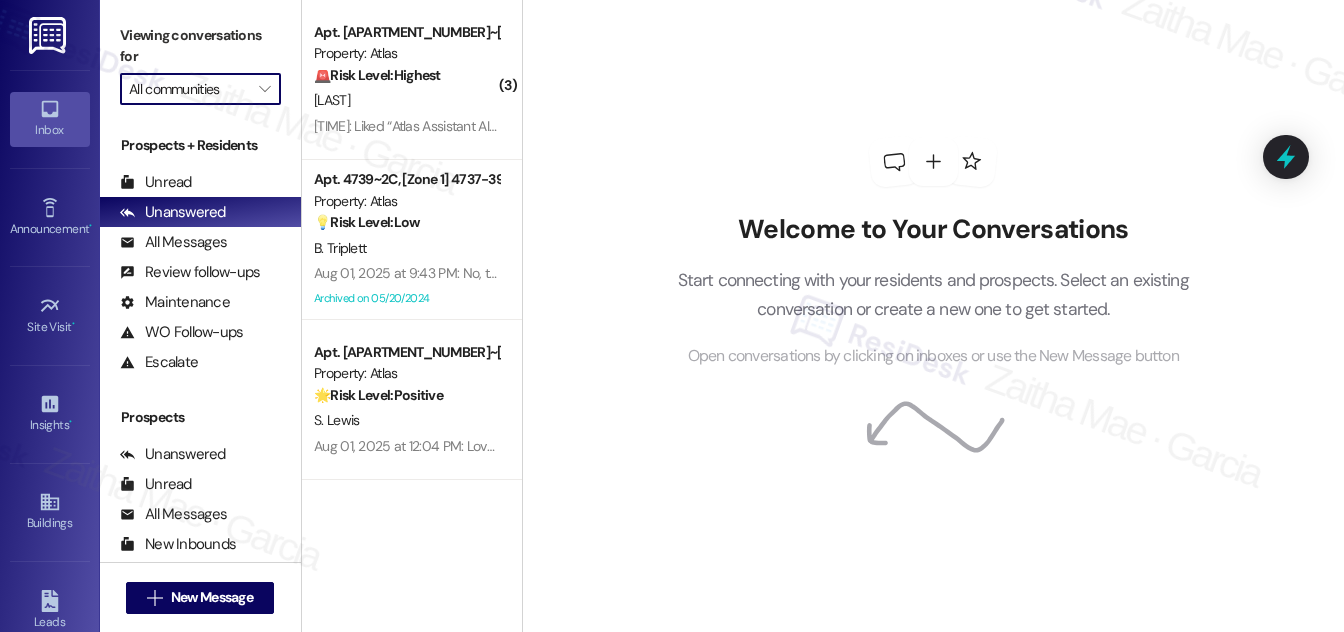 click on "All communities" at bounding box center [189, 89] 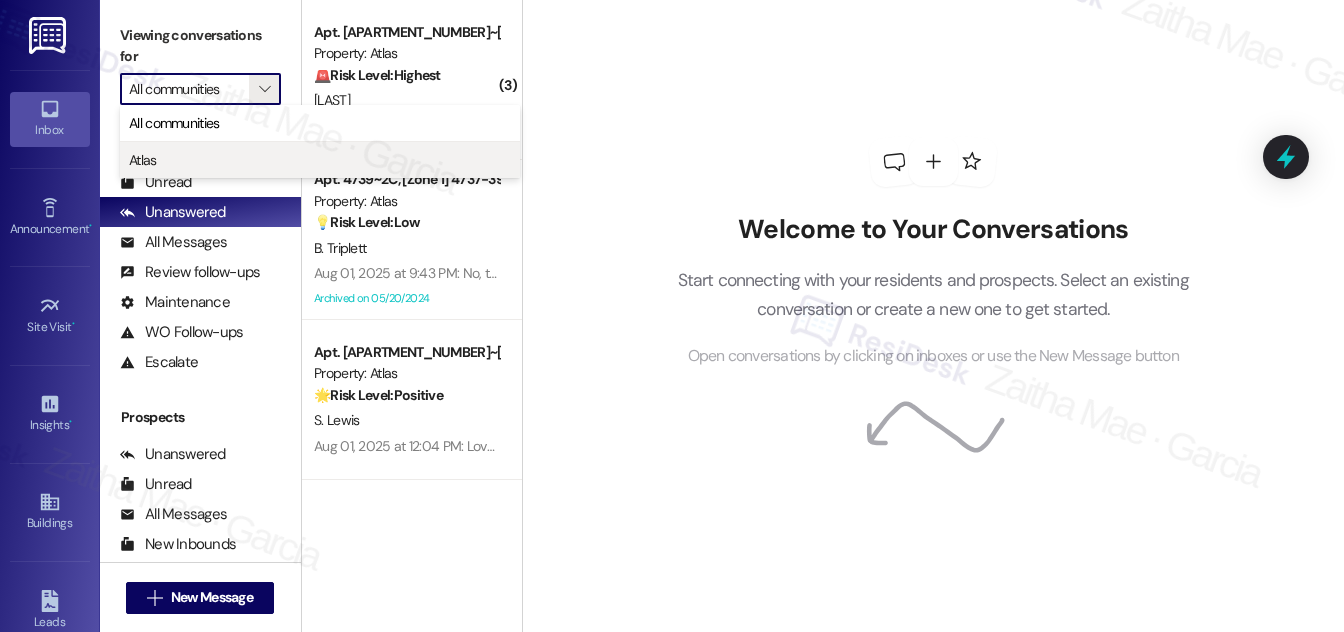 click on "Atlas" at bounding box center [320, 160] 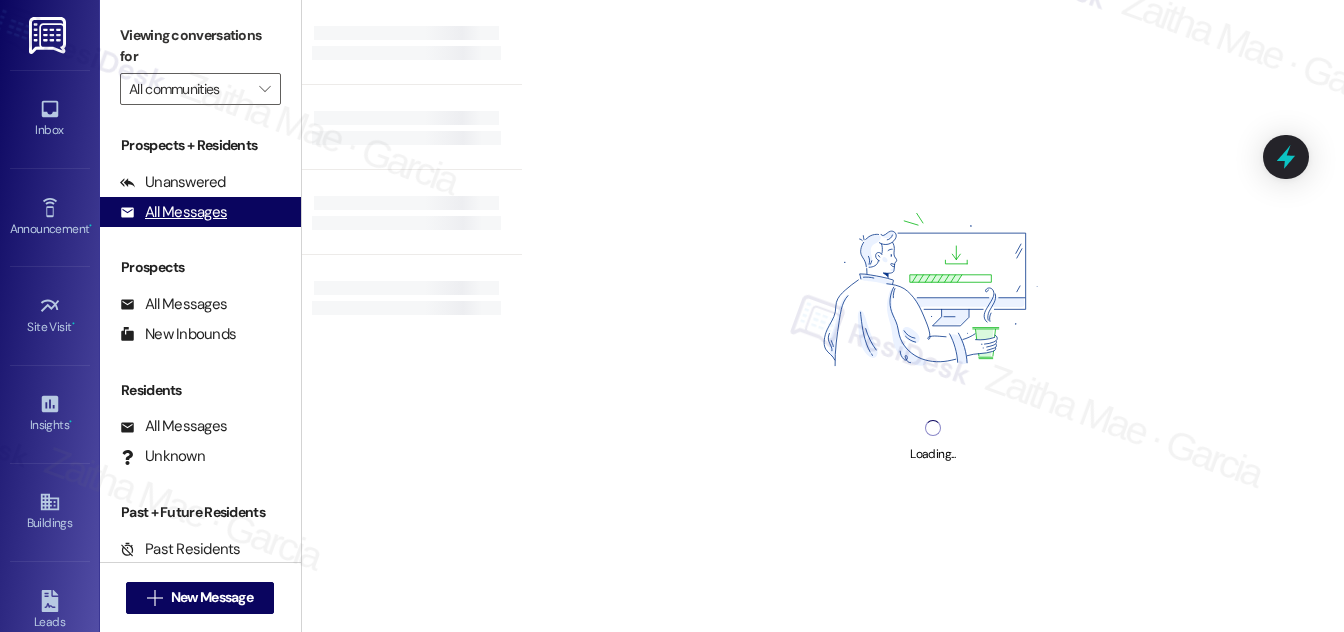 type on "Atlas" 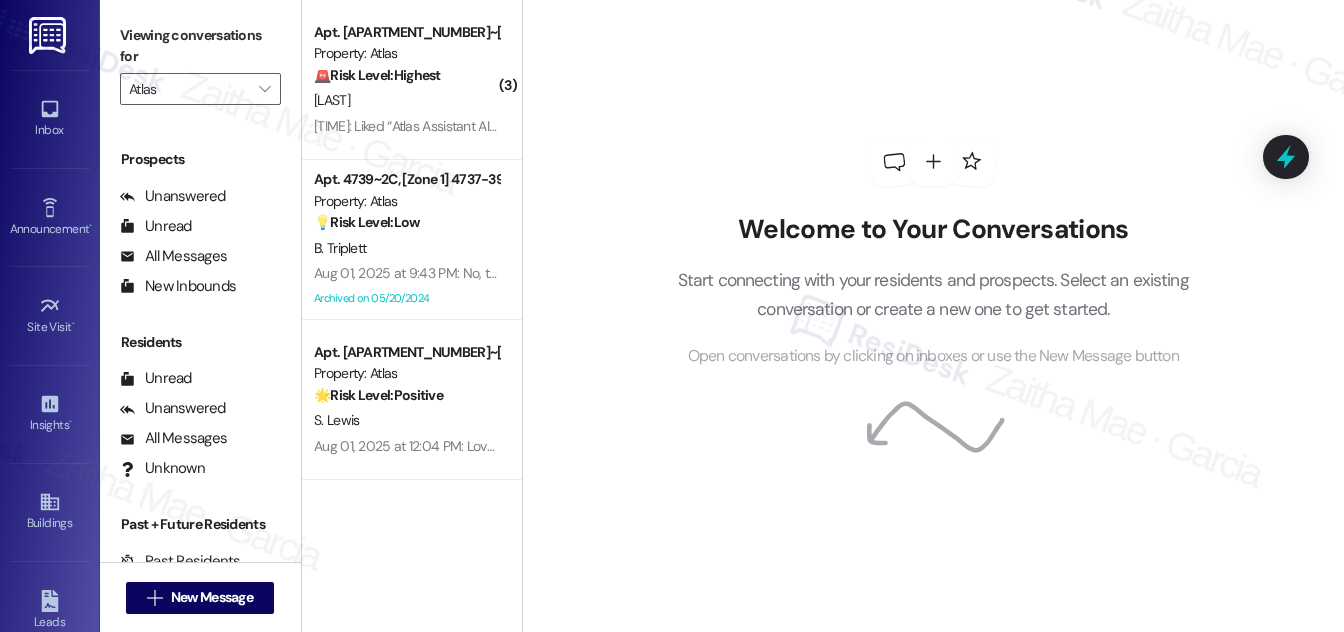 scroll, scrollTop: 264, scrollLeft: 0, axis: vertical 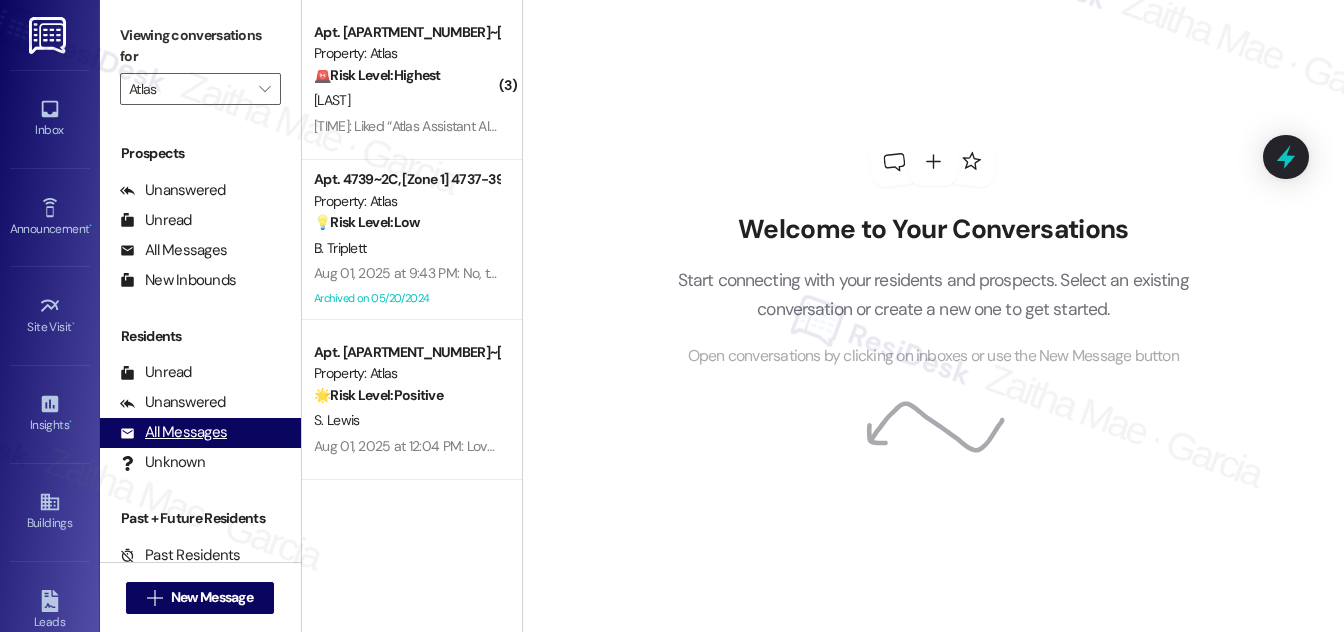 click on "All Messages" at bounding box center [173, 432] 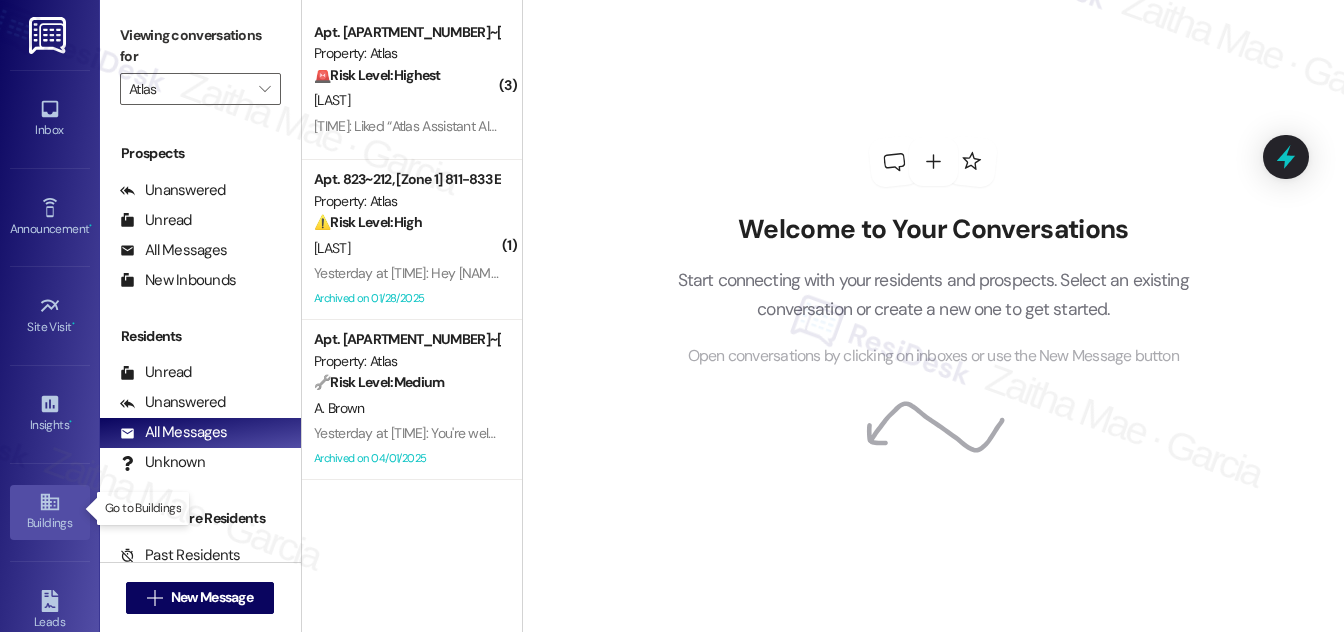 click on "Buildings" at bounding box center [50, 523] 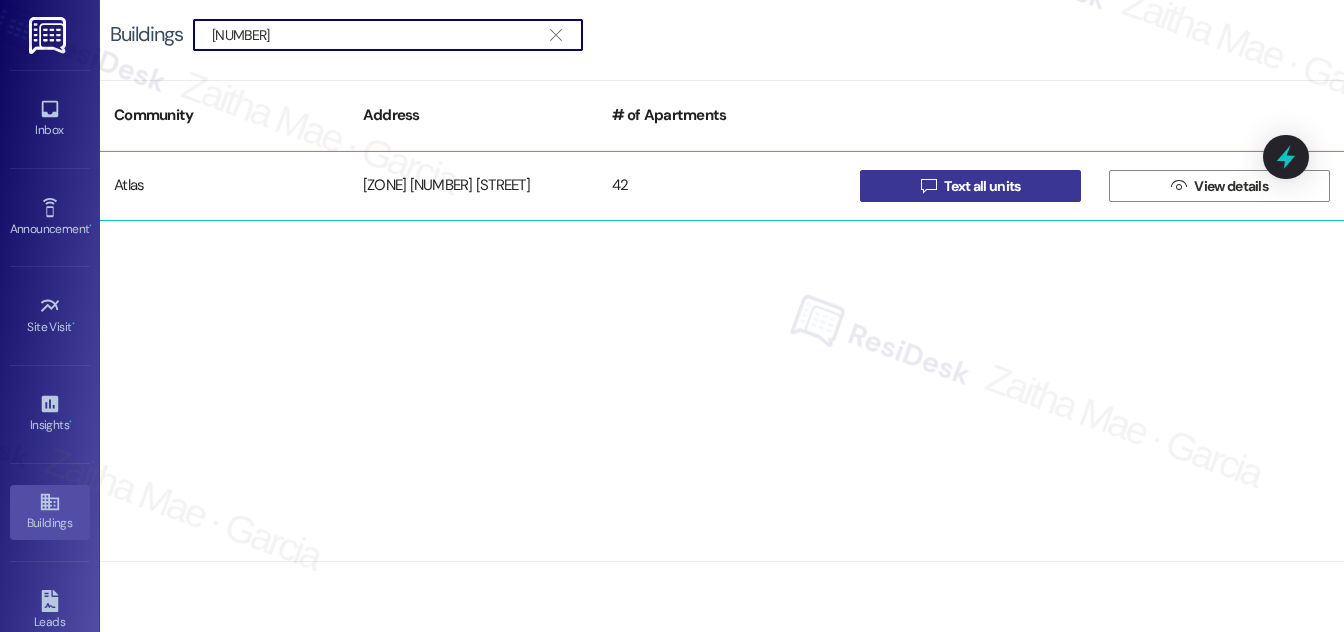 type on "4230" 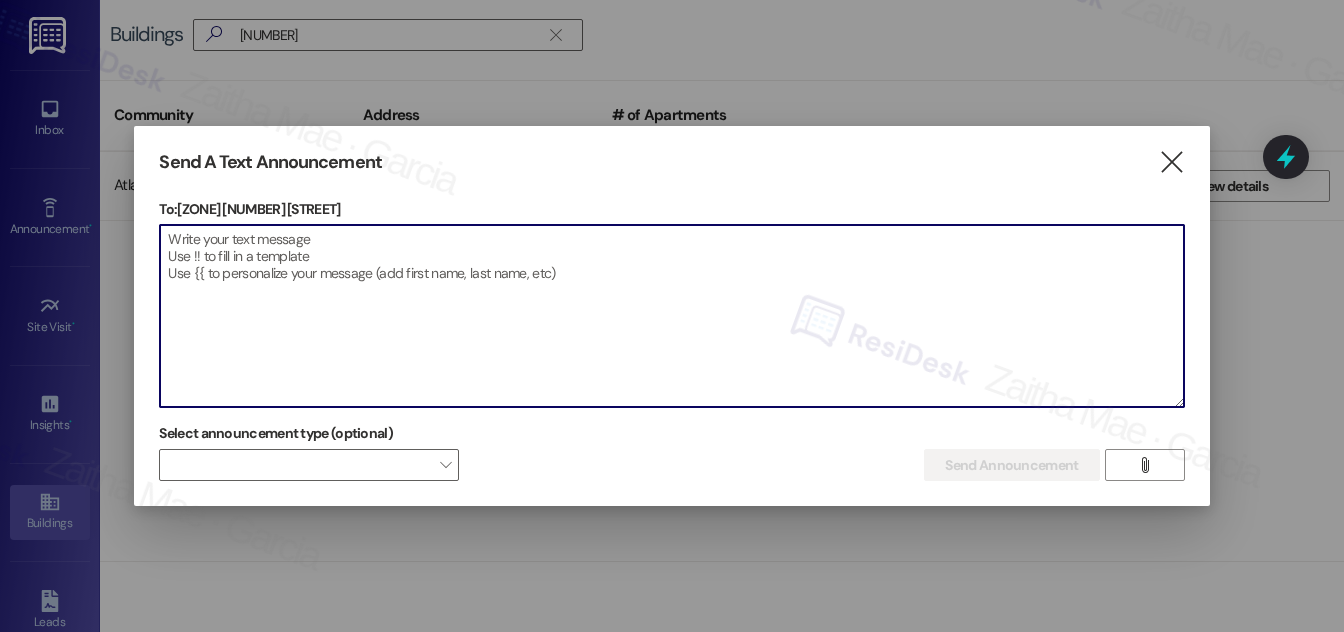 click at bounding box center (671, 316) 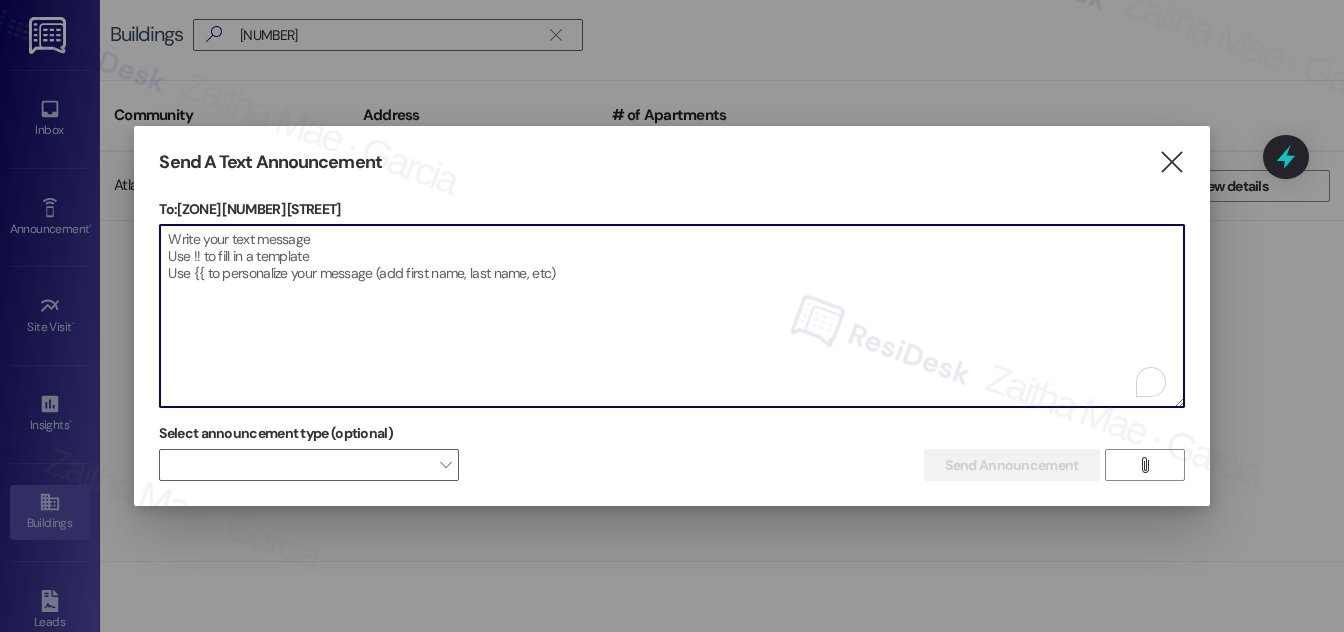 paste on "Hello {{first_name}}, Just a heads-up! Our routine pest control service will take place at {{property}} on [Date]. Please provide our team with access to your unit for treatment. Together we can keep your home pest-free! If you have any questions or concerns, please contact your property manager." 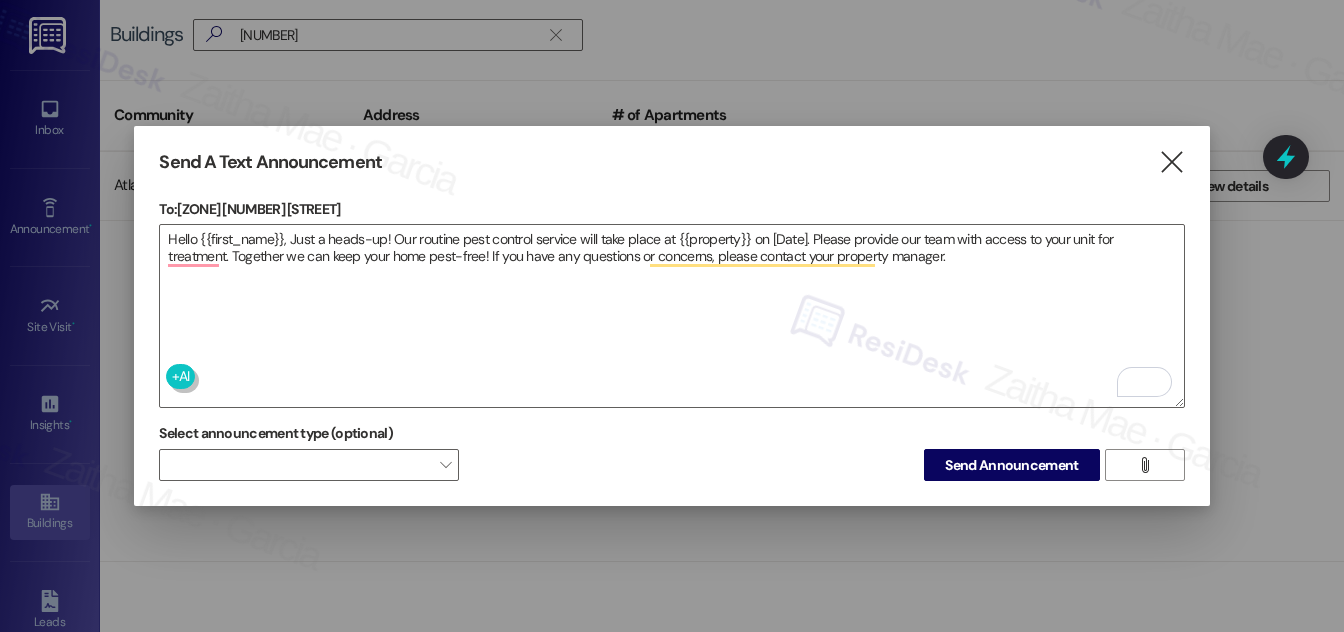 drag, startPoint x: 228, startPoint y: 202, endPoint x: 354, endPoint y: 196, distance: 126.14278 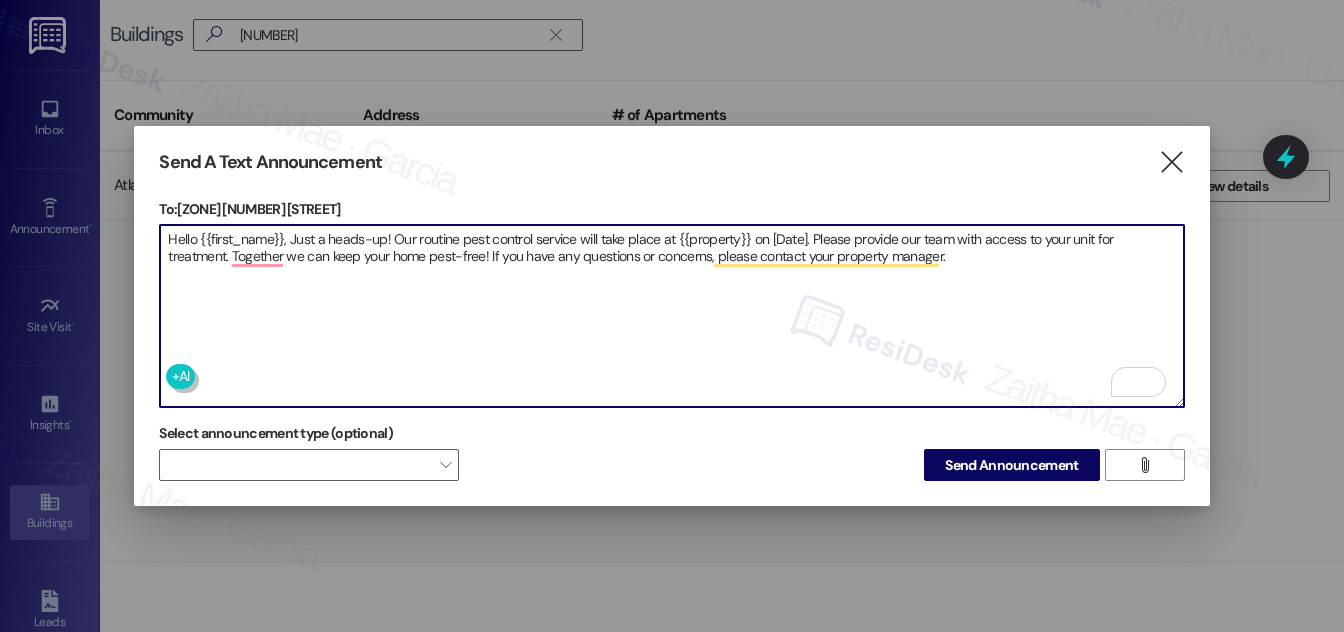 click on "Hello {{first_name}}, Just a heads-up! Our routine pest control service will take place at {{property}} on [Date]. Please provide our team with access to your unit for treatment. Together we can keep your home pest-free! If you have any questions or concerns, please contact your property manager." at bounding box center (671, 316) 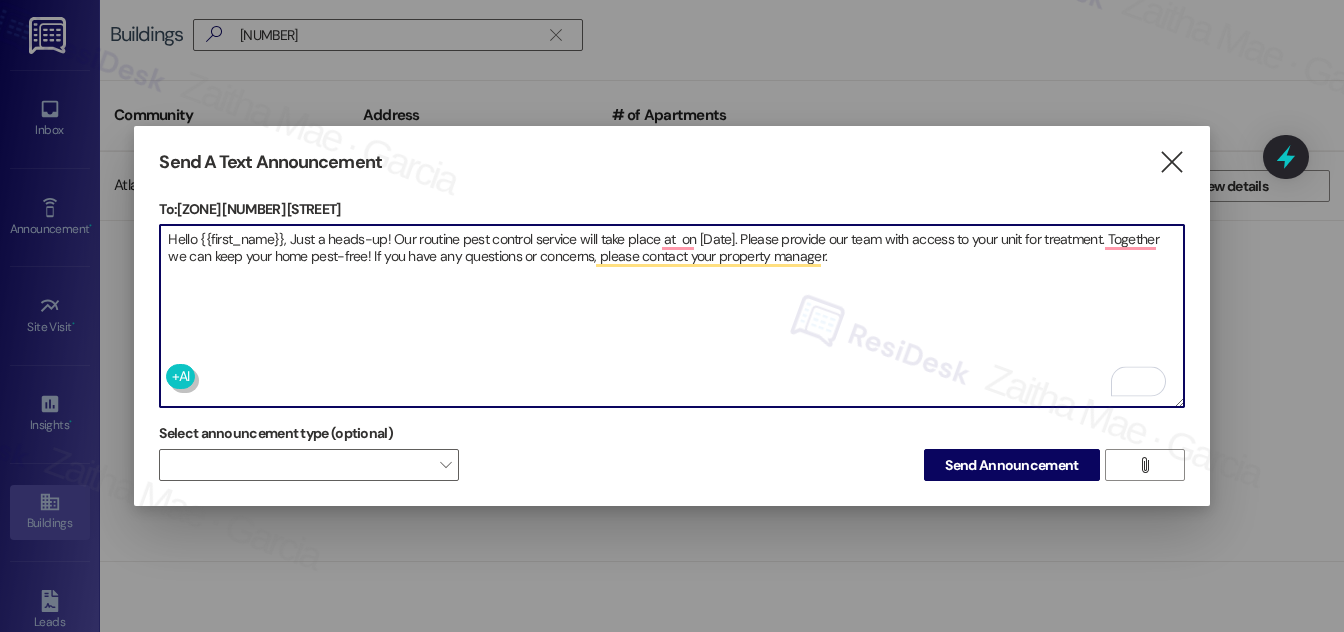 paste on "4230 S Michigan Ave" 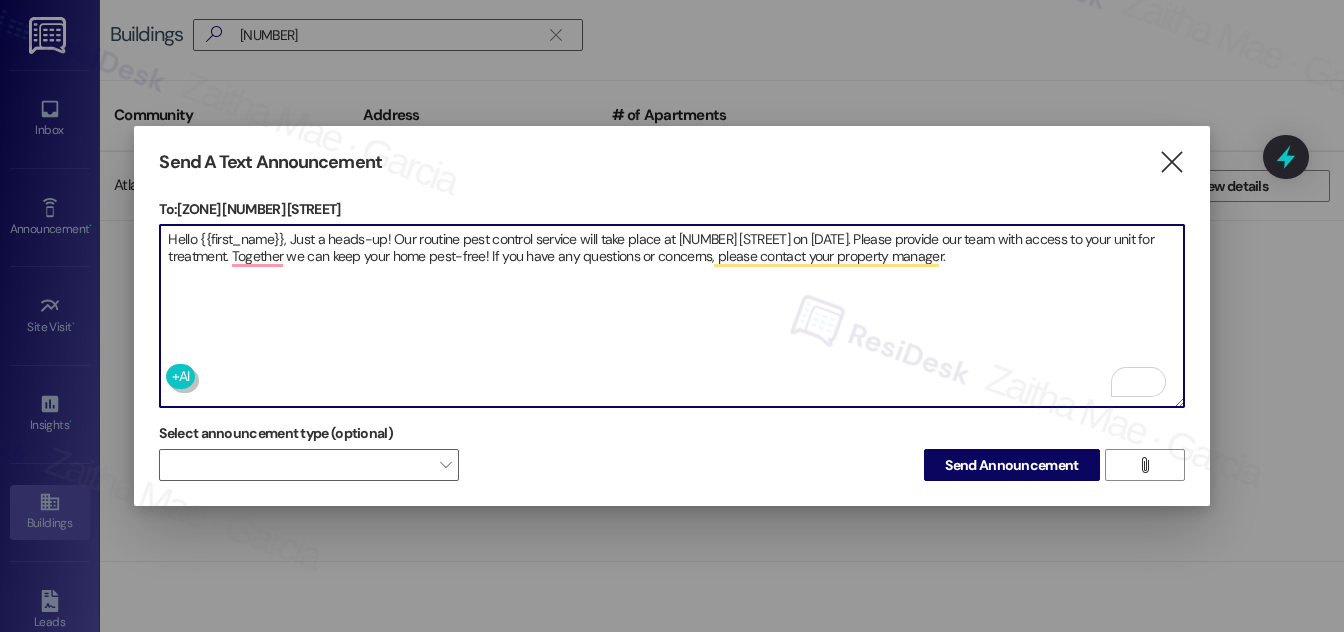 click on "Hello {{first_name}}, Just a heads-up! Our routine pest control service will take place at 4230 S Michigan Ave on [Date]. Please provide our team with access to your unit for treatment. Together we can keep your home pest-free! If you have any questions or concerns, please contact your property manager." at bounding box center (671, 316) 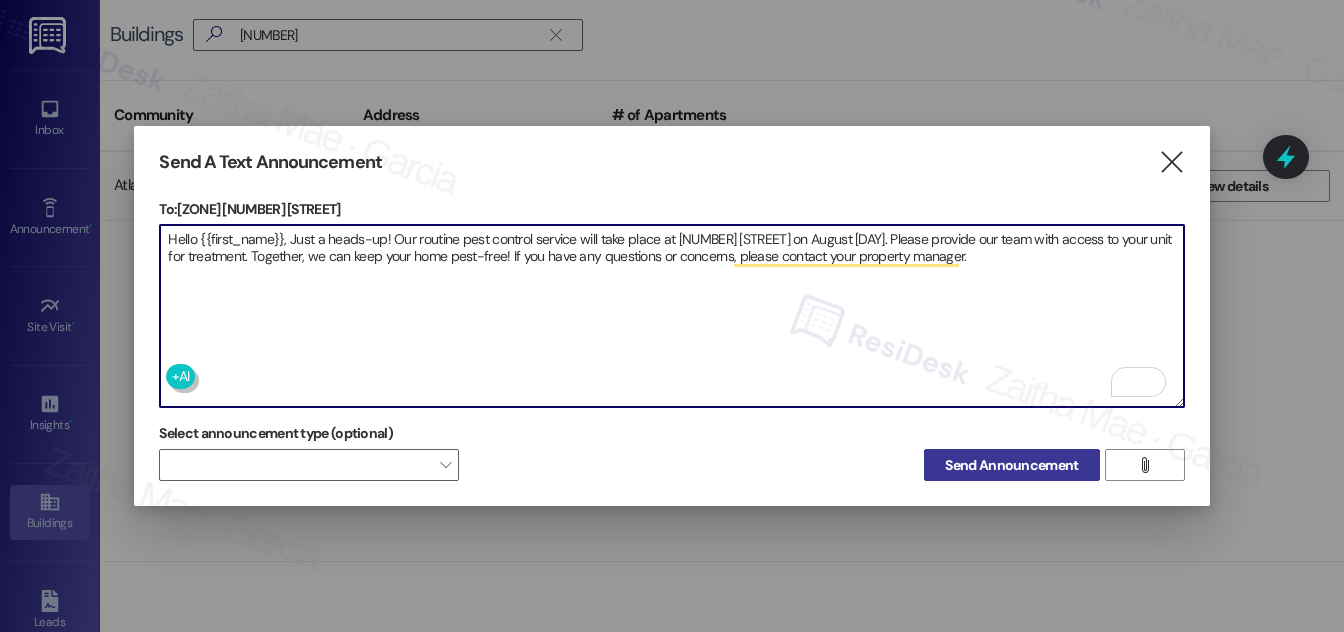 type on "Hello {{first_name}}, Just a heads-up! Our routine pest control service will take place at 4230 S Michigan Ave on August 7th. Please provide our team with access to your unit for treatment. Together, we can keep your home pest-free! If you have any questions or concerns, please contact your property manager." 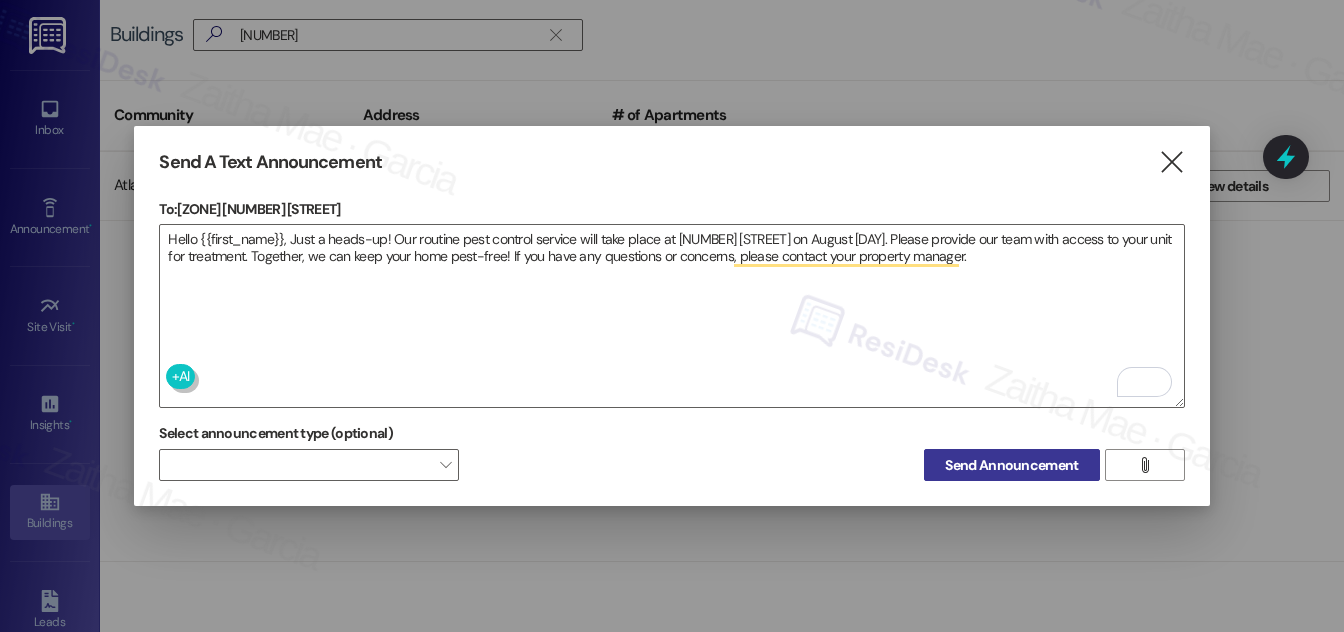 click on "Send Announcement" at bounding box center [1011, 465] 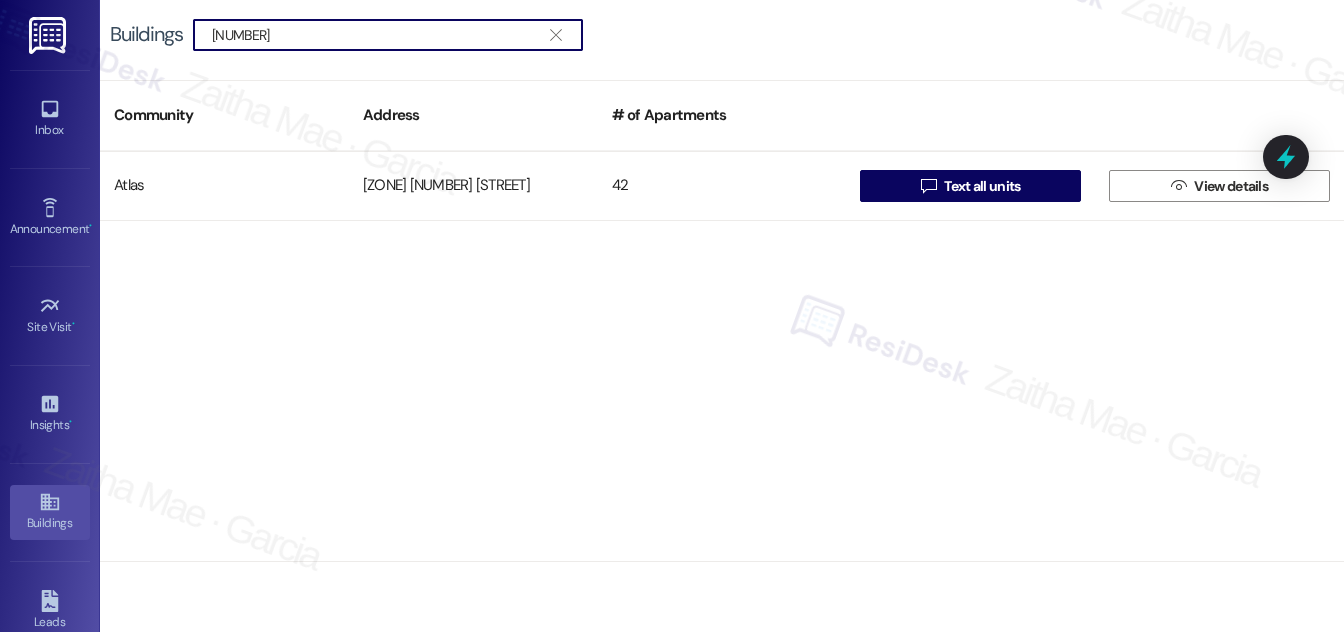drag, startPoint x: 272, startPoint y: 33, endPoint x: 161, endPoint y: 28, distance: 111.11256 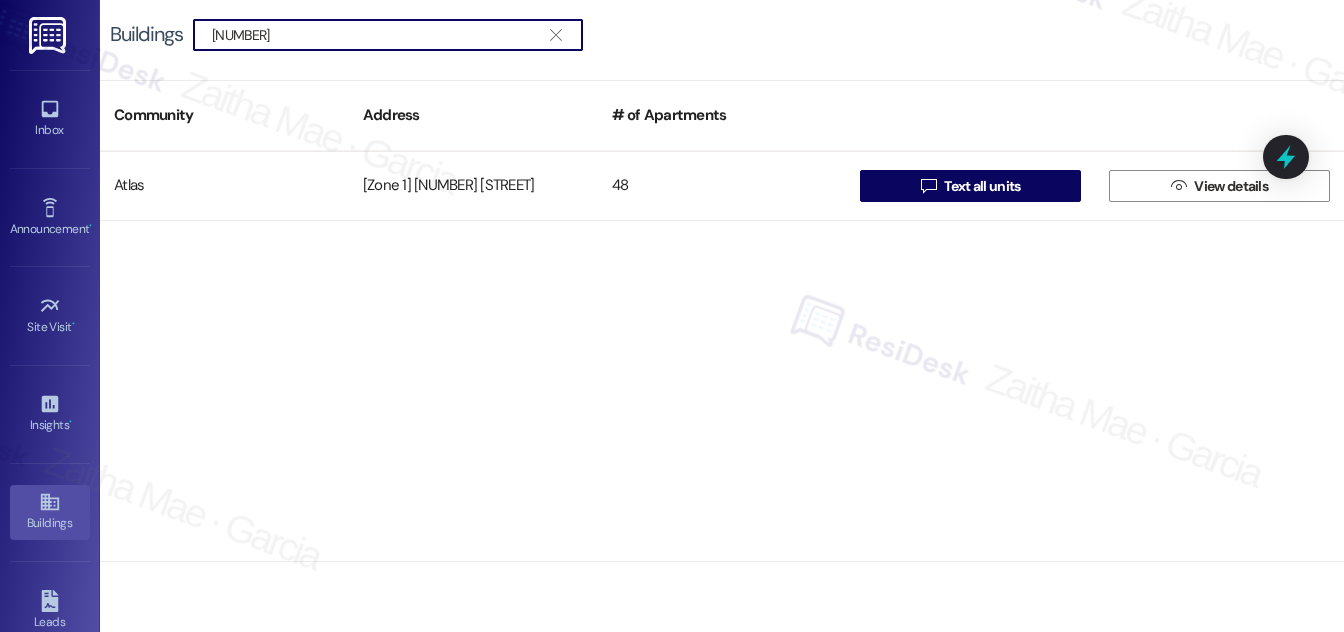 type on "4433" 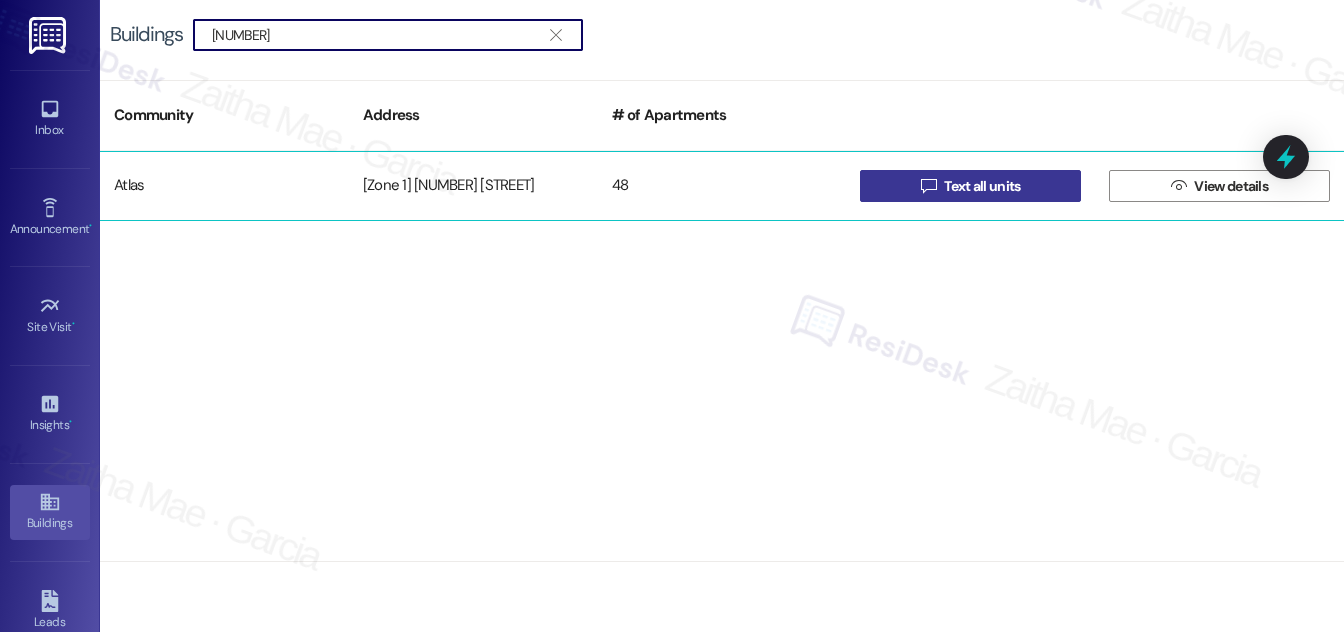 click on "Text all units" at bounding box center (982, 186) 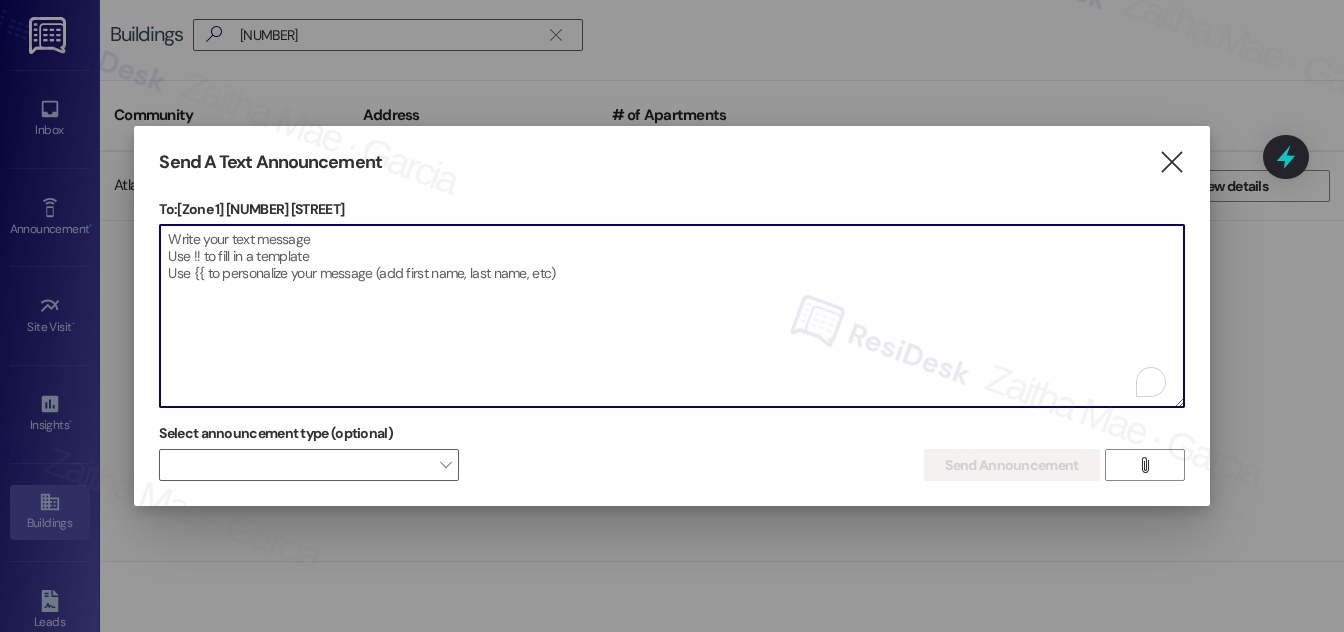click at bounding box center (671, 316) 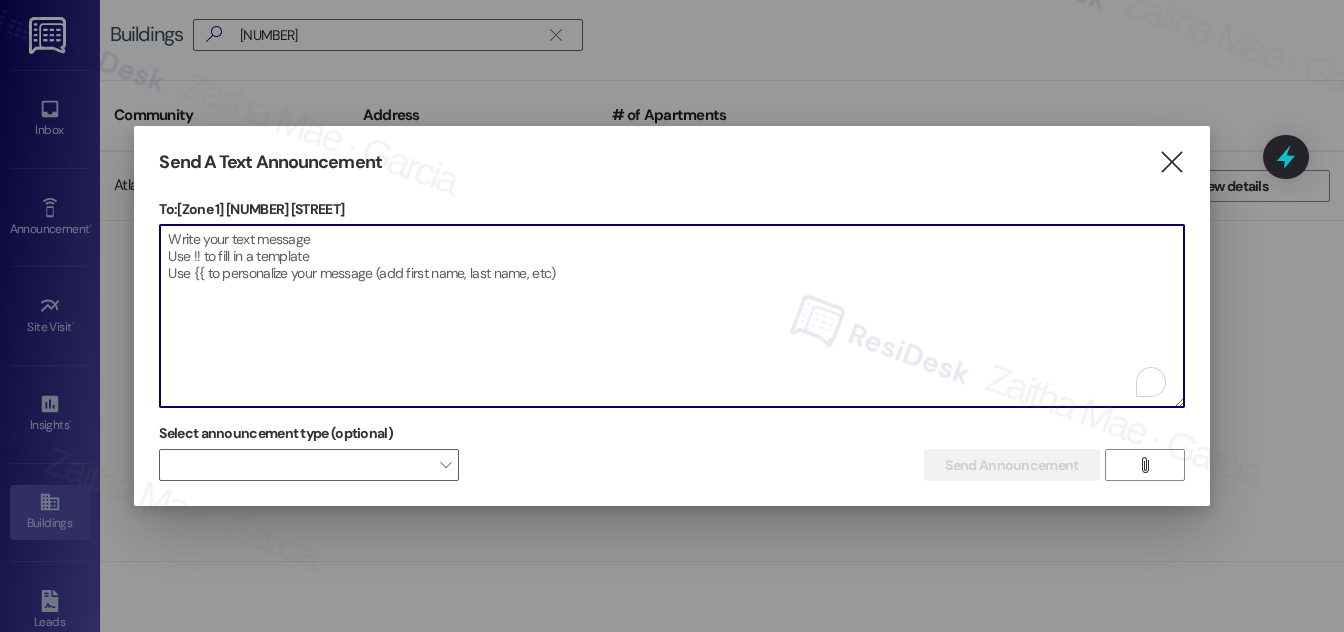 paste on "Hello {{first_name}}, Just a heads-up! Our routine pest control service will take place at {{property}} on [Date]. Please provide our team with access to your unit for treatment. Together we can keep your home pest-free! If you have any questions or concerns, please contact your property manager." 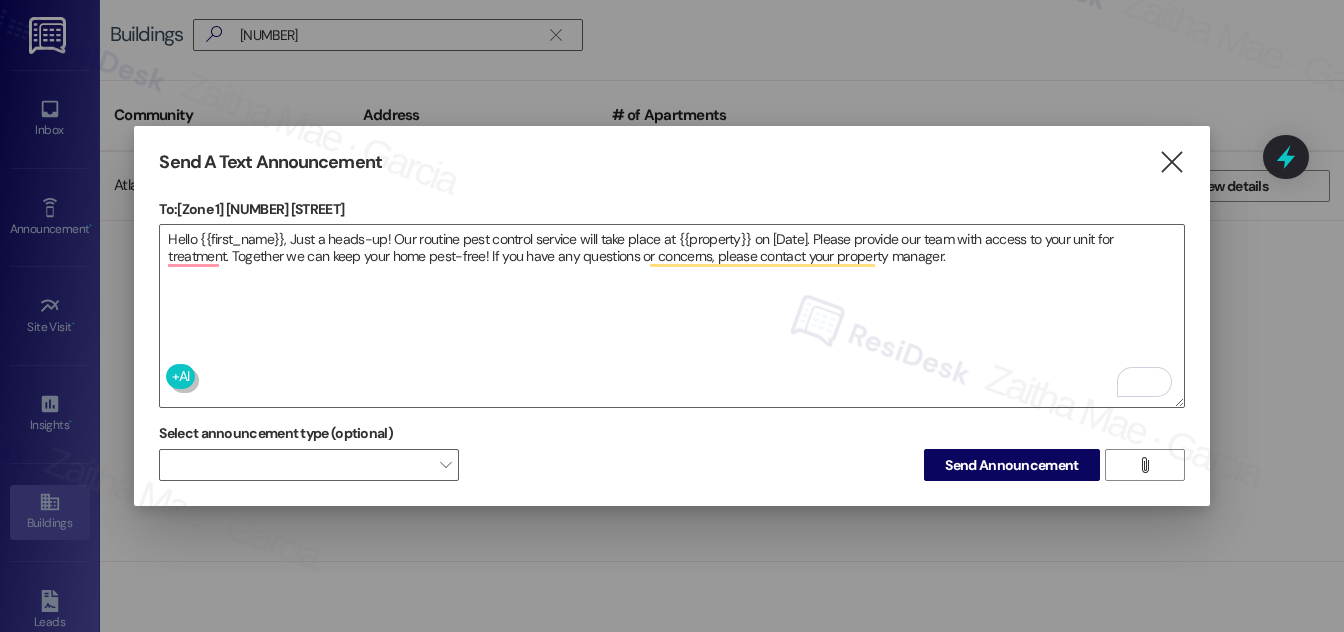 drag, startPoint x: 227, startPoint y: 199, endPoint x: 392, endPoint y: 209, distance: 165.30275 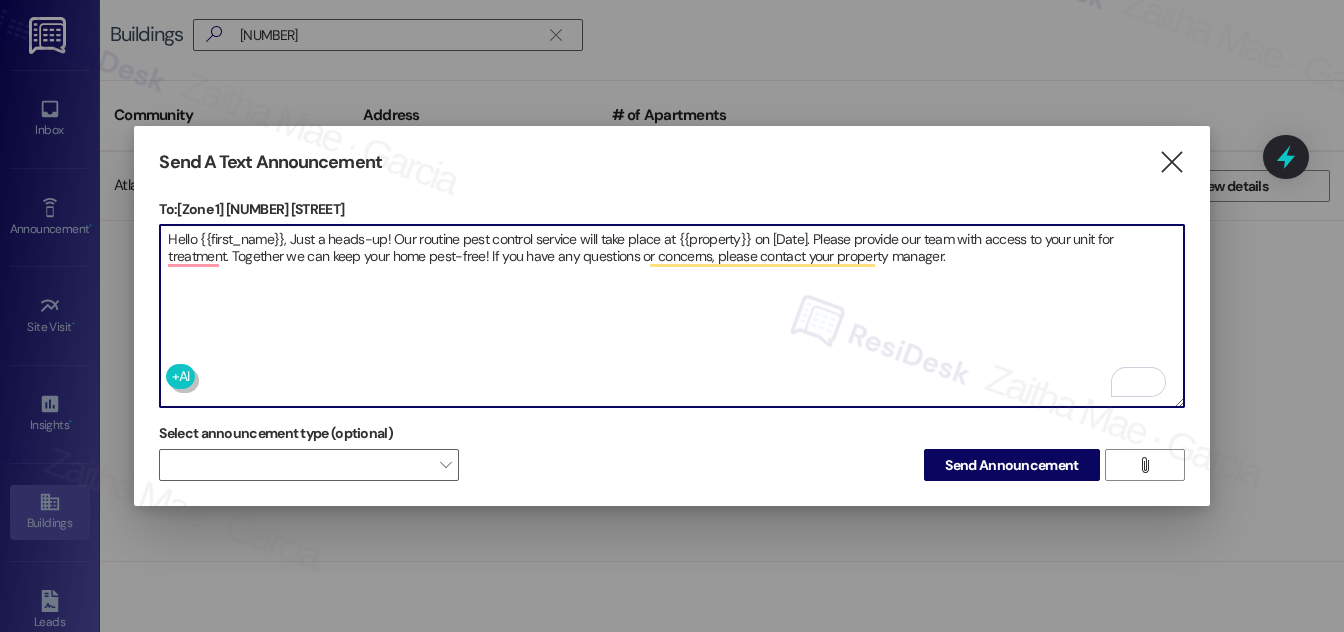 click on "Hello {{first_name}}, Just a heads-up! Our routine pest control service will take place at {{property}} on [Date]. Please provide our team with access to your unit for treatment. Together we can keep your home pest-free! If you have any questions or concerns, please contact your property manager." at bounding box center [671, 316] 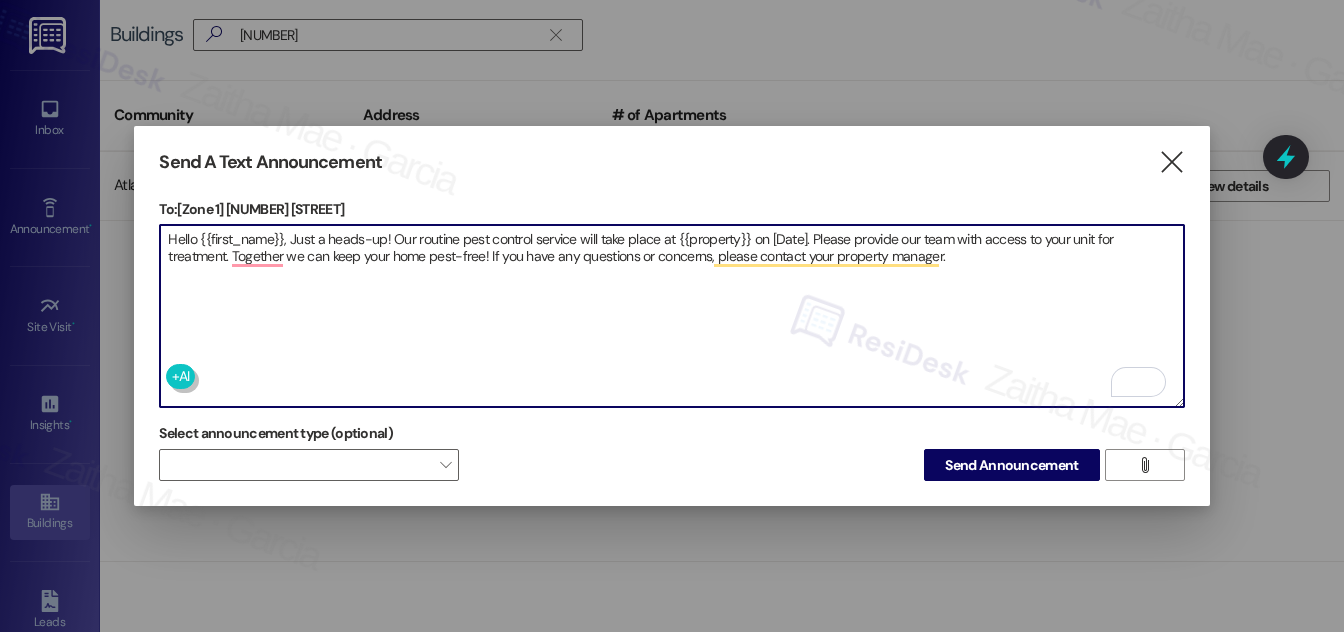 click on "Hello {{first_name}}, Just a heads-up! Our routine pest control service will take place at {{property}} on [Date]. Please provide our team with access to your unit for treatment. Together we can keep your home pest-free! If you have any questions or concerns, please contact your property manager." at bounding box center [671, 316] 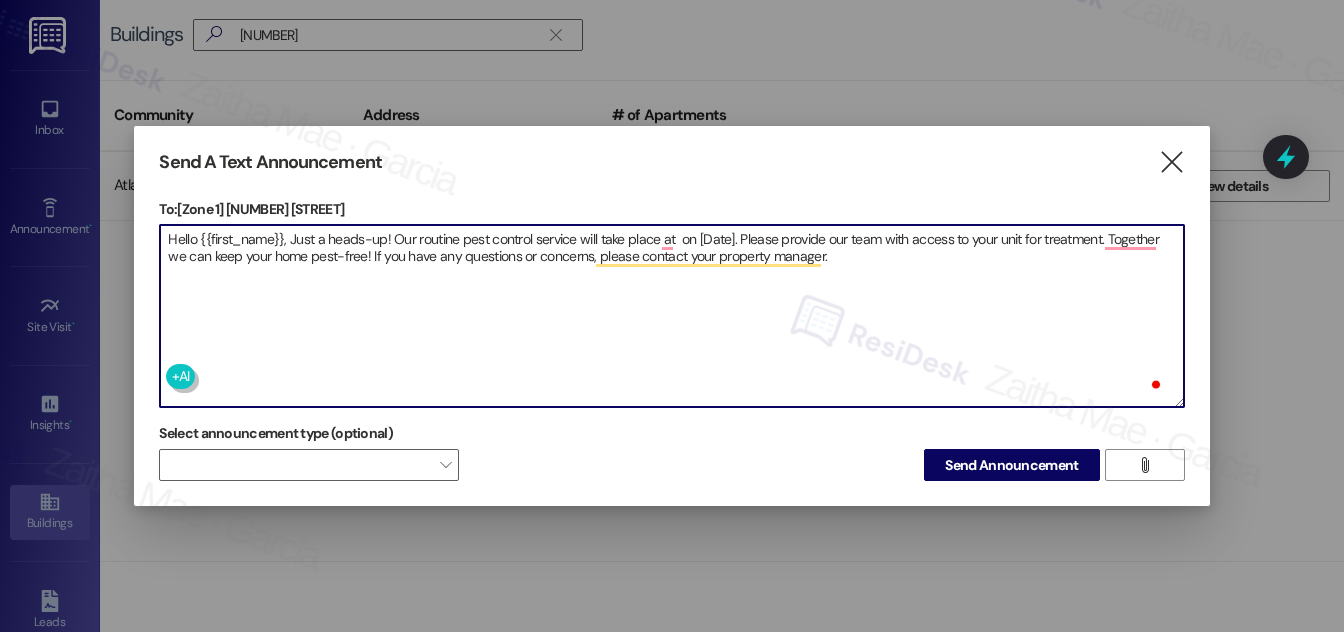 paste on "4433-37 S Greenwood Ave" 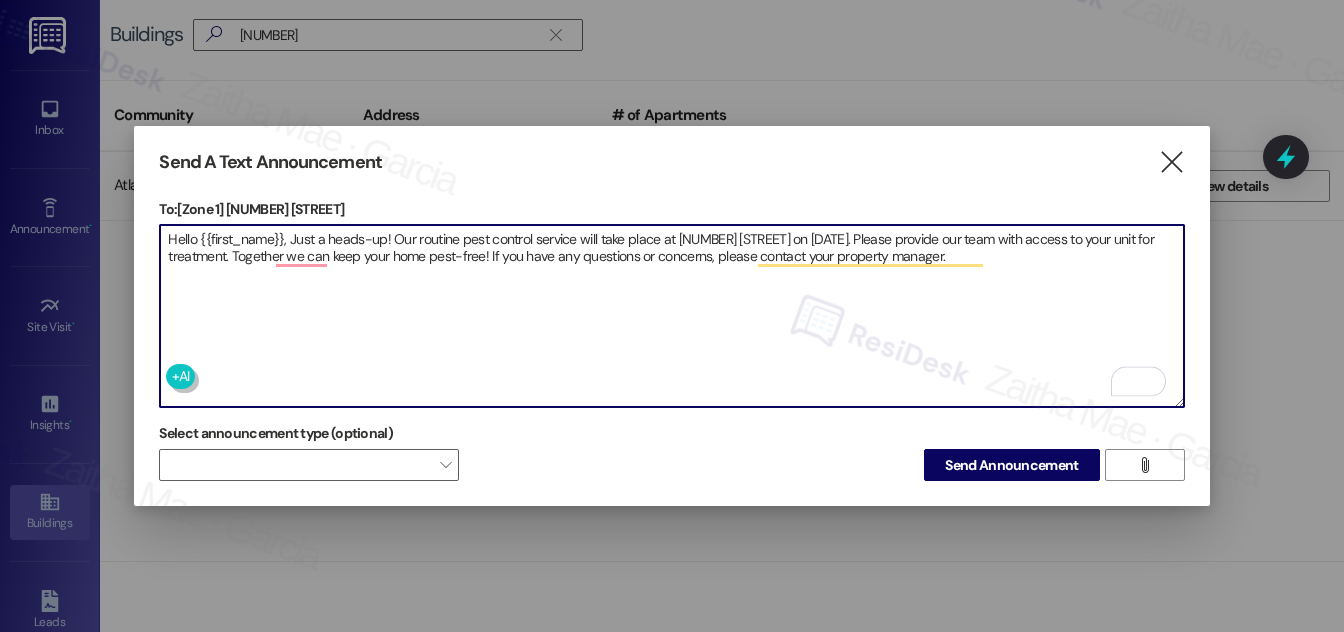 click on "Hello {{first_name}}, Just a heads-up! Our routine pest control service will take place at 4433-37 S Greenwood Ave on [Date]. Please provide our team with access to your unit for treatment. Together we can keep your home pest-free! If you have any questions or concerns, please contact your property manager." at bounding box center (671, 316) 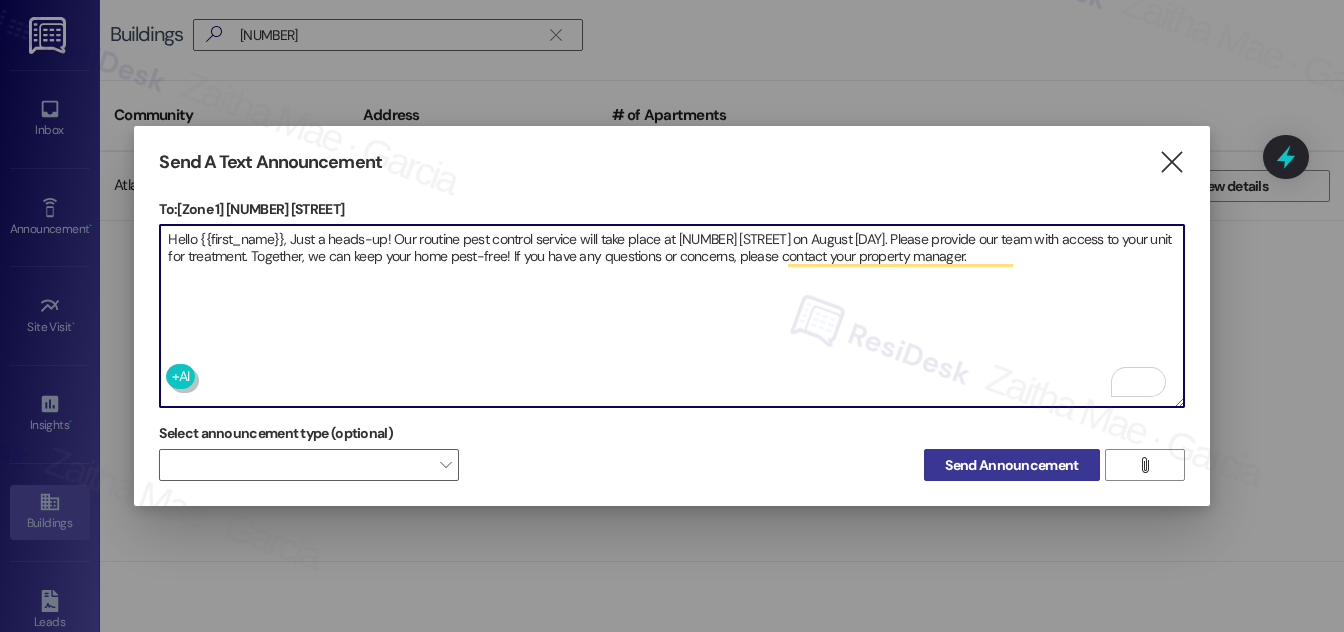 type on "Hello {{first_name}}, Just a heads-up! Our routine pest control service will take place at 4433-37 S Greenwood Ave on August 7th. Please provide our team with access to your unit for treatment. Together, we can keep your home pest-free! If you have any questions or concerns, please contact your property manager." 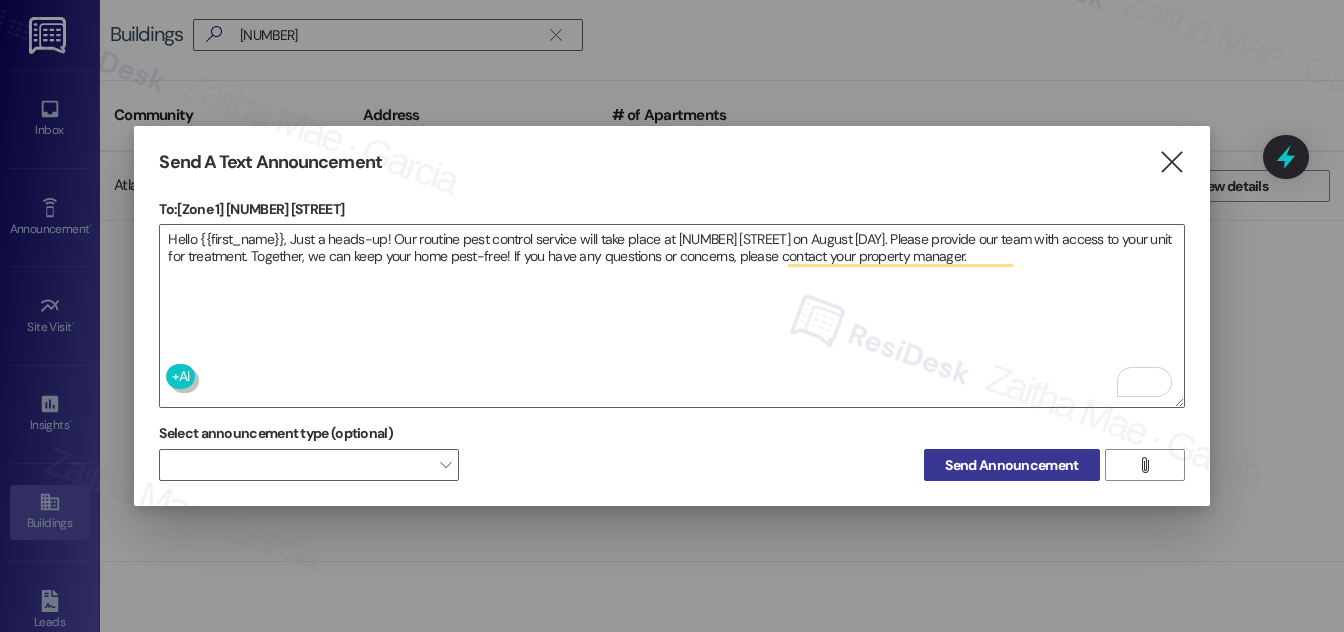 click on "Send Announcement" at bounding box center [1011, 465] 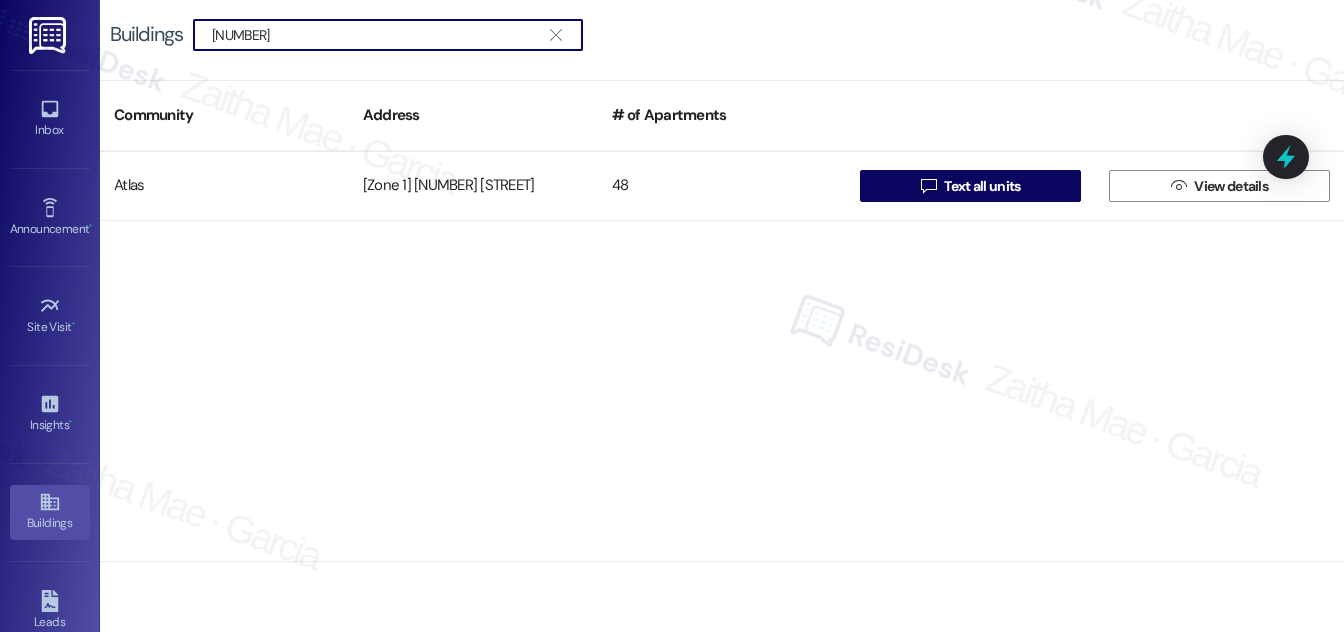 drag, startPoint x: 279, startPoint y: 30, endPoint x: 185, endPoint y: 23, distance: 94.26028 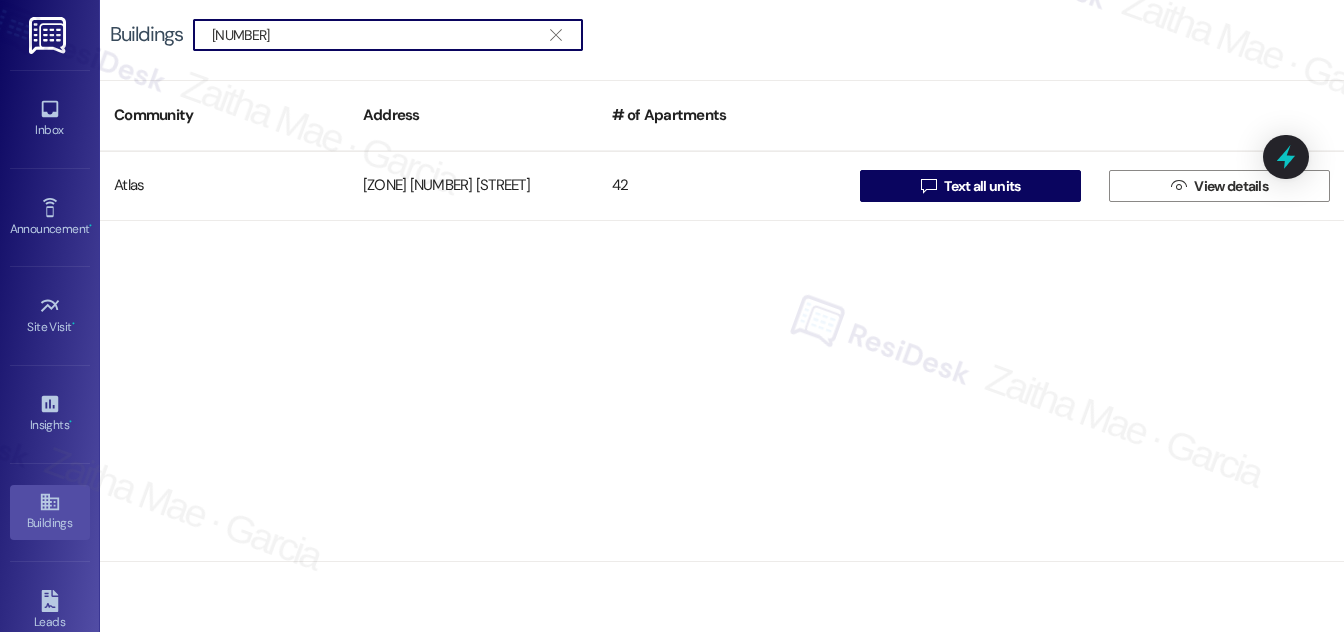 type on "4240" 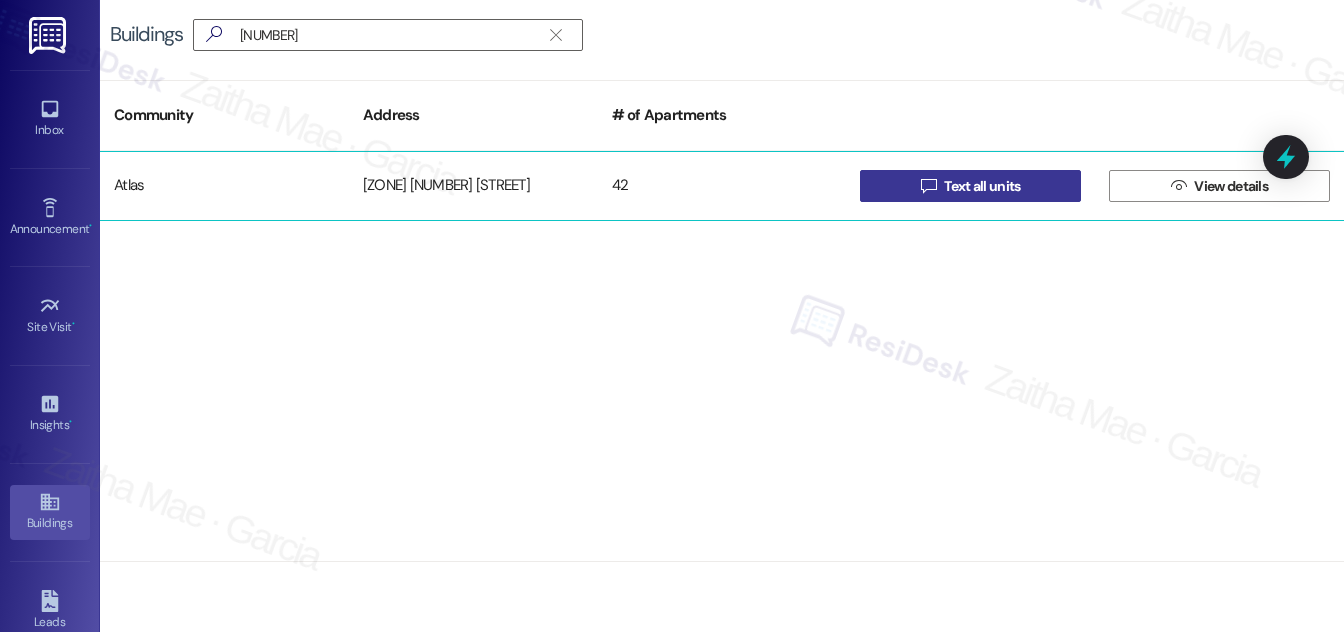 click on " Text all units" at bounding box center (970, 186) 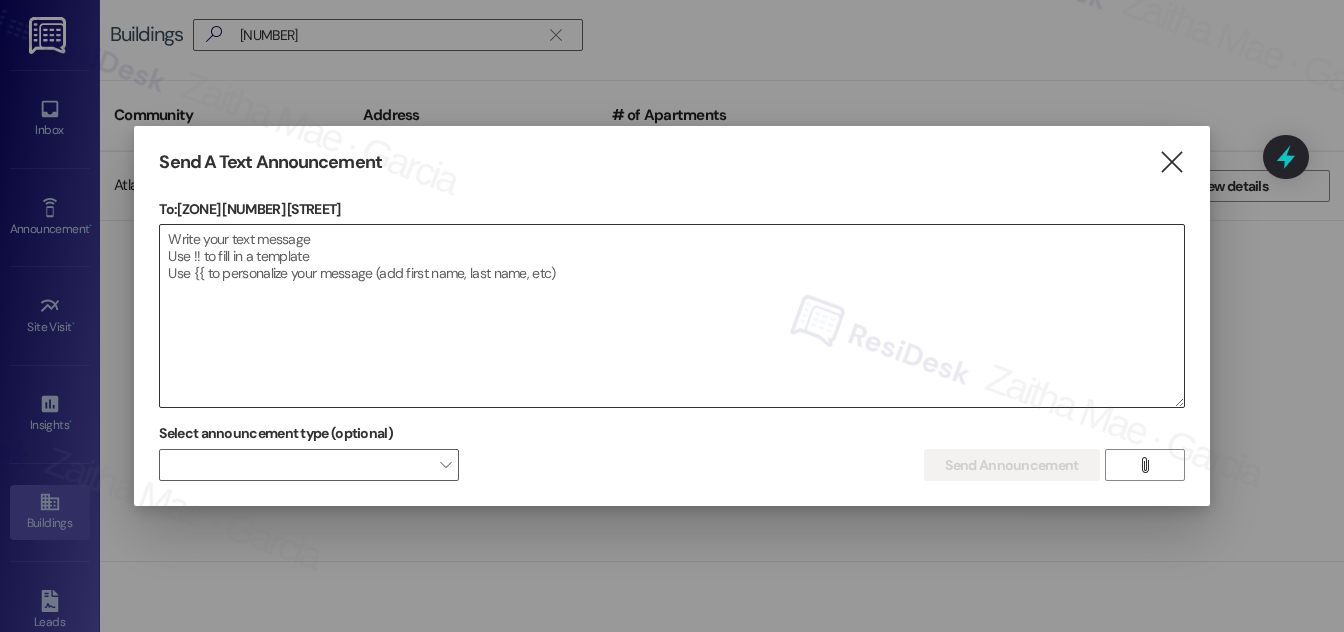 click at bounding box center [671, 316] 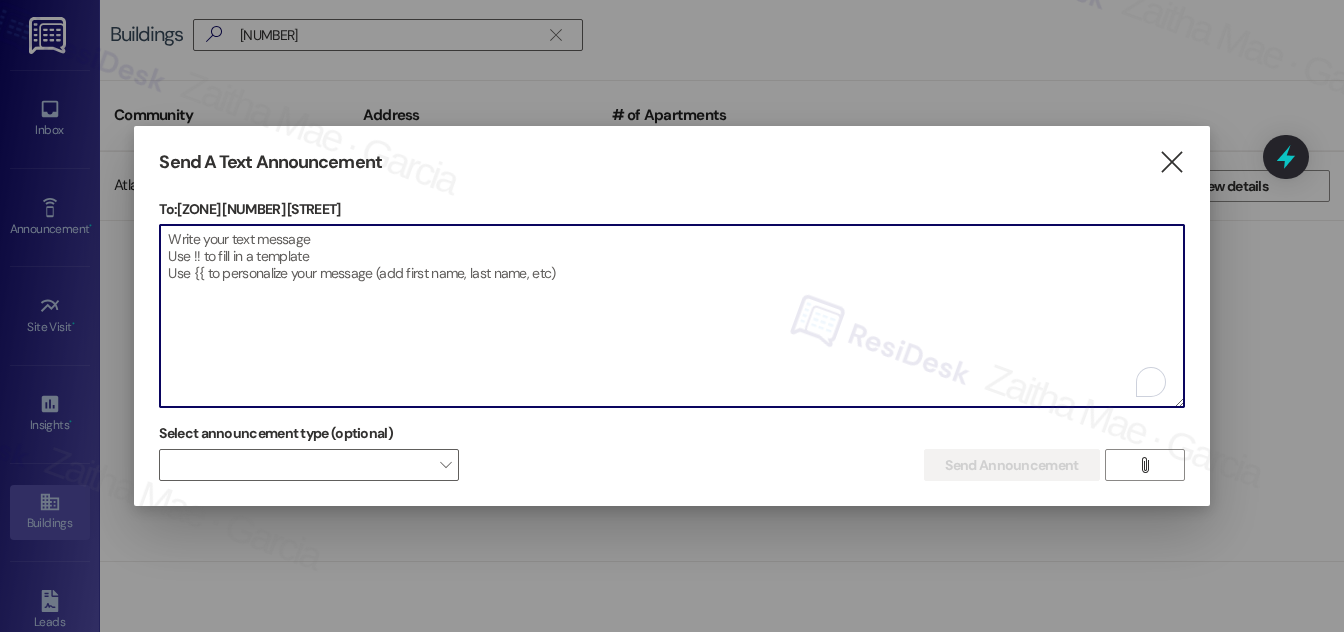 paste on "Hello {{first_name}}, Just a heads-up! Our routine pest control service will take place at {{property}} on [Date]. Please provide our team with access to your unit for treatment. Together we can keep your home pest-free! If you have any questions or concerns, please contact your property manager." 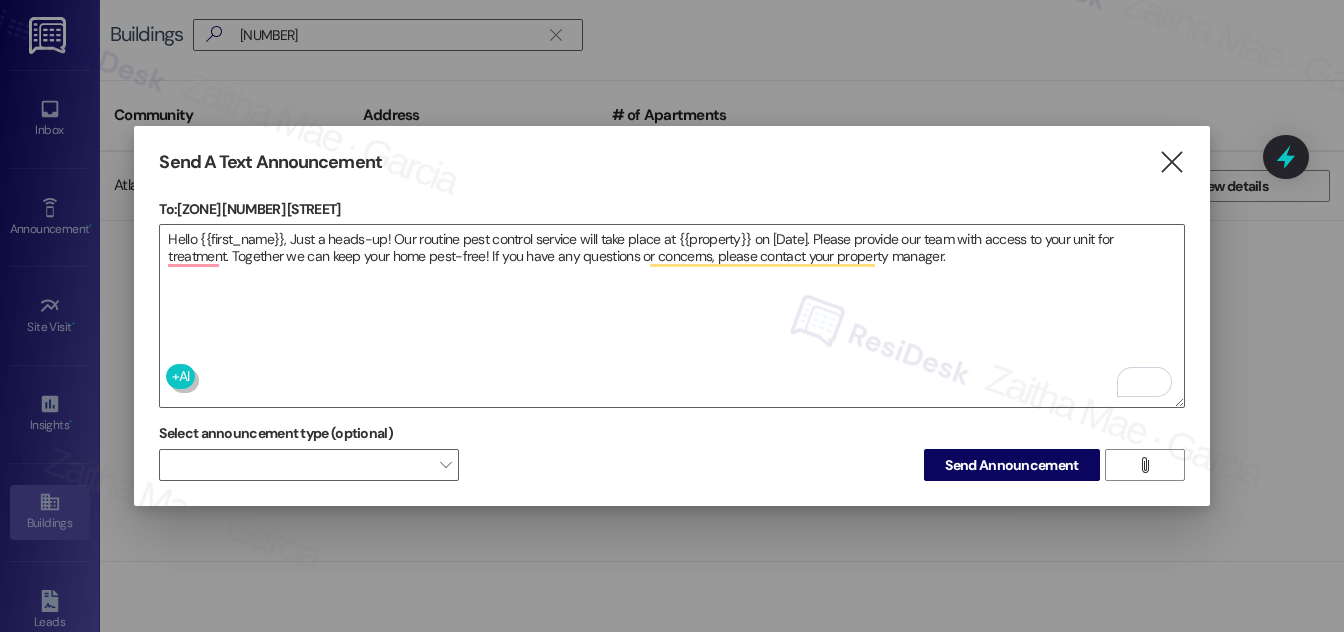 drag, startPoint x: 229, startPoint y: 207, endPoint x: 374, endPoint y: 210, distance: 145.03104 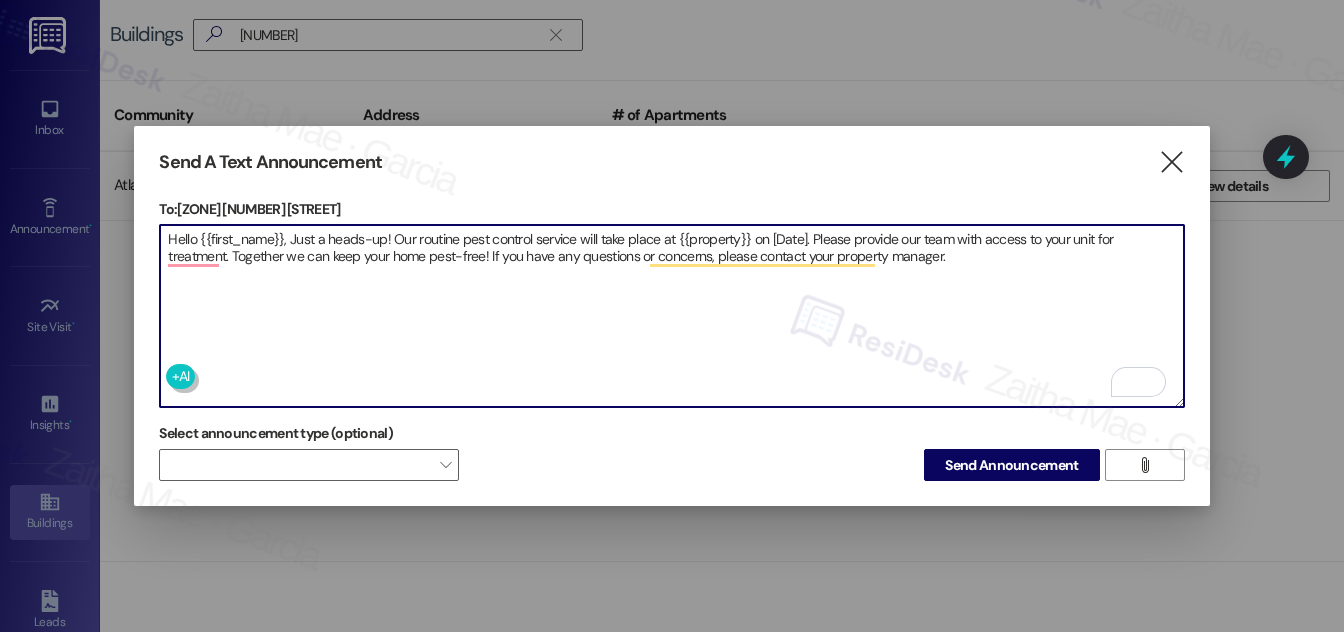 click on "Hello {{first_name}}, Just a heads-up! Our routine pest control service will take place at {{property}} on [Date]. Please provide our team with access to your unit for treatment. Together we can keep your home pest-free! If you have any questions or concerns, please contact your property manager." at bounding box center [671, 316] 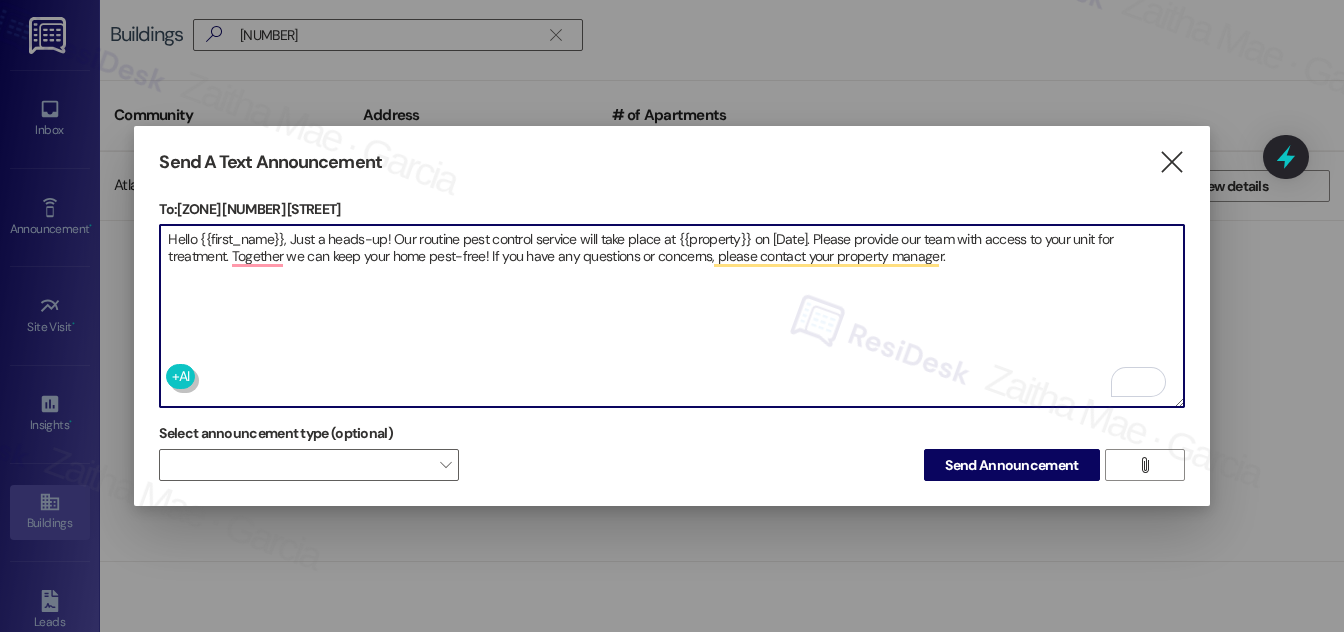 click on "Hello {{first_name}}, Just a heads-up! Our routine pest control service will take place at {{property}} on [Date]. Please provide our team with access to your unit for treatment. Together we can keep your home pest-free! If you have any questions or concerns, please contact your property manager." at bounding box center (671, 316) 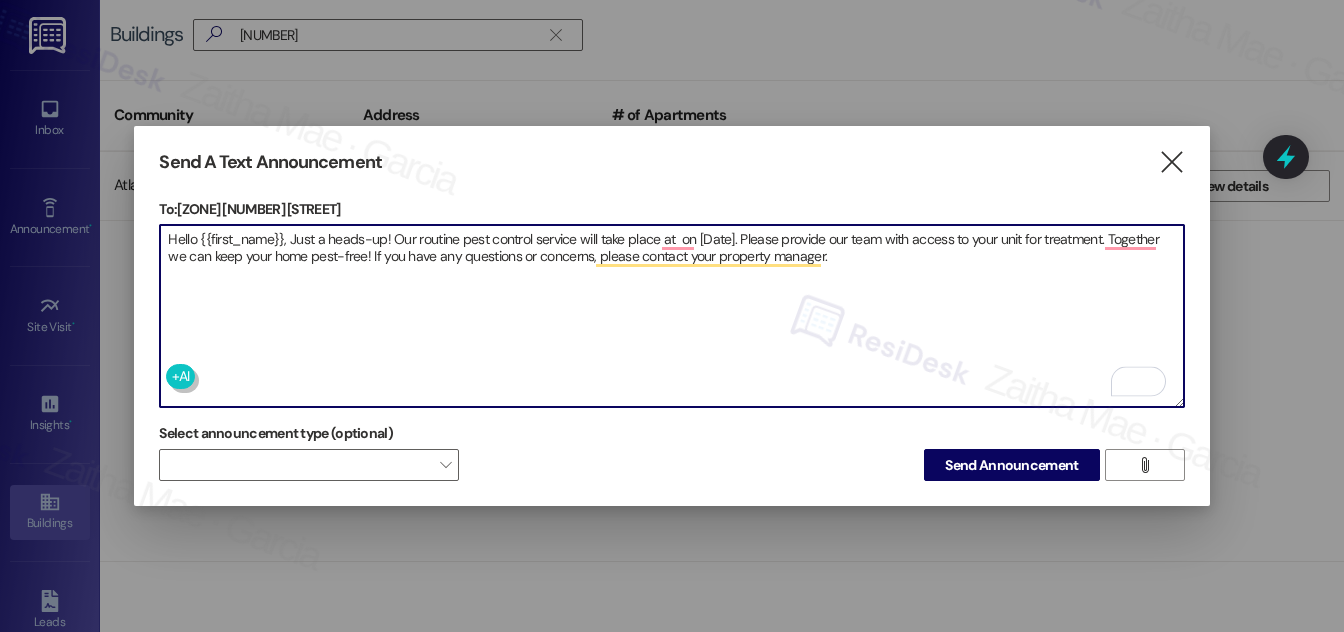 paste on "4240 S Michigan Ave" 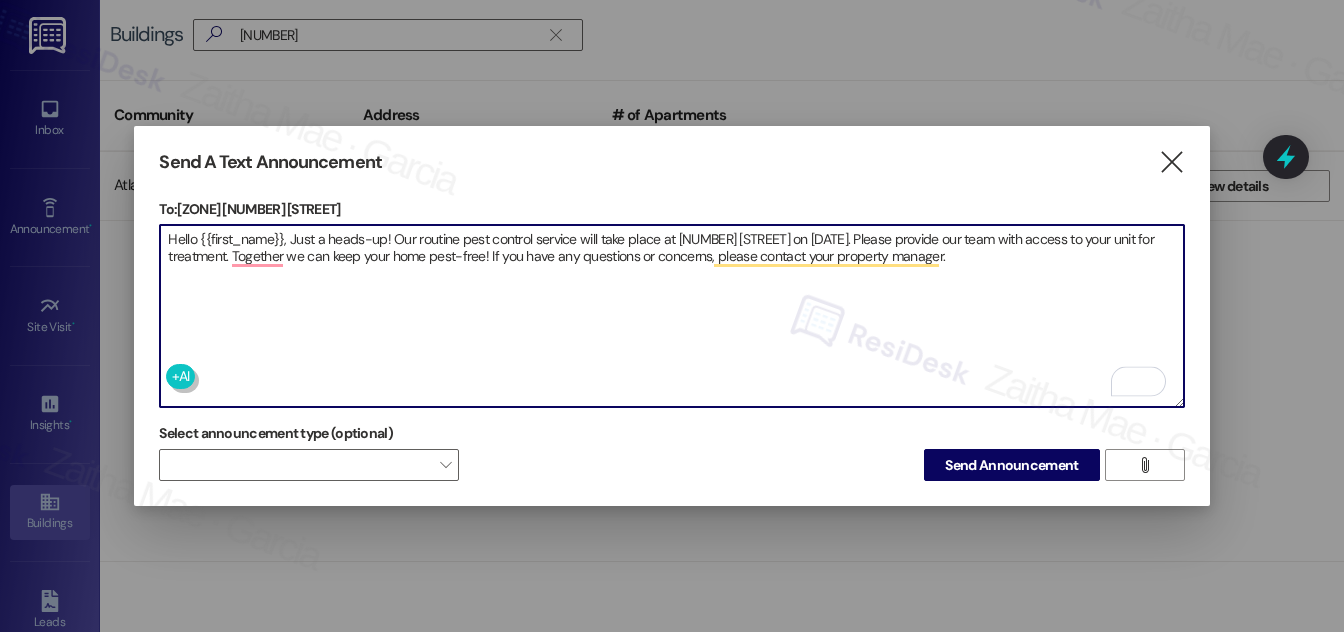 click on "Hello {{first_name}}, Just a heads-up! Our routine pest control service will take place at 4240 S Michigan Ave on [Date]. Please provide our team with access to your unit for treatment. Together we can keep your home pest-free! If you have any questions or concerns, please contact your property manager." at bounding box center (671, 316) 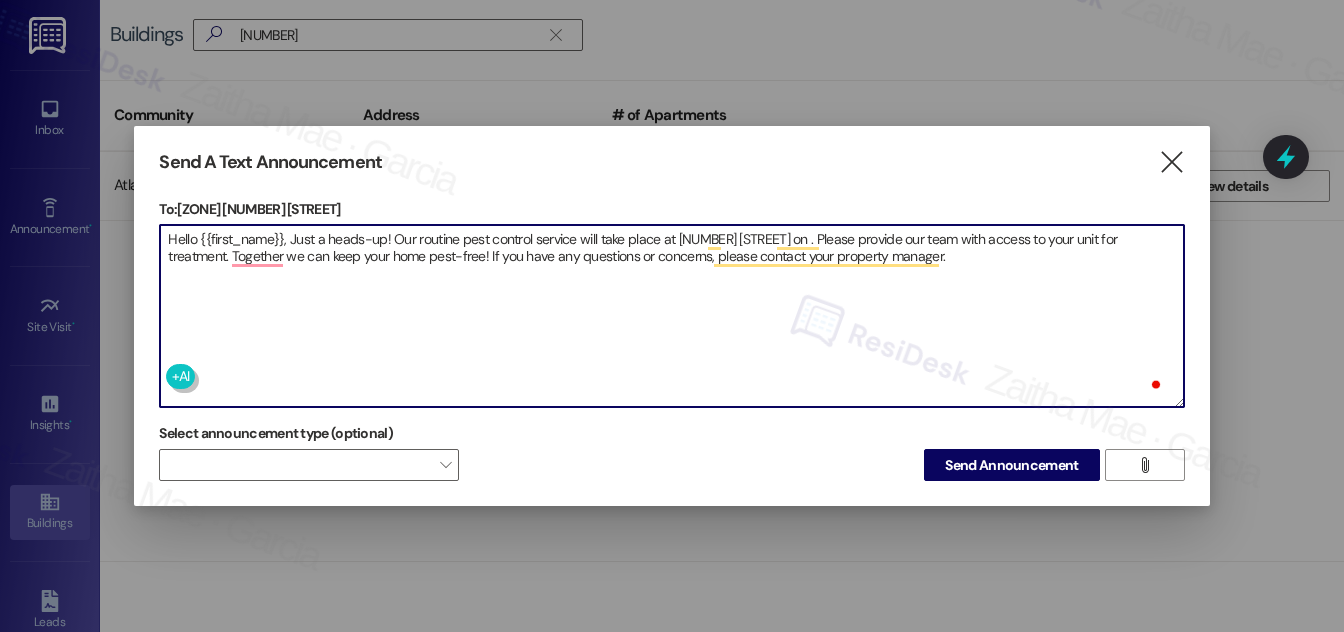 paste on "4240 S Michigan Ave" 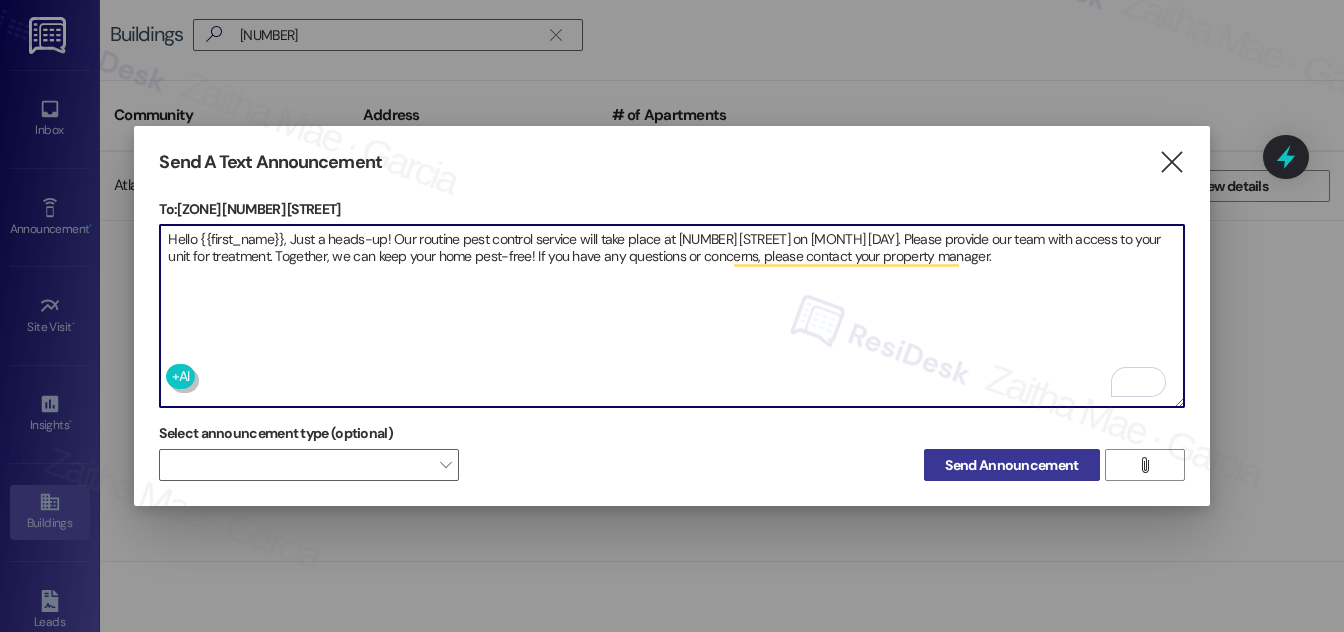 type on "Hello {{first_name}}, Just a heads-up! Our routine pest control service will take place at 4240 S Michigan Ave on August 7th. Please provide our team with access to your unit for treatment. Together, we can keep your home pest-free! If you have any questions or concerns, please contact your property manager." 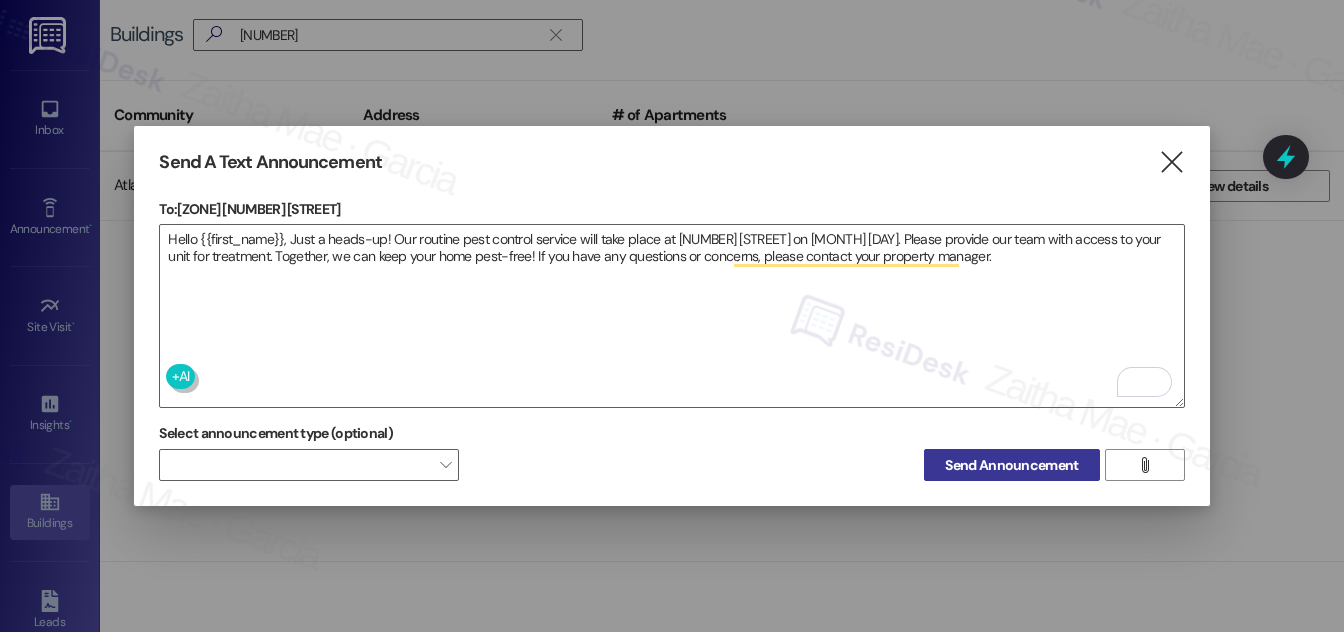 click on "Send Announcement" at bounding box center [1011, 465] 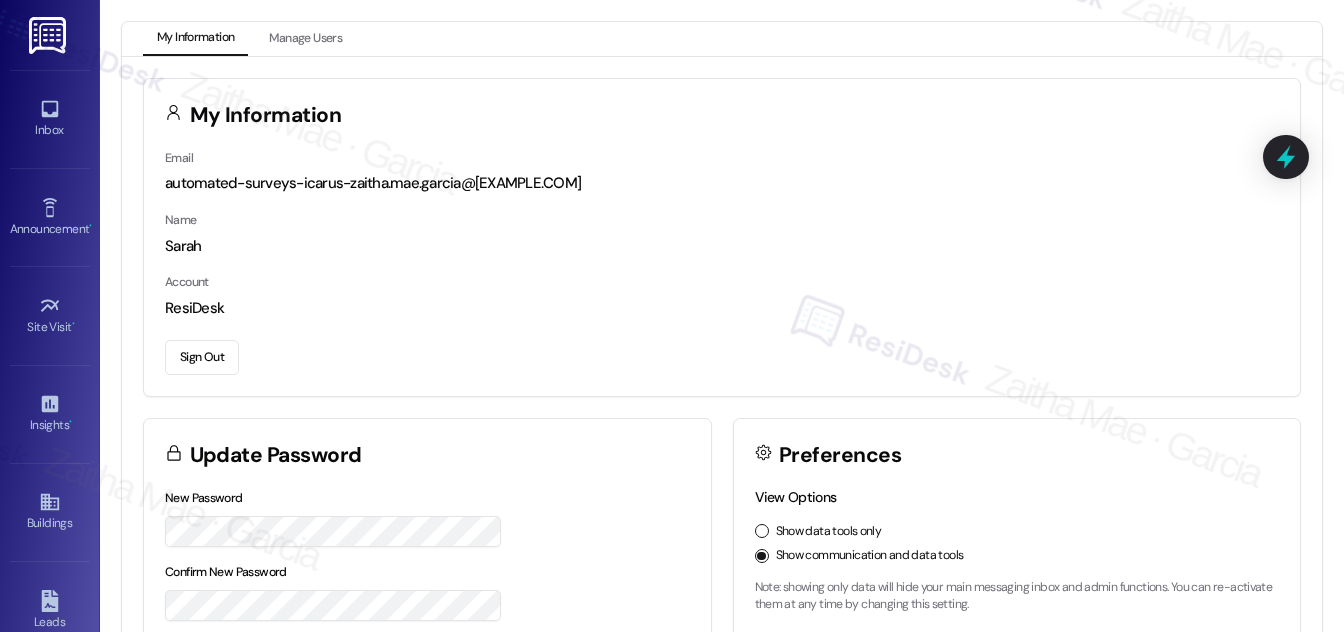 scroll, scrollTop: 0, scrollLeft: 0, axis: both 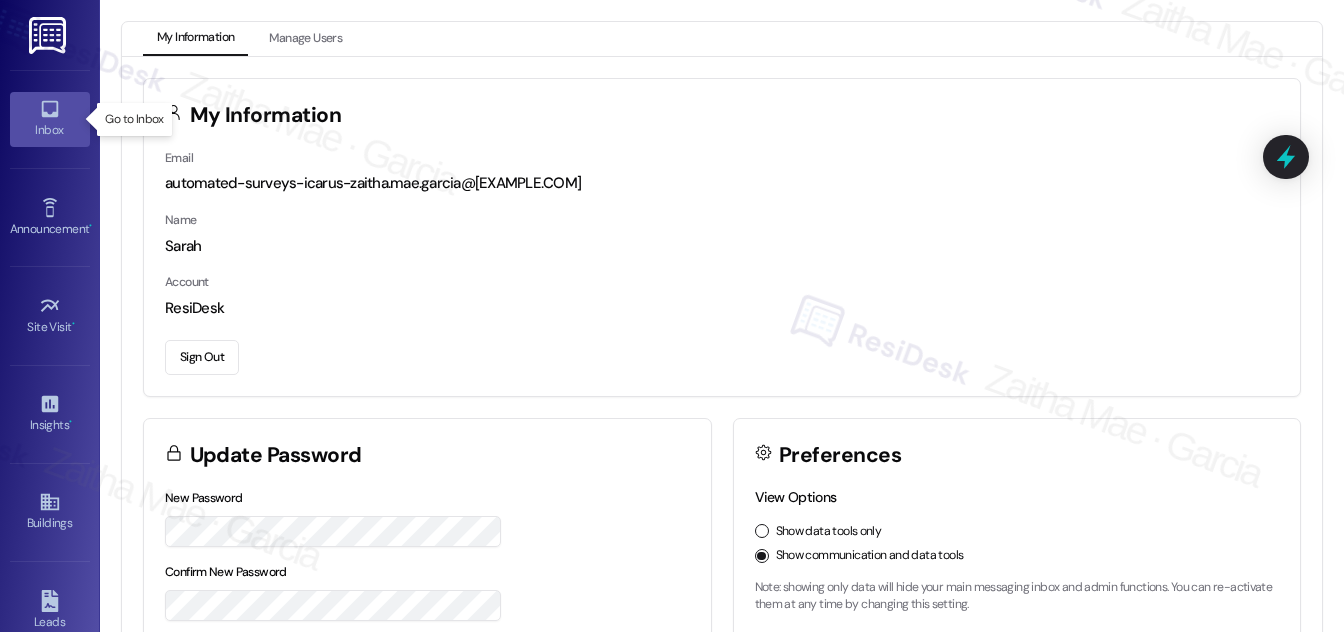 click on "Inbox" at bounding box center [50, 130] 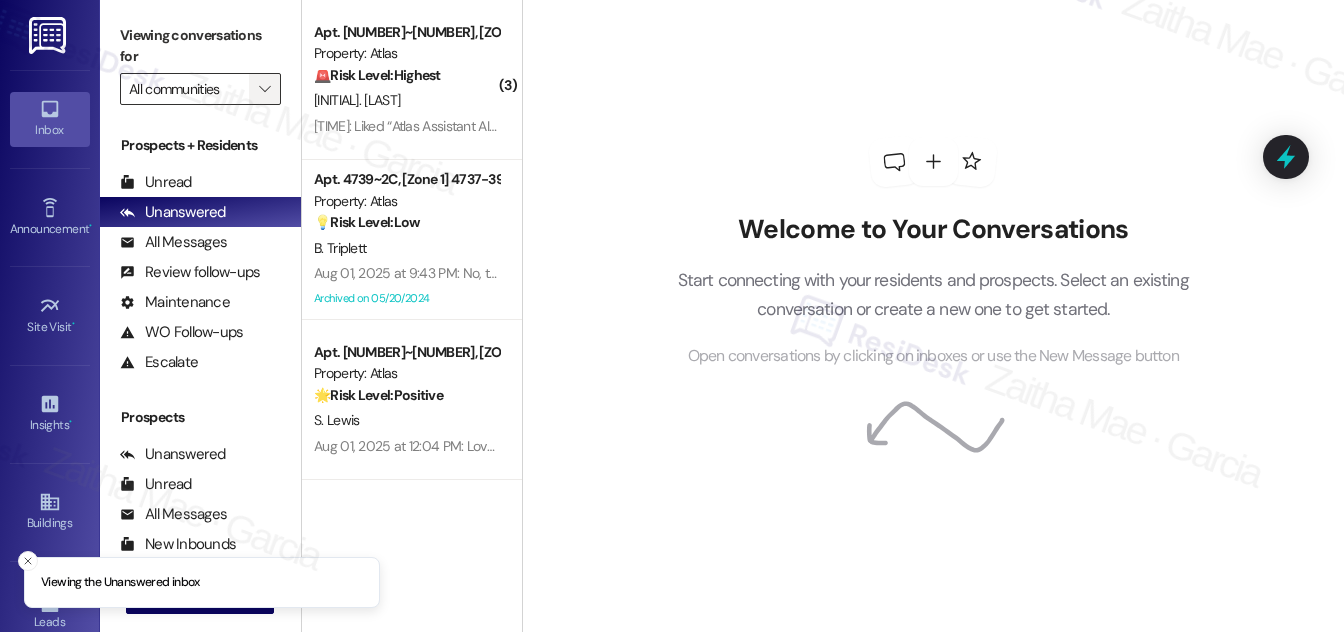click on "" at bounding box center (265, 89) 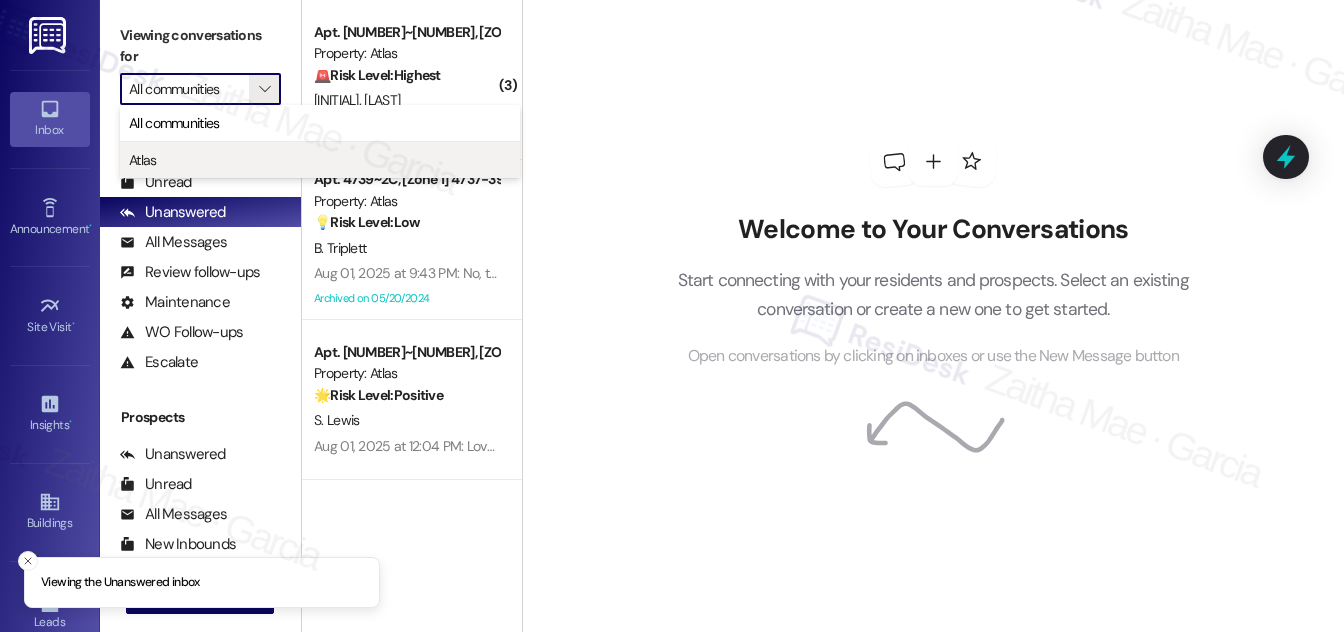 click on "Atlas" at bounding box center (320, 160) 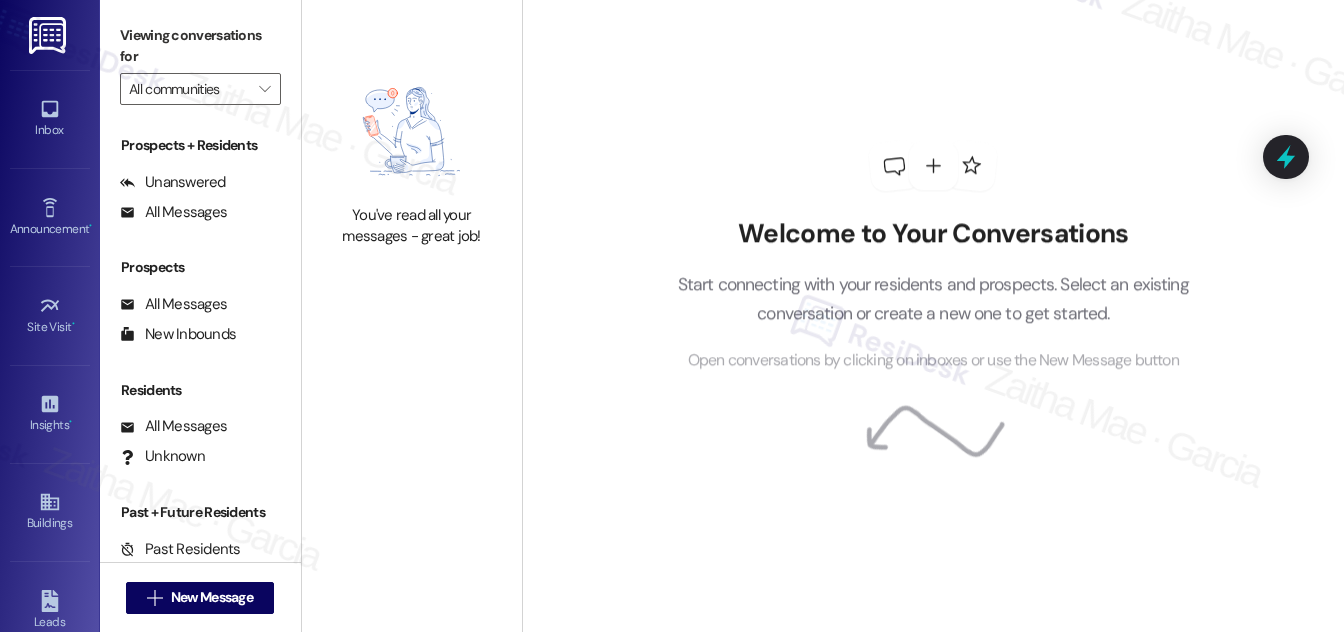 type on "Atlas" 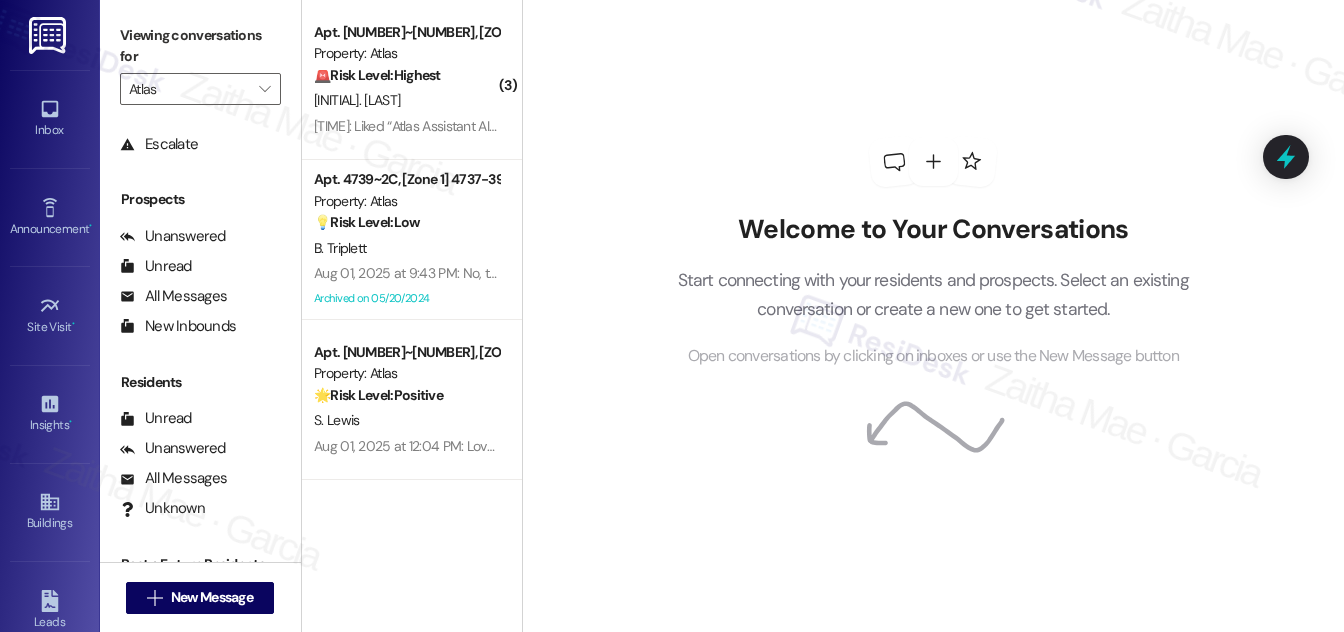 scroll, scrollTop: 264, scrollLeft: 0, axis: vertical 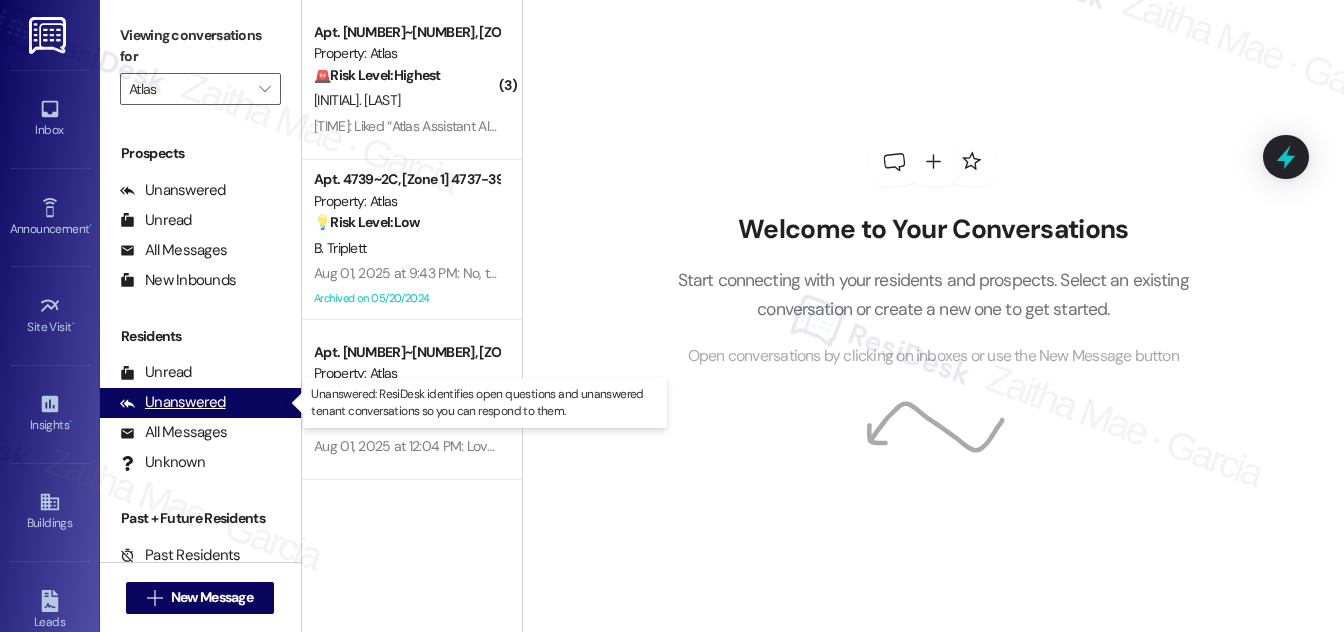 click on "Unanswered" at bounding box center [173, 402] 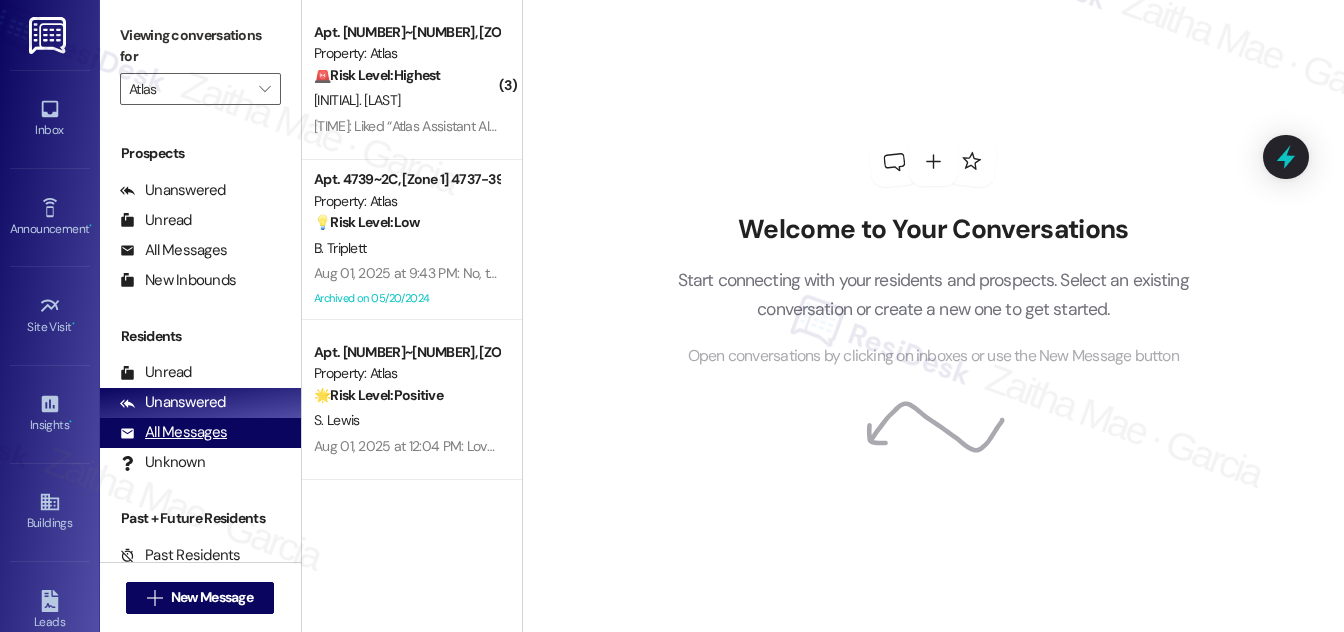click on "All Messages" at bounding box center (173, 432) 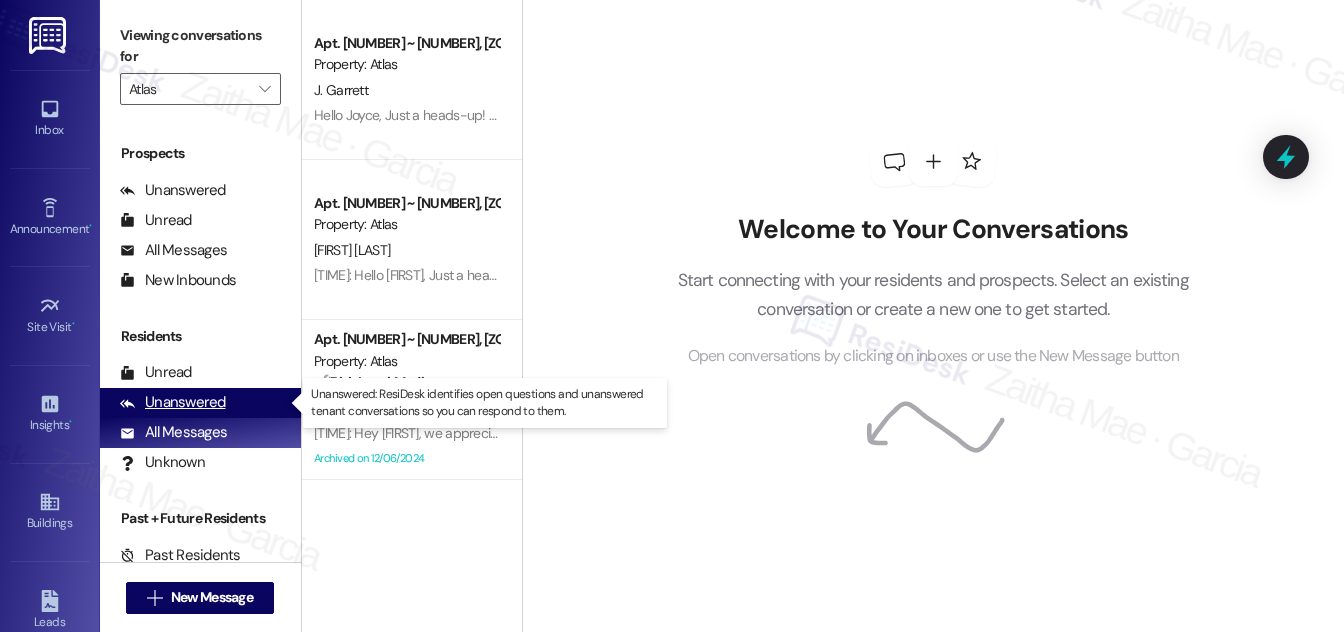 click on "Unanswered" at bounding box center [173, 402] 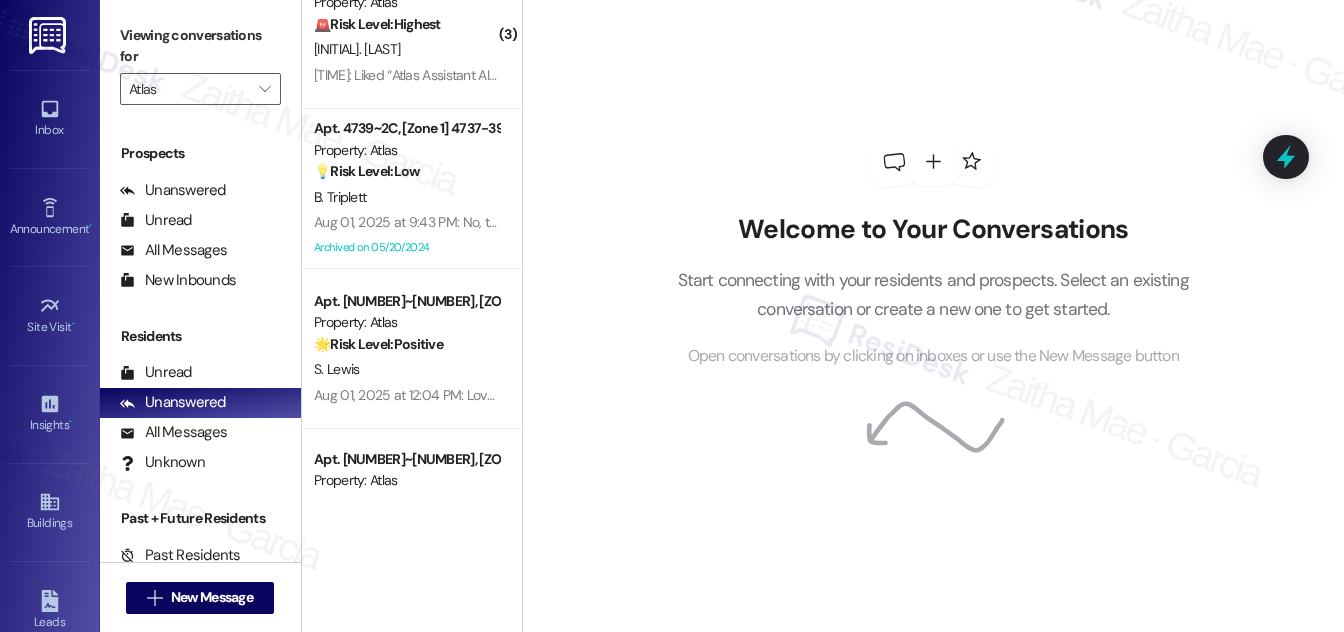 scroll, scrollTop: 0, scrollLeft: 0, axis: both 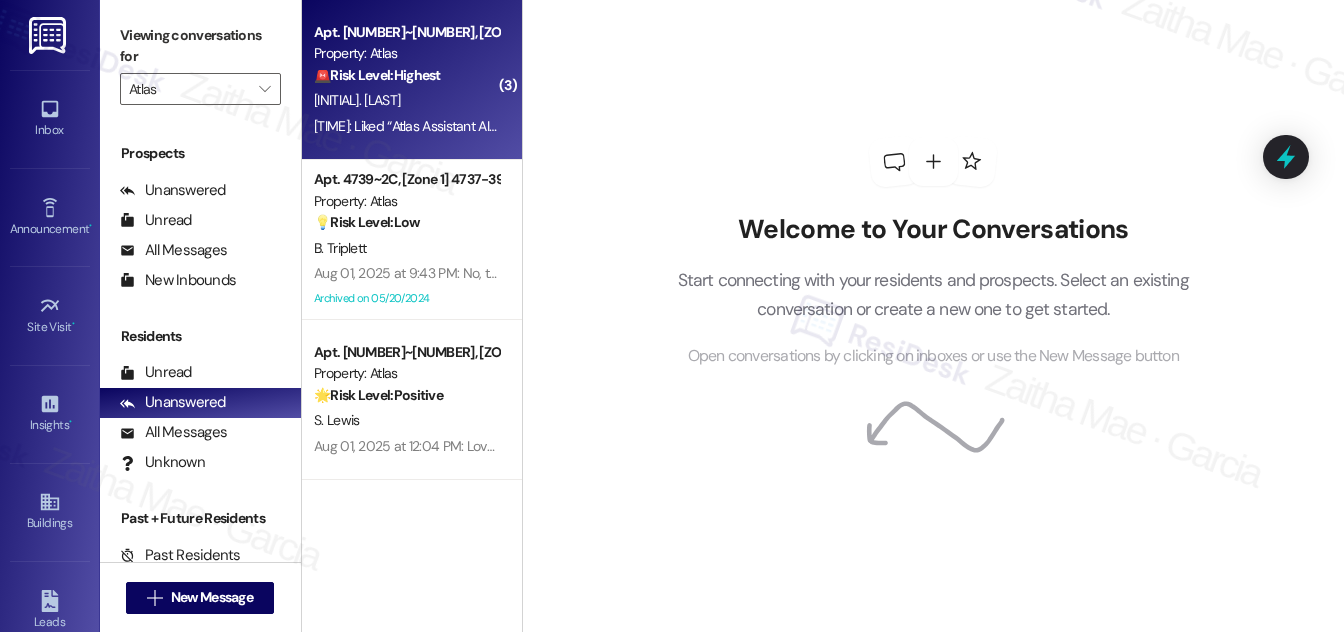 click on "🚨 Risk Level: Highest The resident reports a critical security issue (broken downstairs door allowing unauthorized access) and expresses significant safety concerns, including fear for her grandchildren and potential for fire or break-ins. The resident also indicates dissatisfaction with the property manager's response, escalating the urgency. The resident's safety is at risk." at bounding box center (406, 75) 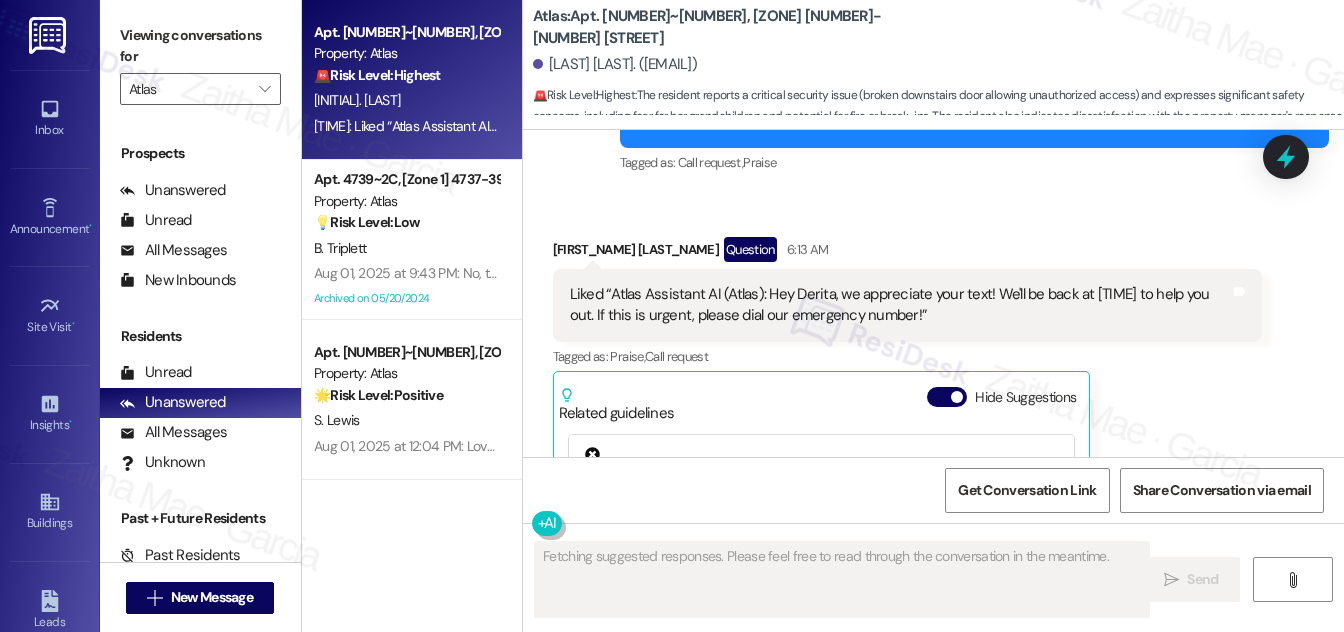 scroll, scrollTop: 9525, scrollLeft: 0, axis: vertical 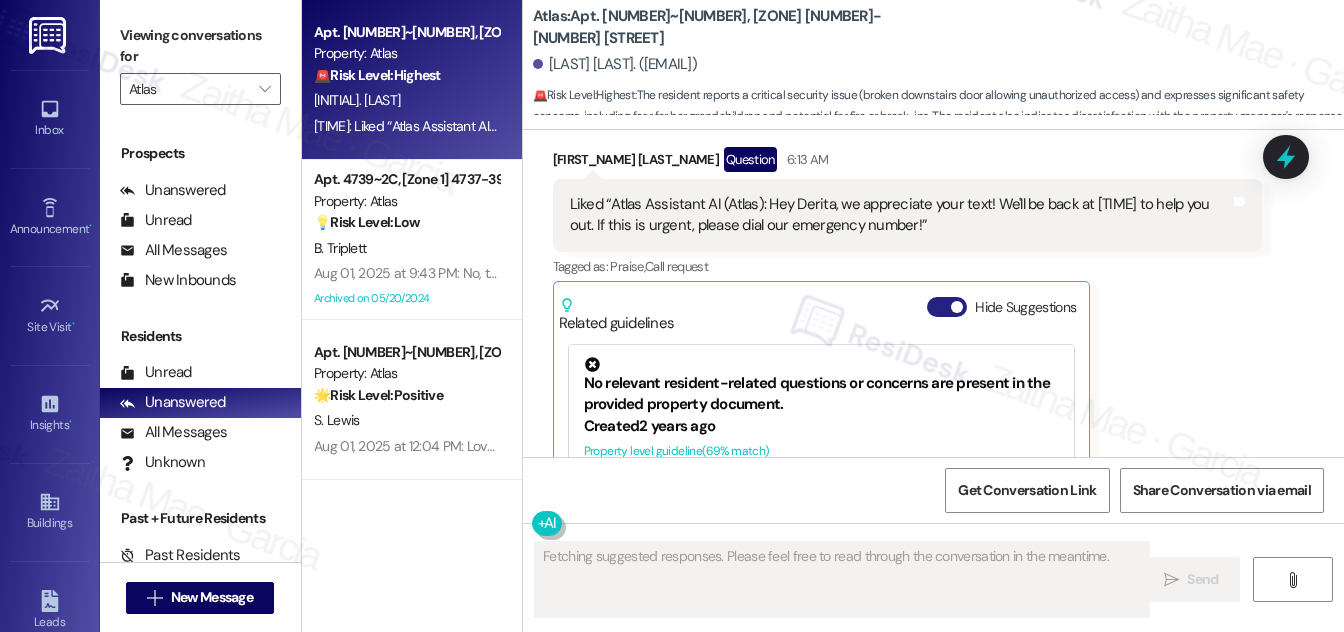 click on "Hide Suggestions" at bounding box center [947, 307] 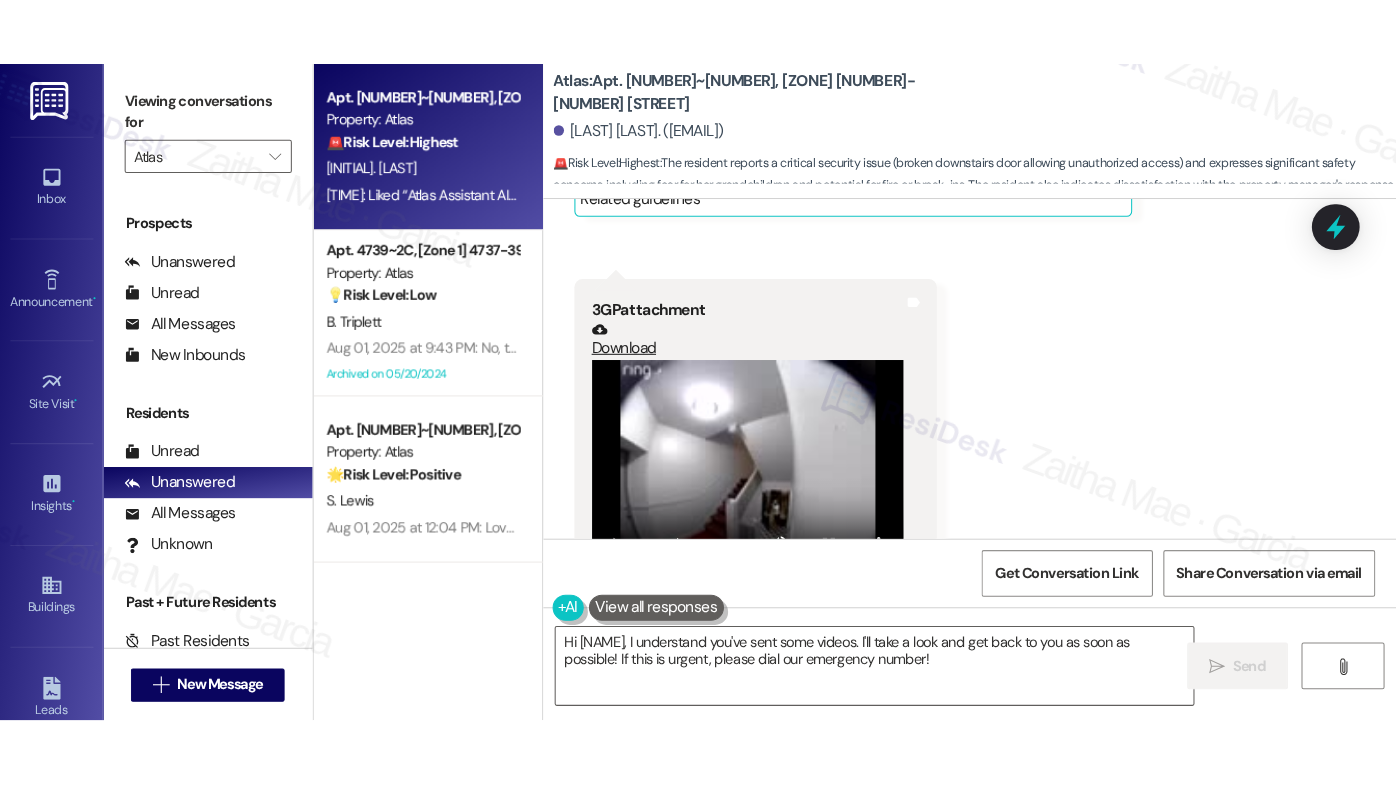 scroll, scrollTop: 8909, scrollLeft: 0, axis: vertical 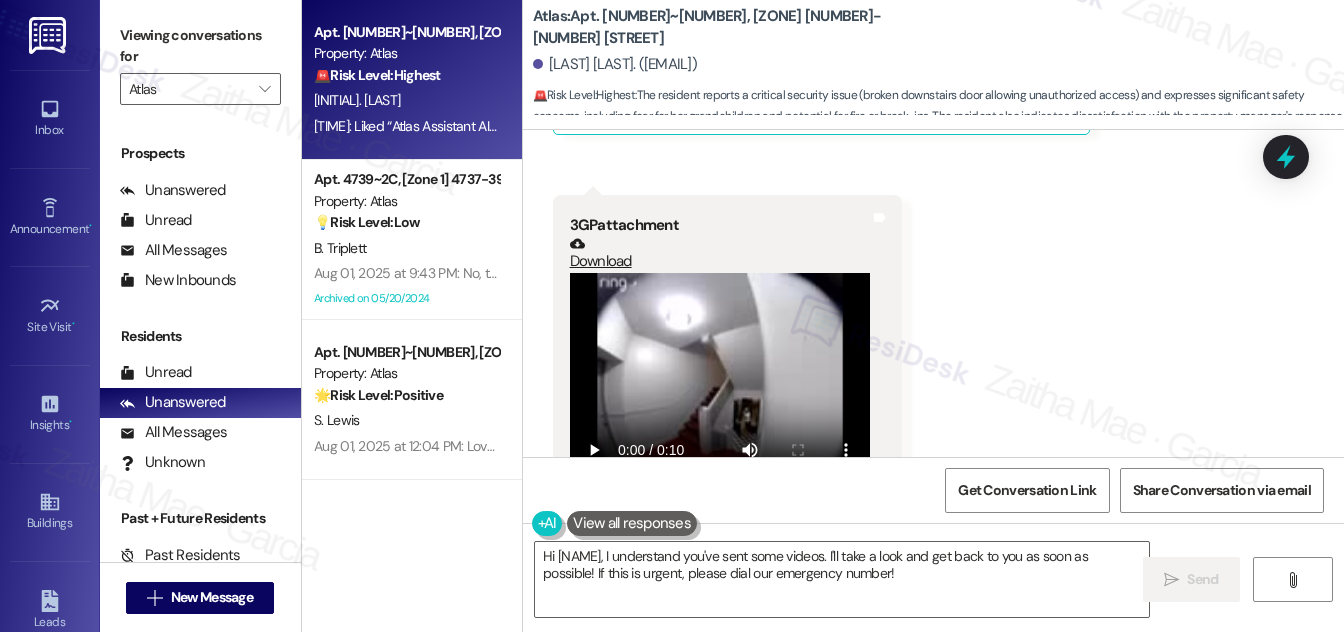 click at bounding box center (720, 385) 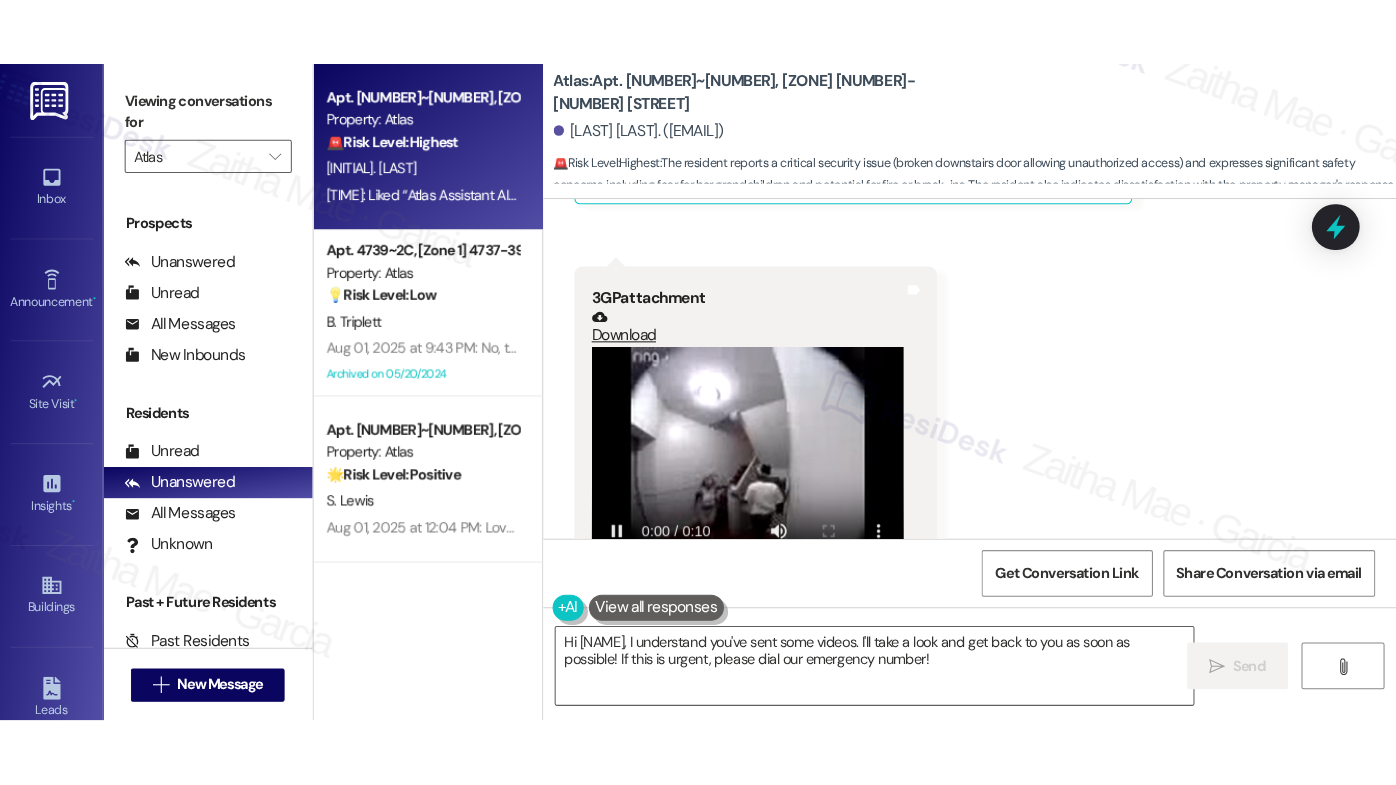 scroll, scrollTop: 141, scrollLeft: 0, axis: vertical 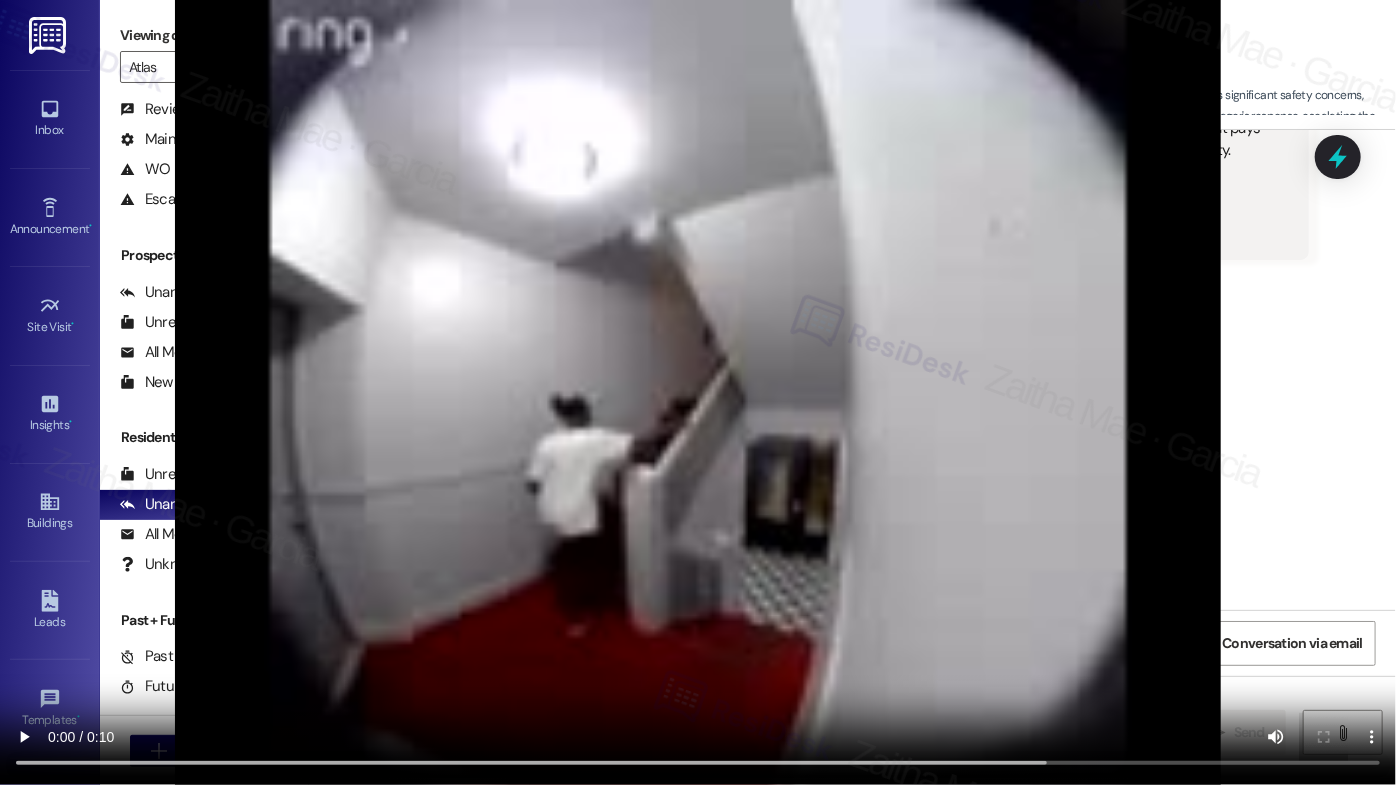 click at bounding box center (698, 392) 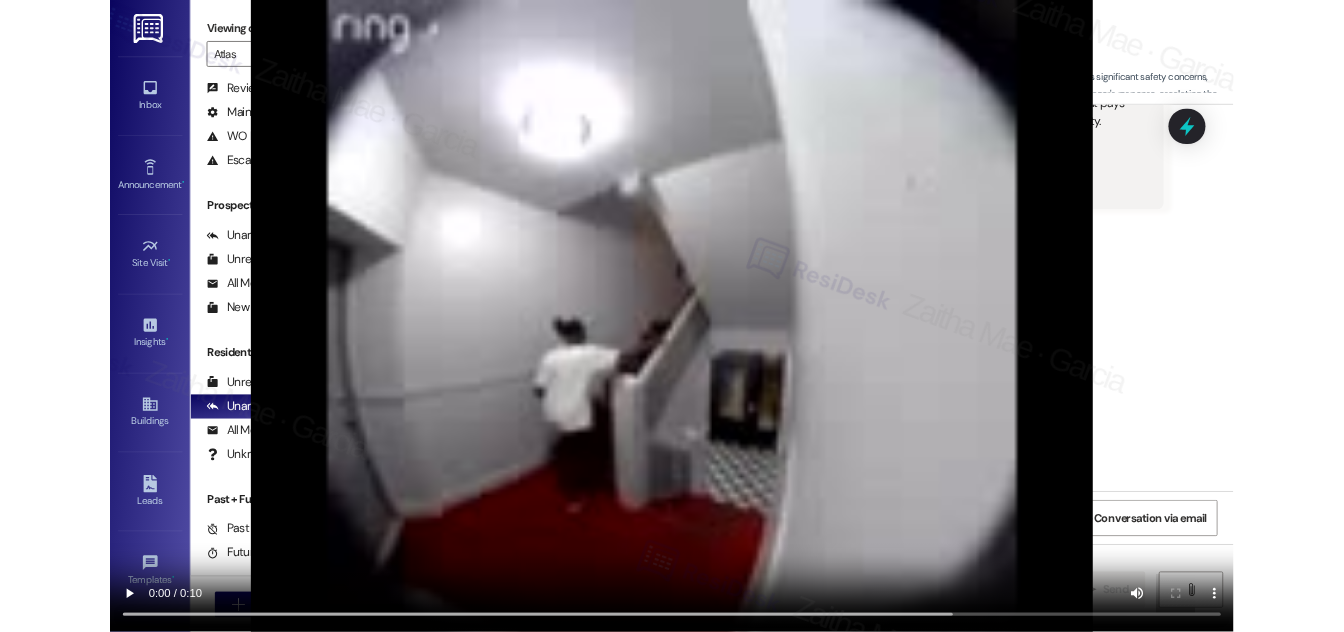 scroll, scrollTop: 264, scrollLeft: 0, axis: vertical 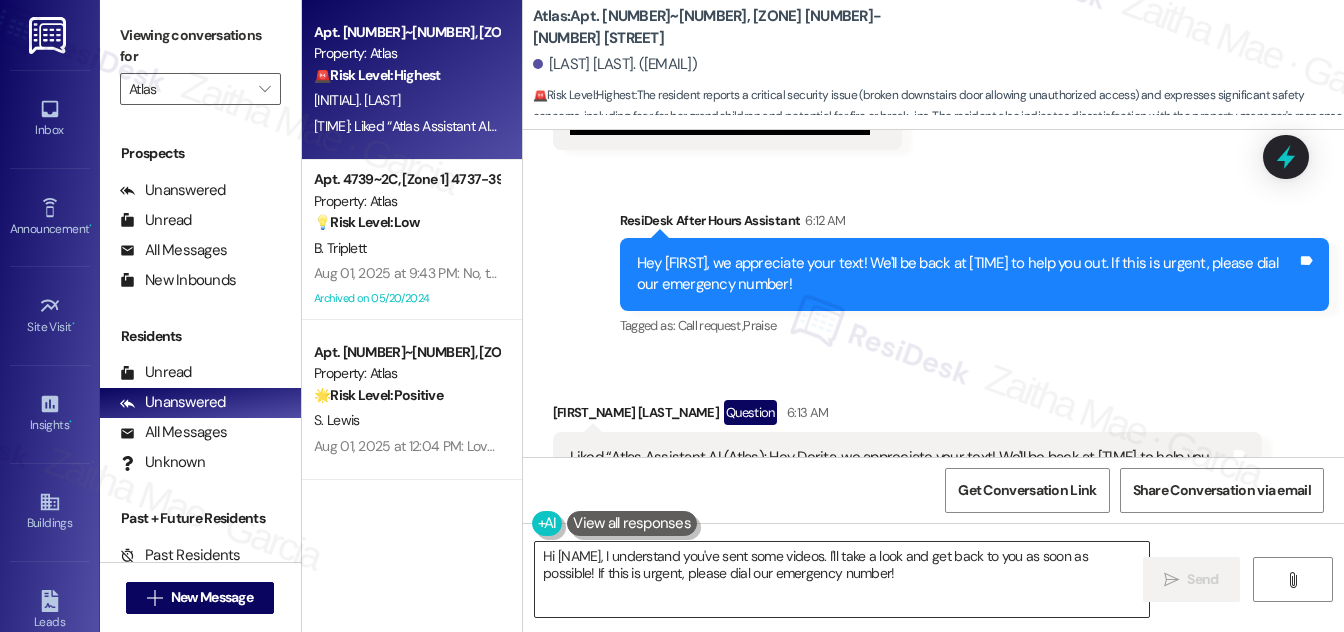 click on "Hi [NAME], I understand you've sent some videos. I'll take a look and get back to you as soon as possible! If this is urgent, please dial our emergency number!" at bounding box center (842, 579) 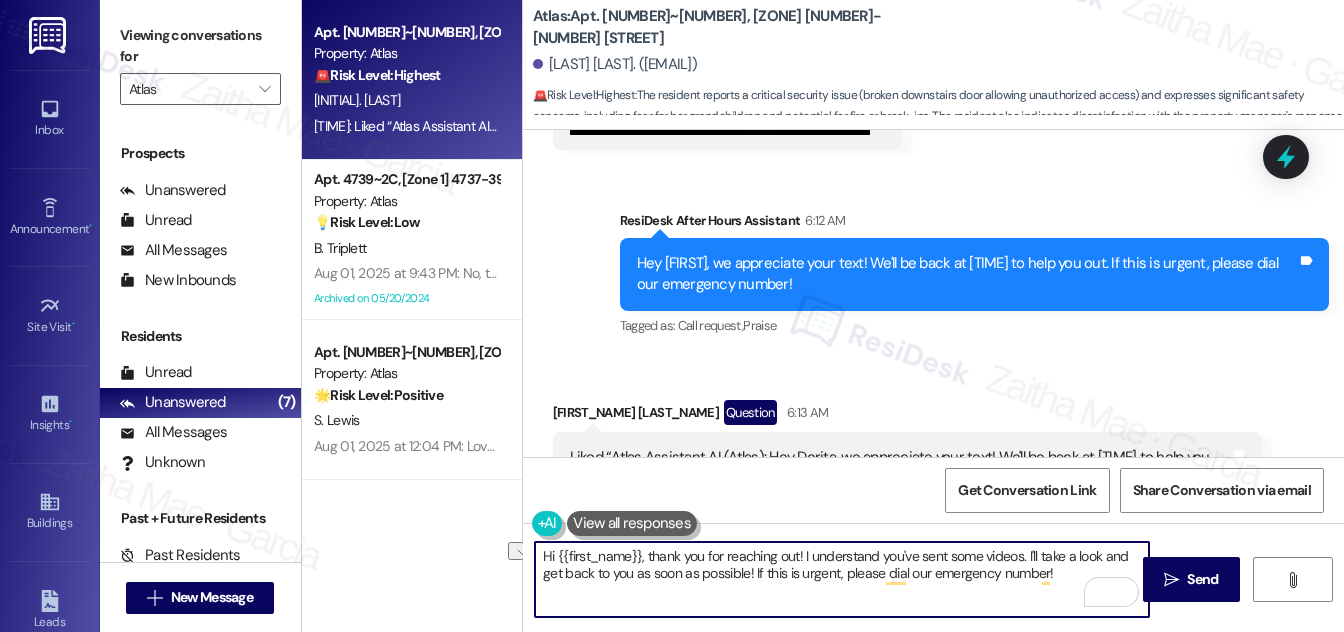 drag, startPoint x: 798, startPoint y: 556, endPoint x: 981, endPoint y: 549, distance: 183.13383 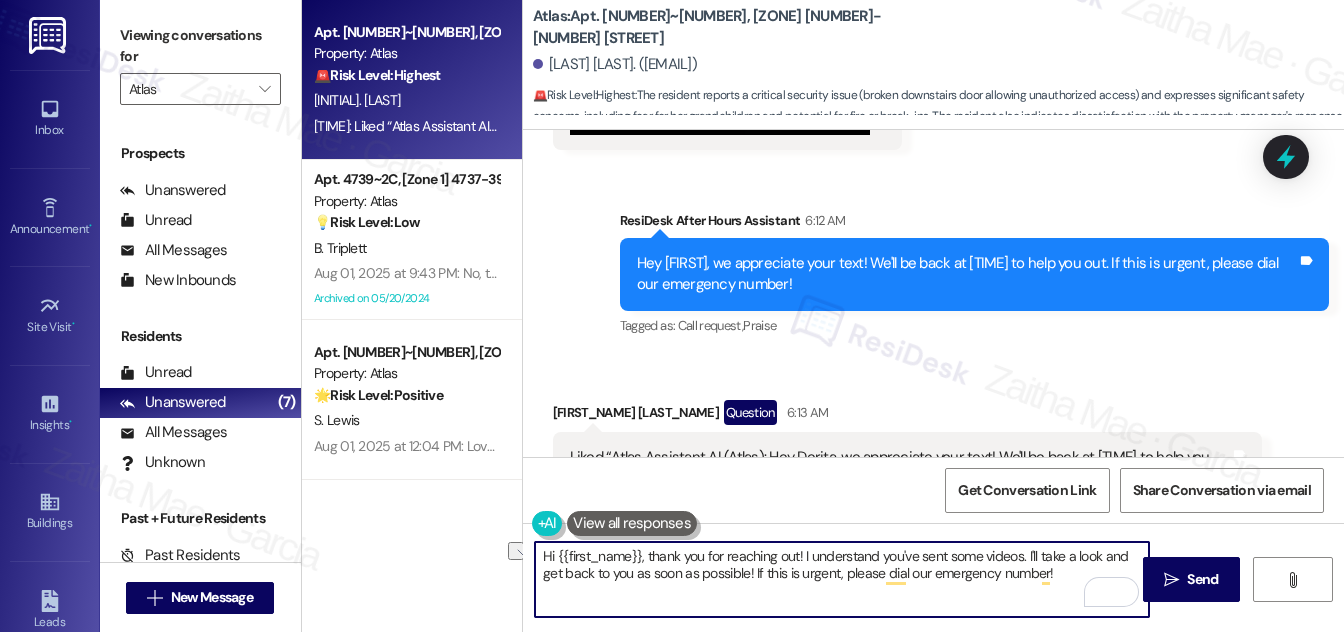 click on "Hi {{first_name}}, thank you for reaching out! I understand you've sent some videos. I'll take a look and get back to you as soon as possible! If this is urgent, please dial our emergency number!" at bounding box center (842, 579) 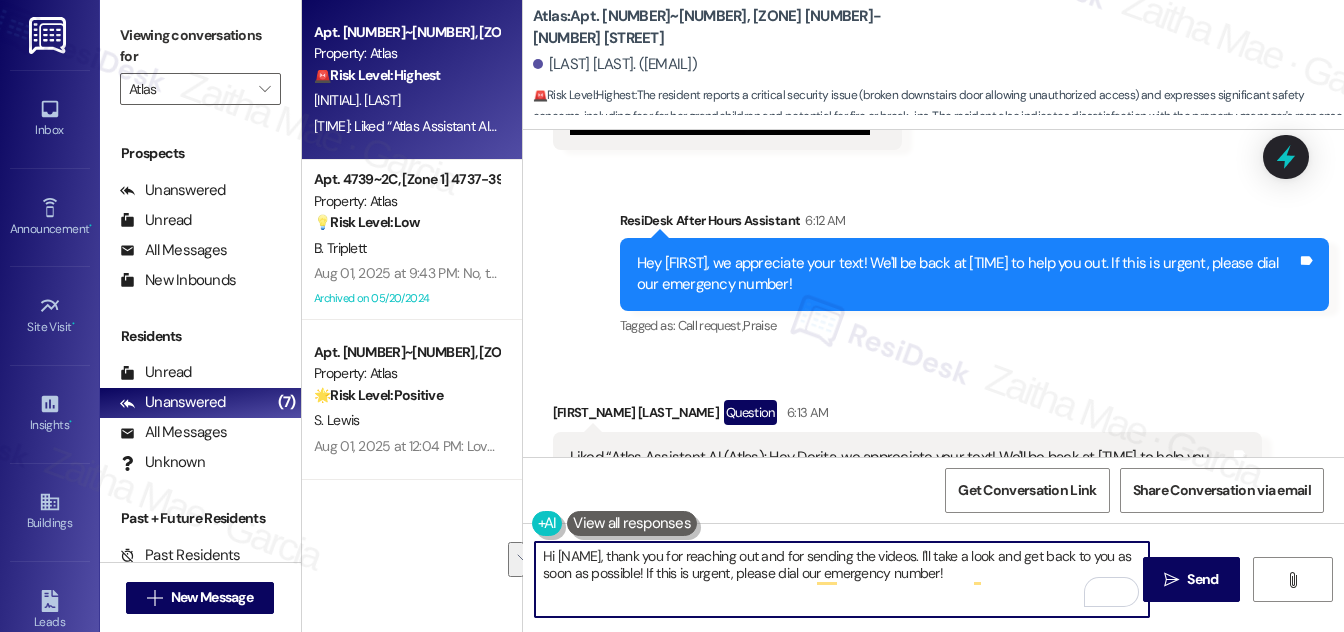 drag, startPoint x: 956, startPoint y: 551, endPoint x: 998, endPoint y: 578, distance: 49.92995 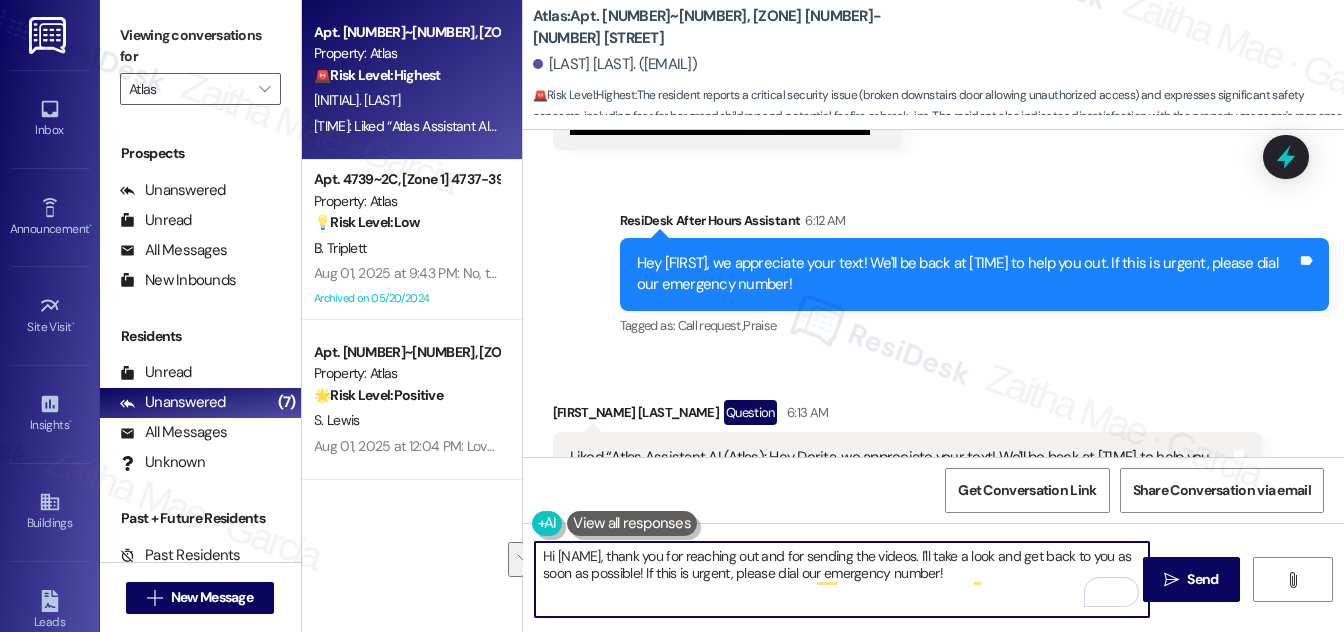 click on "Hi [NAME], thank you for reaching out and for sending the videos. I'll take a look and get back to you as soon as possible! If this is urgent, please dial our emergency number!" at bounding box center [842, 579] 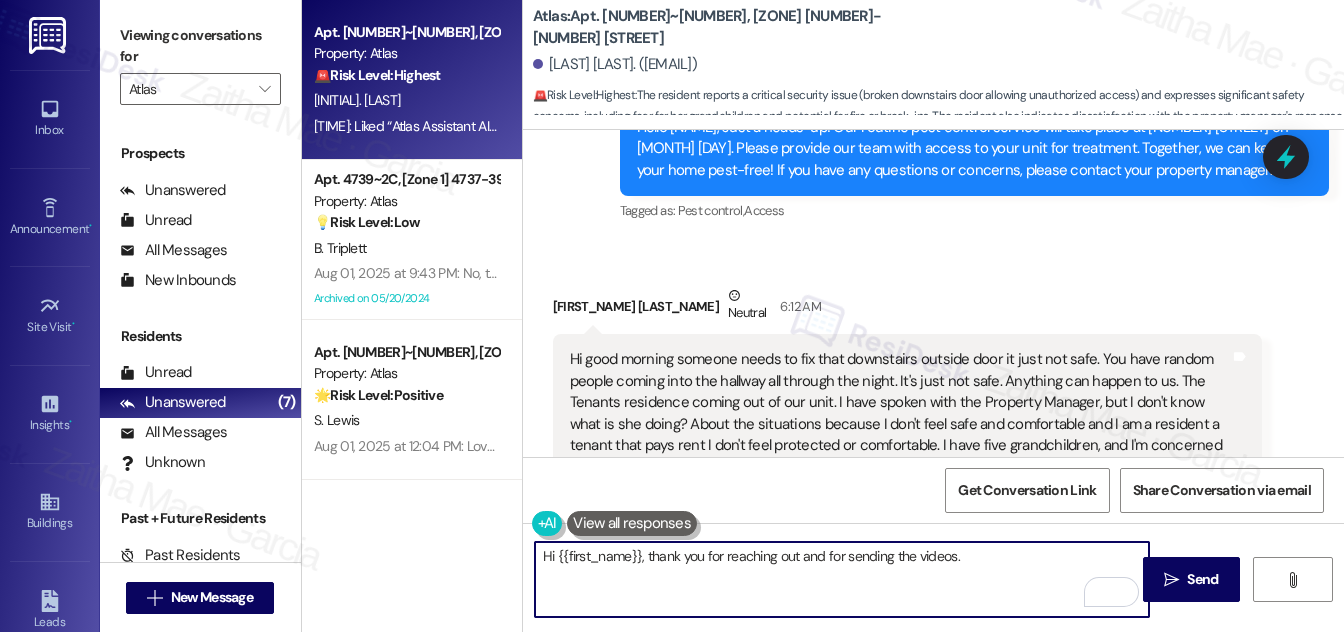 scroll, scrollTop: 8090, scrollLeft: 0, axis: vertical 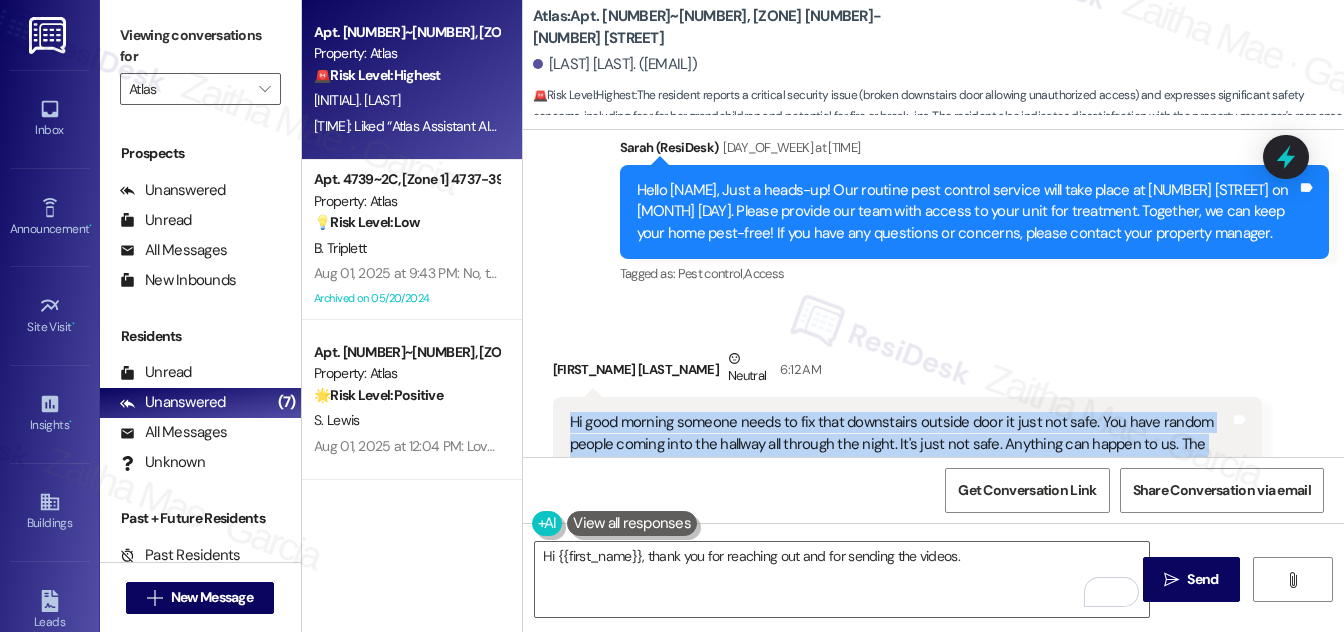 drag, startPoint x: 569, startPoint y: 295, endPoint x: 1202, endPoint y: 404, distance: 642.3161 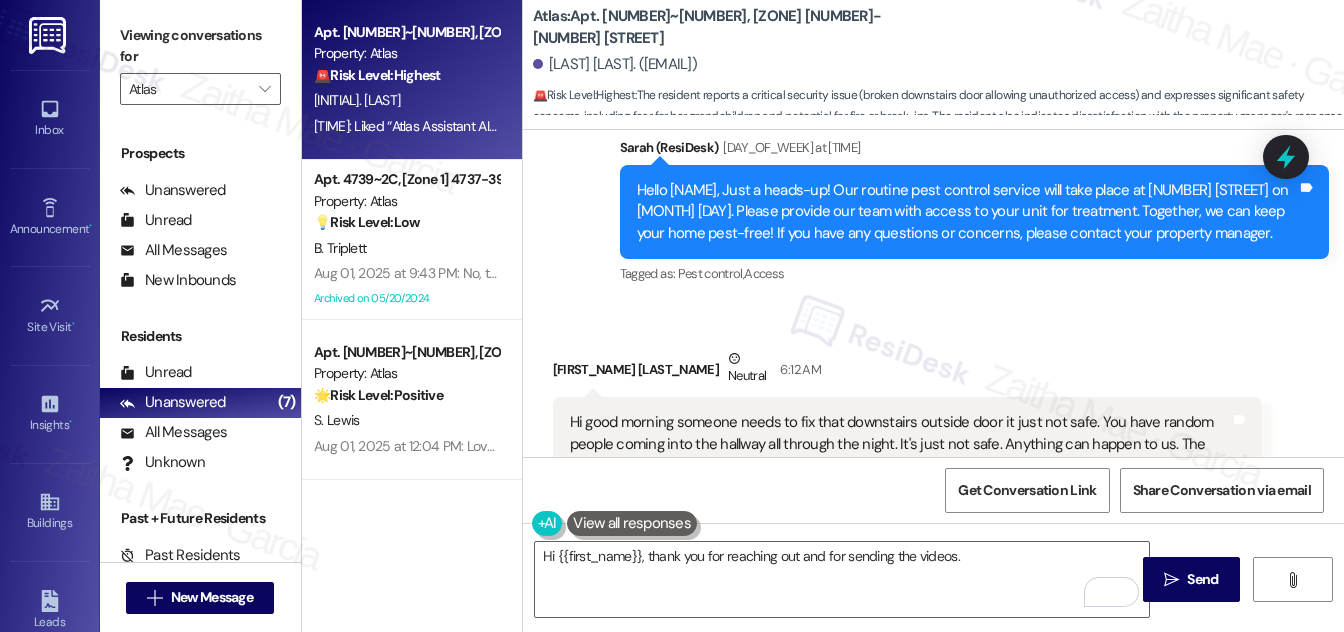 click on "Derita Conley Neutral [TIME]" at bounding box center (907, 372) 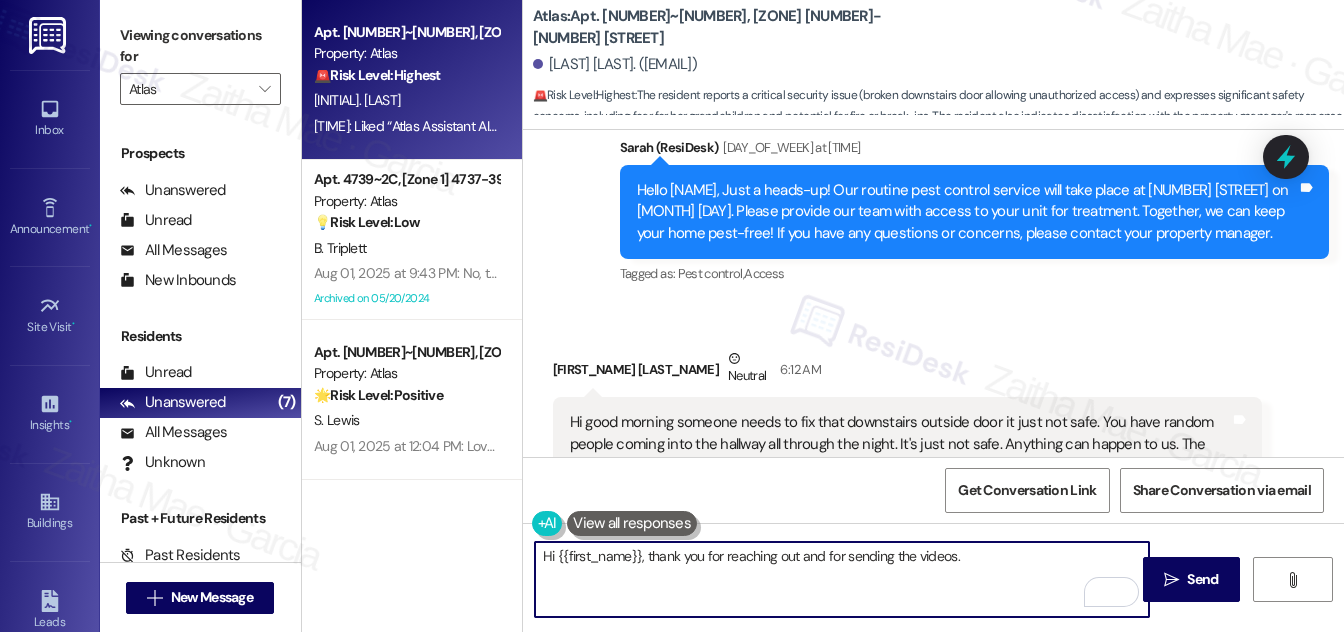 click on "Hi {{first_name}}, thank you for reaching out and for sending the videos." at bounding box center [842, 579] 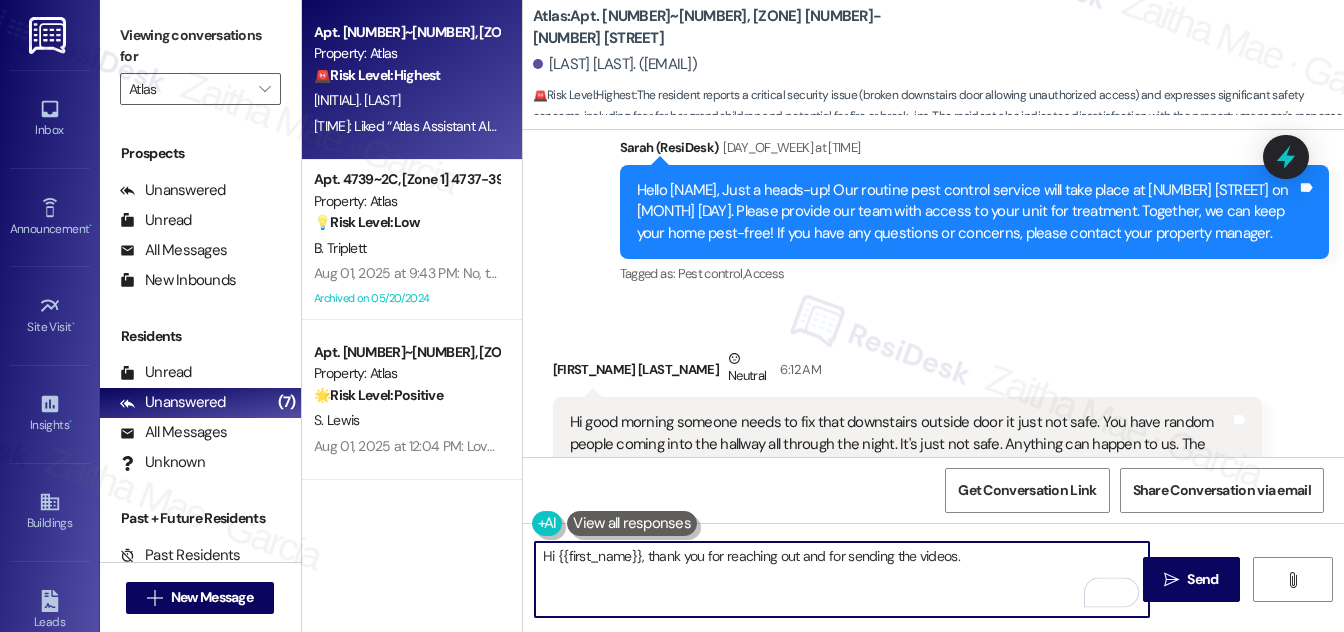 paste on "I’m very sorry to hear about your concerns regarding the downstairs exterior door and the safety issues you've been experiencing." 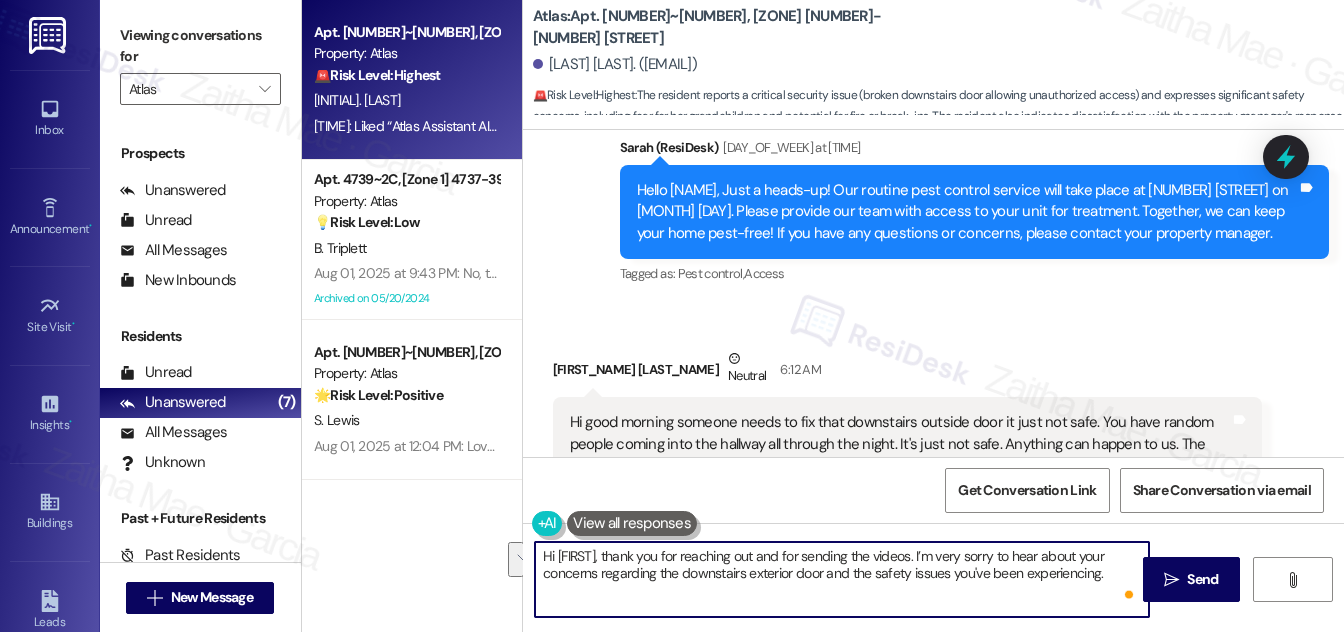 drag, startPoint x: 959, startPoint y: 553, endPoint x: 1130, endPoint y: 567, distance: 171.57214 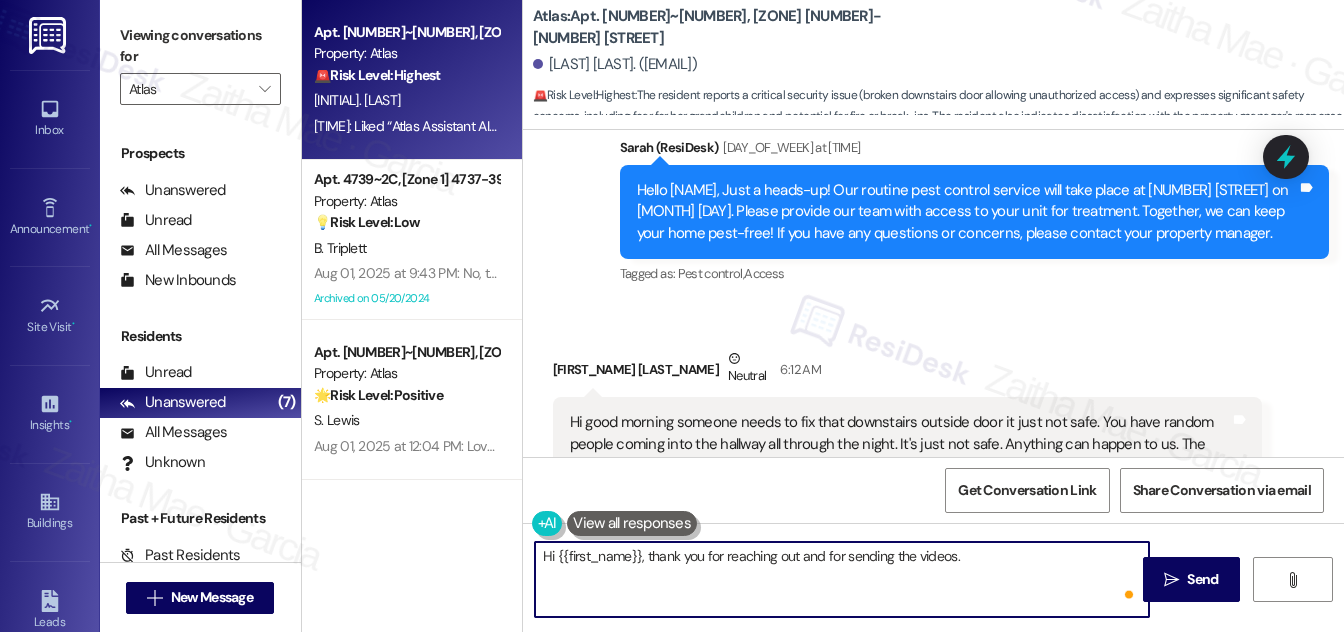 paste on "I’m really sorry you’re feeling unsafe — I completely understand your concern, especially with your grandchildren there." 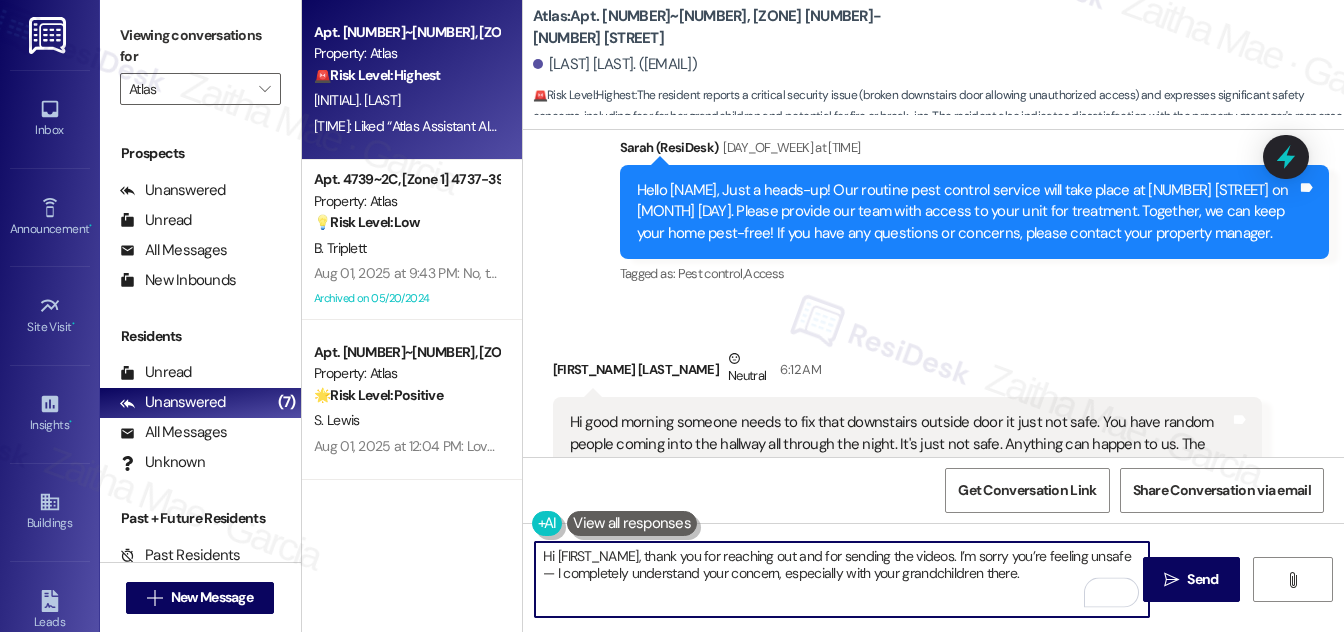 click on "Hi [FIRST_NAME], thank you for reaching out and for sending the videos. I’m sorry you’re feeling unsafe — I completely understand your concern, especially with your grandchildren there." at bounding box center [842, 579] 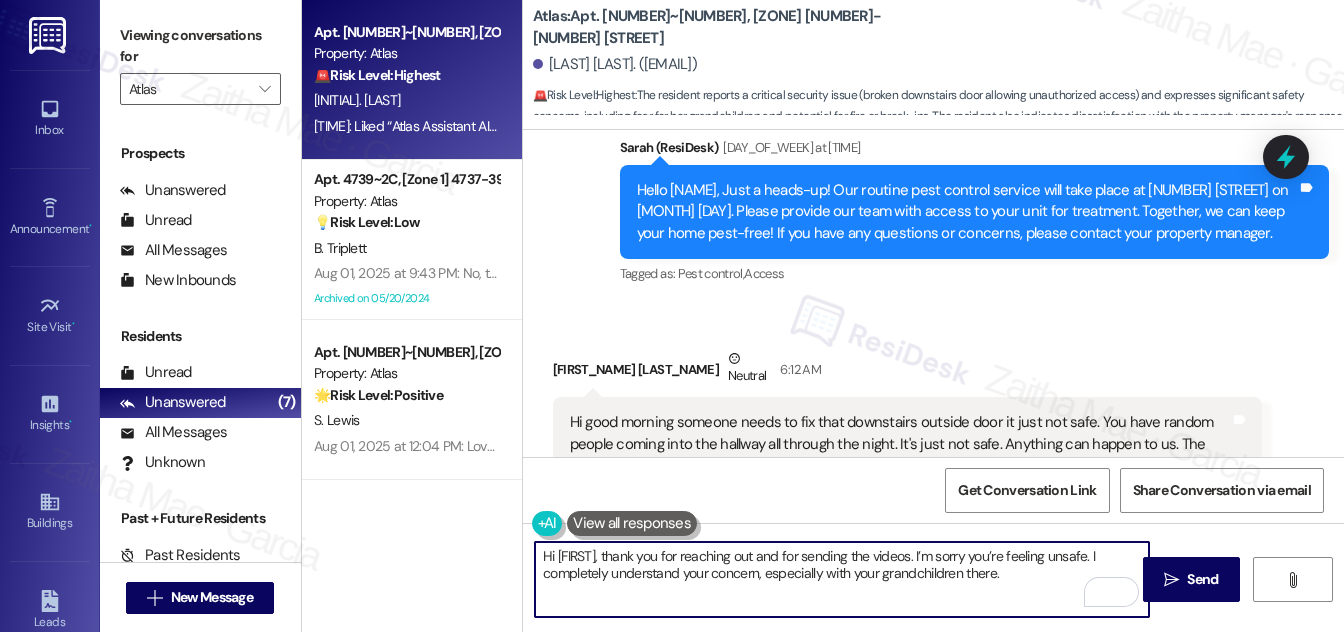 click on "Hi [FIRST], thank you for reaching out and for sending the videos. I’m sorry you’re feeling unsafe. I completely understand your concern, especially with your grandchildren there." at bounding box center [842, 579] 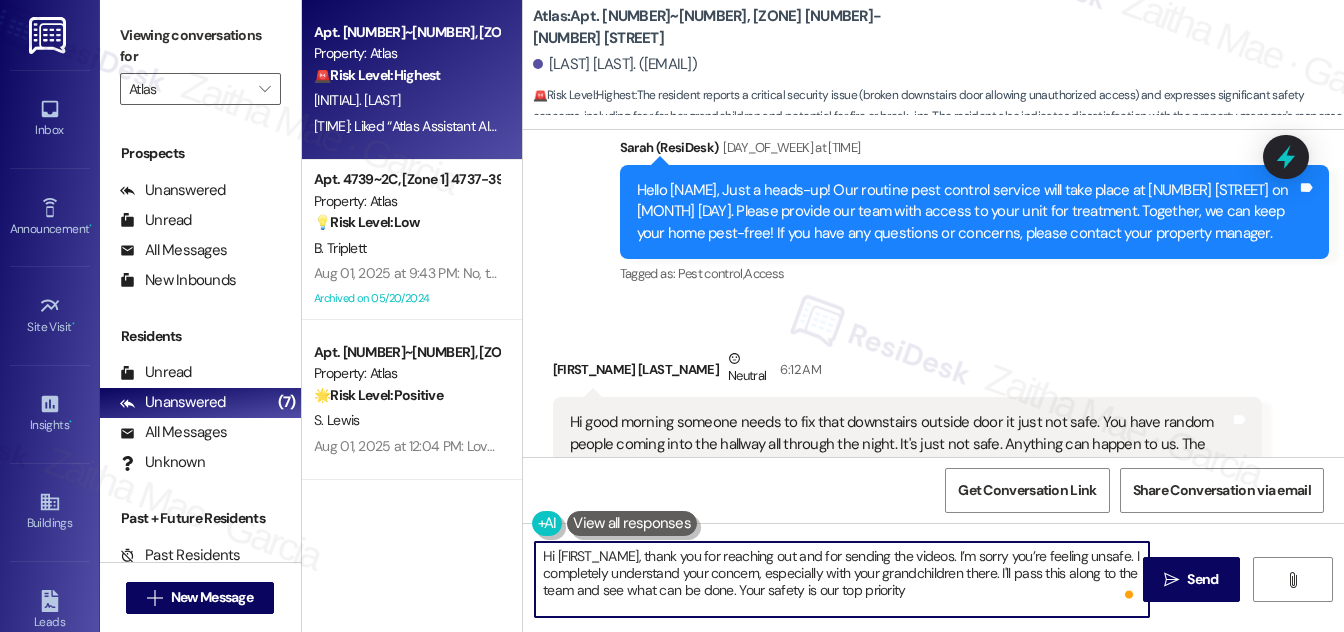 drag, startPoint x: 732, startPoint y: 589, endPoint x: 743, endPoint y: 588, distance: 11.045361 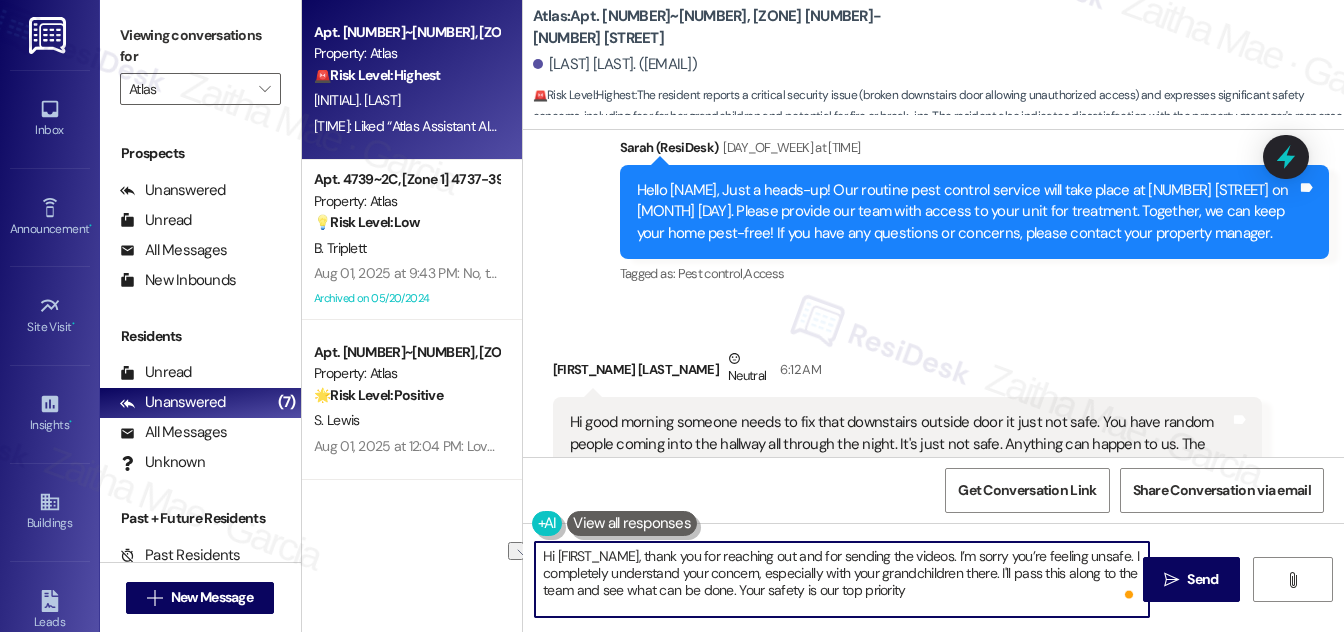 drag, startPoint x: 733, startPoint y: 586, endPoint x: 915, endPoint y: 591, distance: 182.06866 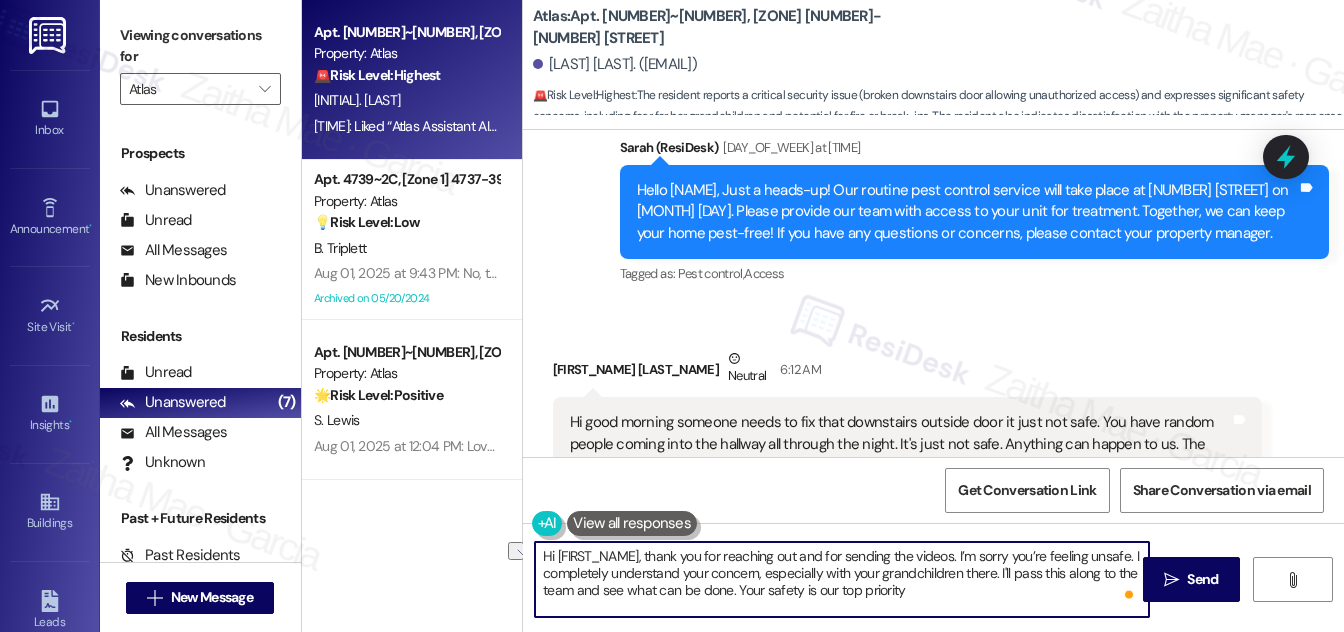 click on "Hi [FIRST_NAME], thank you for reaching out and for sending the videos. I’m sorry you’re feeling unsafe. I completely understand your concern, especially with your grandchildren there. I'll pass this along to the team and see what can be done. Your safety is our top priority" at bounding box center [842, 579] 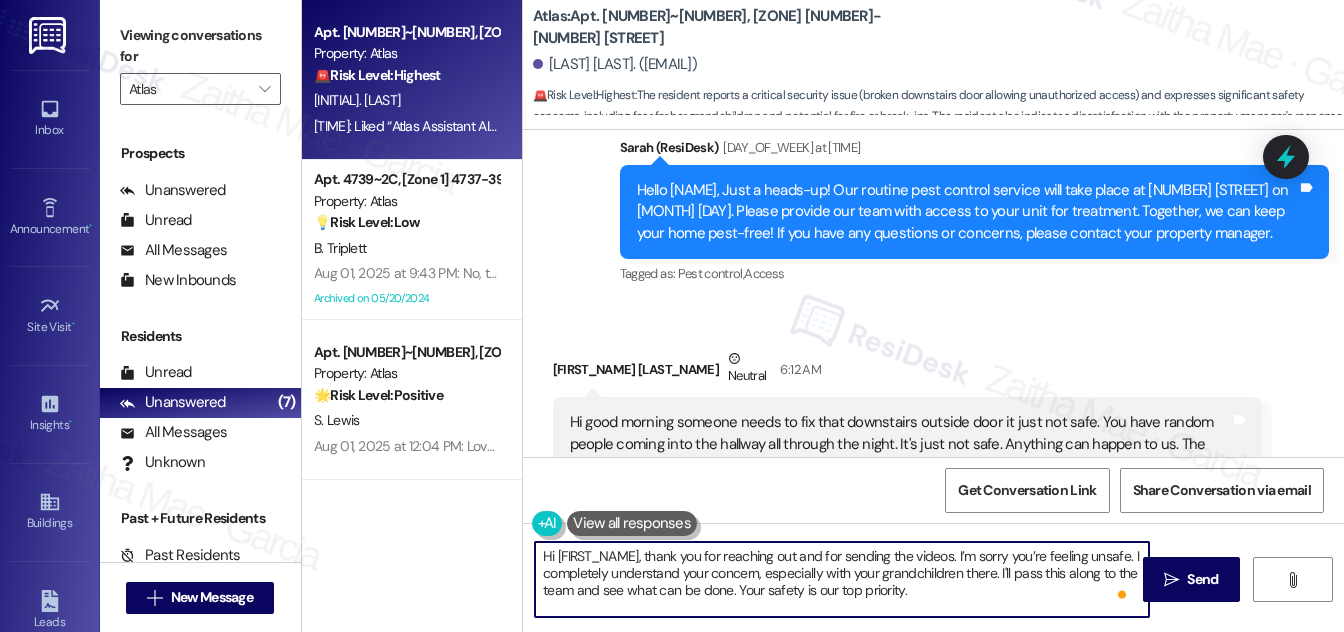 scroll, scrollTop: 16, scrollLeft: 0, axis: vertical 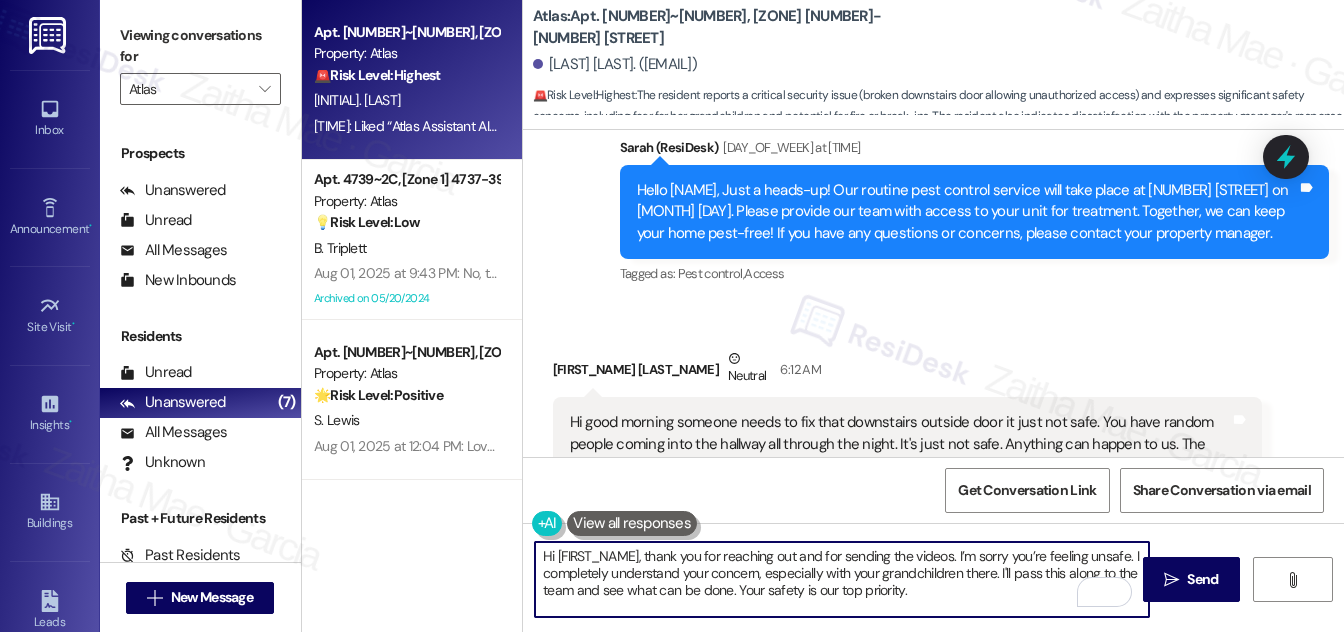paste on "In the meantime, have you noticed any particular times or patterns when this is happening? That info would really help us take the right steps." 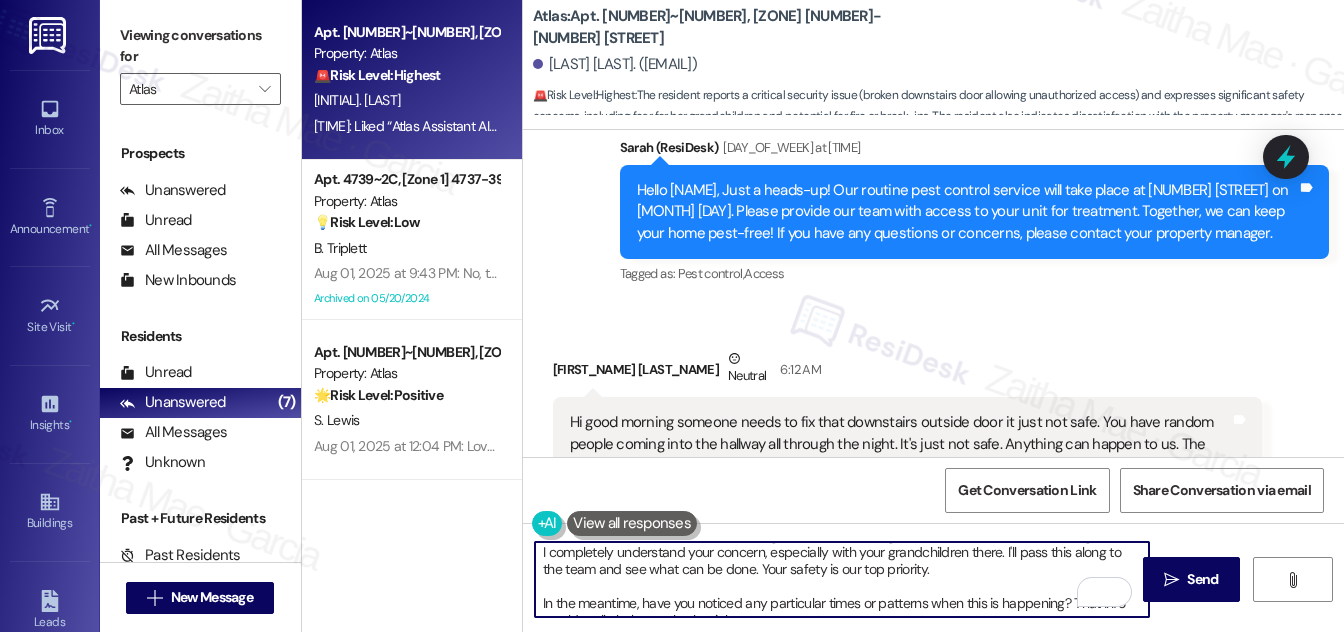 scroll, scrollTop: 34, scrollLeft: 0, axis: vertical 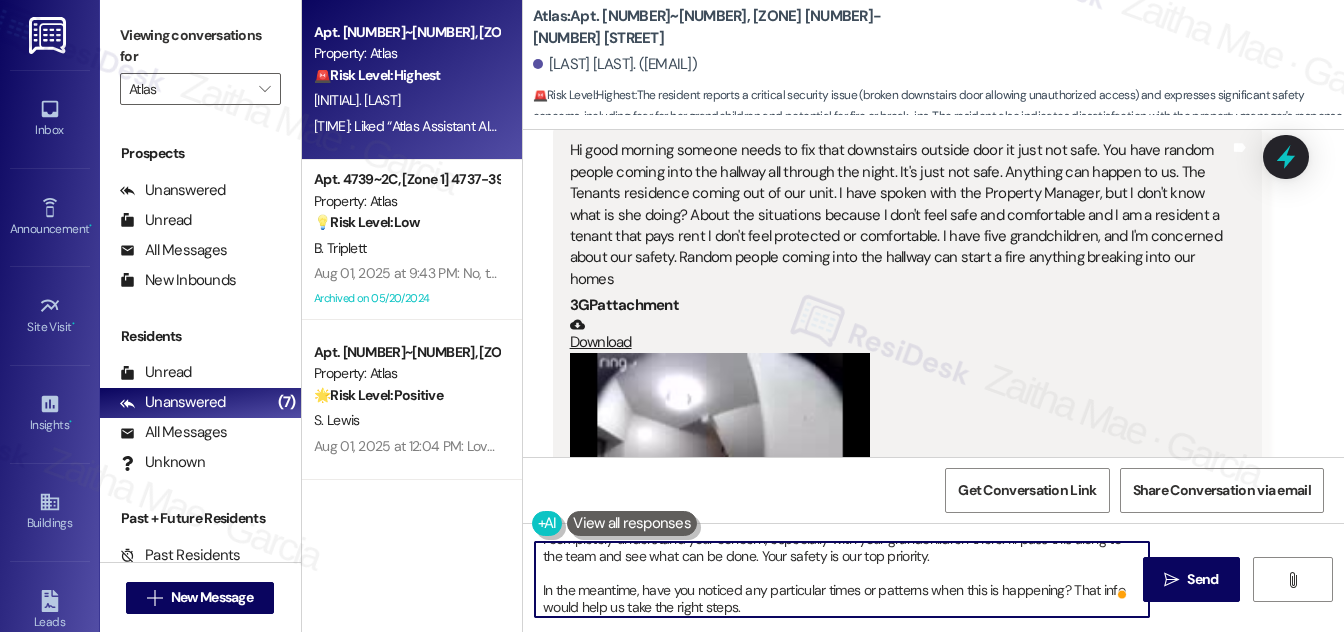 type on "Hi {{first_name}}, thank you for reaching out and for sending the videos. I’m sorry you’re feeling unsafe. I completely understand your concern, especially with your grandchildren there. I'll pass this along to the team and see what can be done. Your safety is our top priority.
In the meantime, have you noticed any particular times or patterns when this is happening? That info would help us take the right steps." 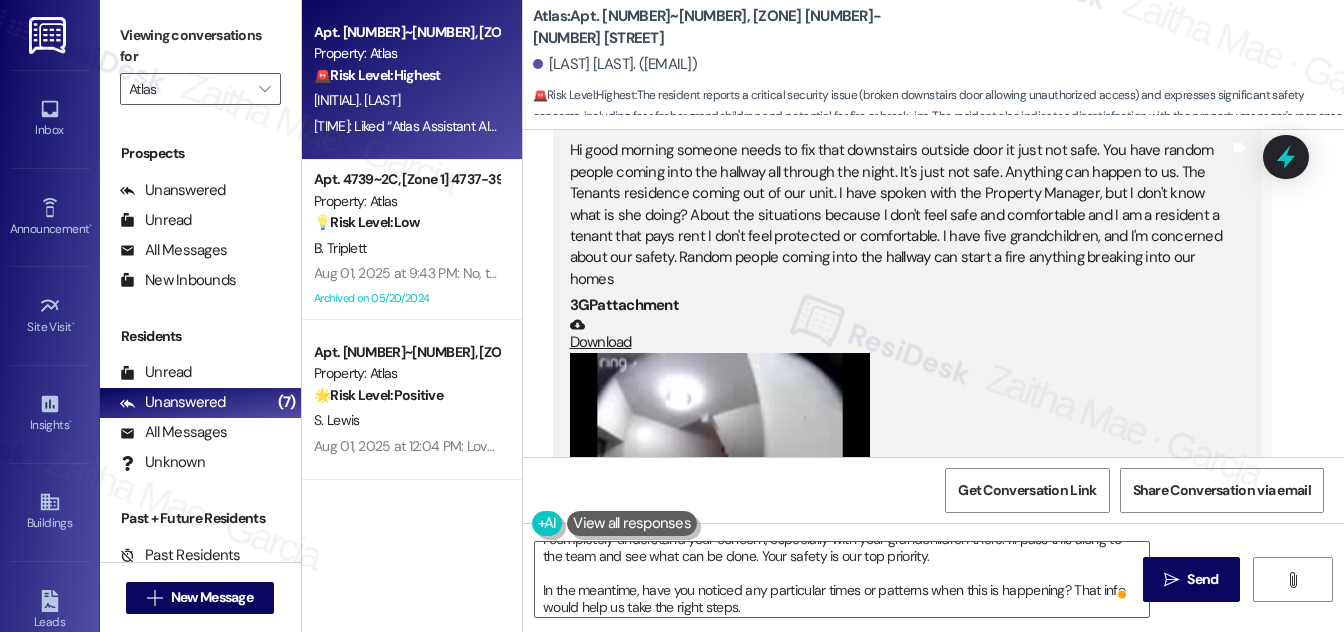 click at bounding box center [720, 465] 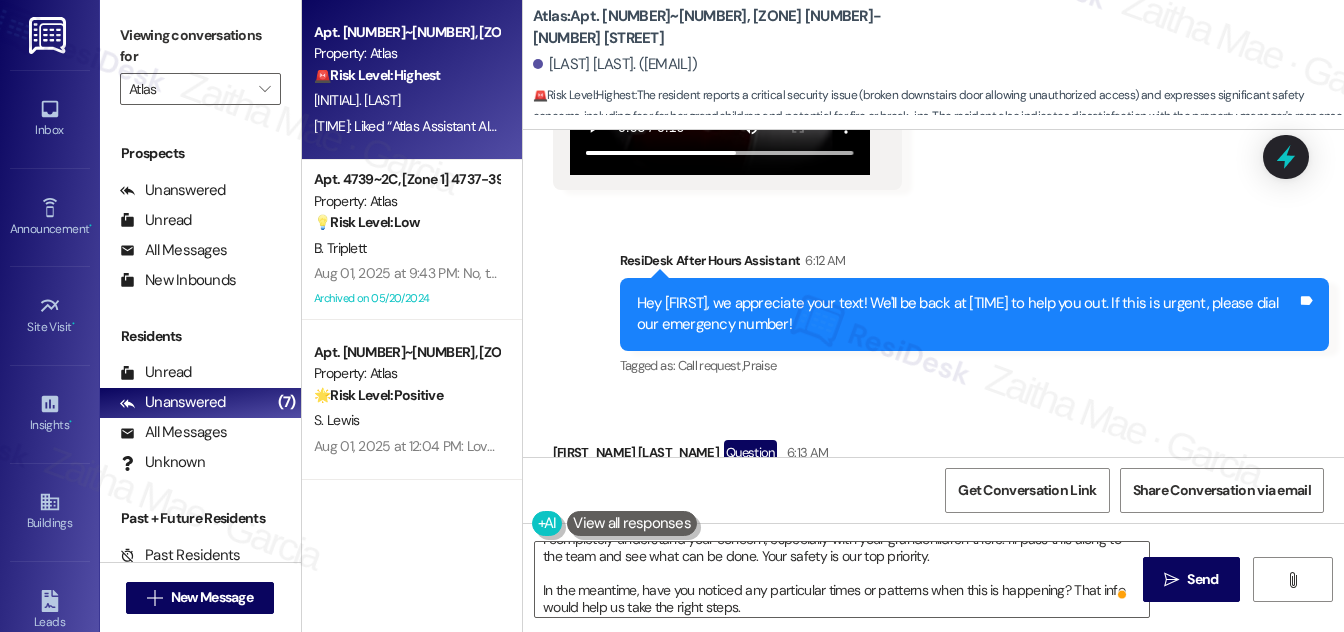scroll, scrollTop: 9272, scrollLeft: 0, axis: vertical 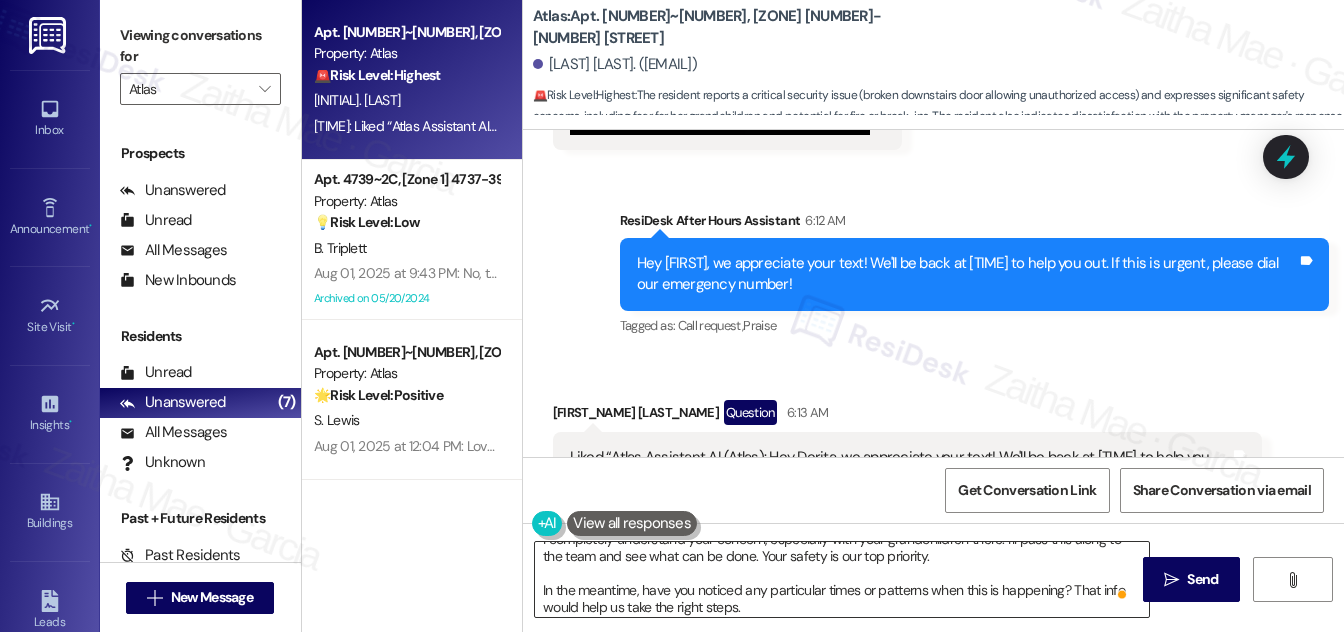 click on "Hi {{first_name}}, thank you for reaching out and for sending the videos. I’m sorry you’re feeling unsafe. I completely understand your concern, especially with your grandchildren there. I'll pass this along to the team and see what can be done. Your safety is our top priority.
In the meantime, have you noticed any particular times or patterns when this is happening? That info would help us take the right steps." at bounding box center [842, 579] 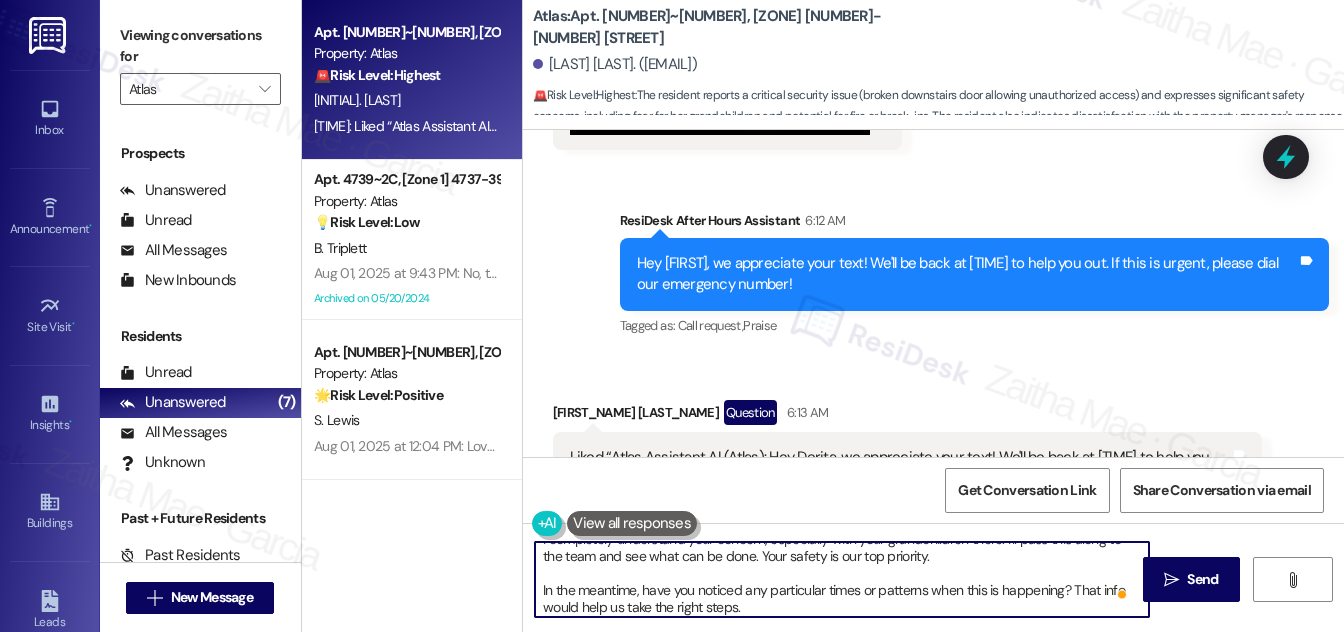scroll, scrollTop: 16, scrollLeft: 0, axis: vertical 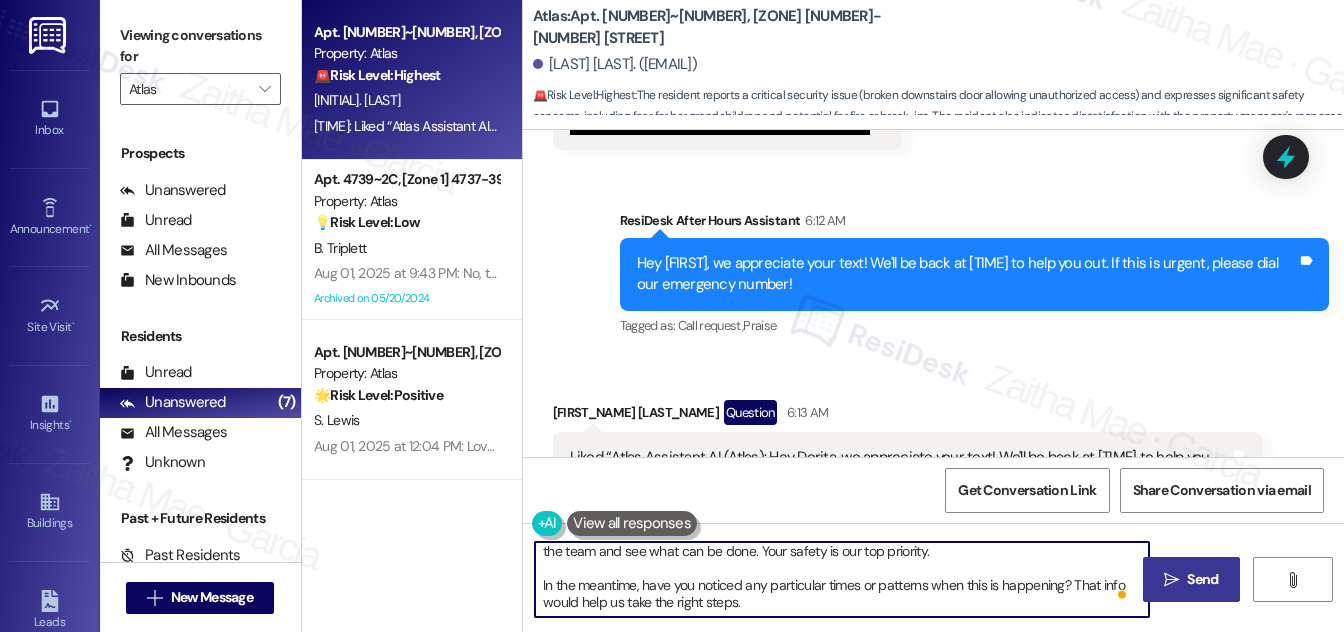 click on "Send" at bounding box center [1202, 579] 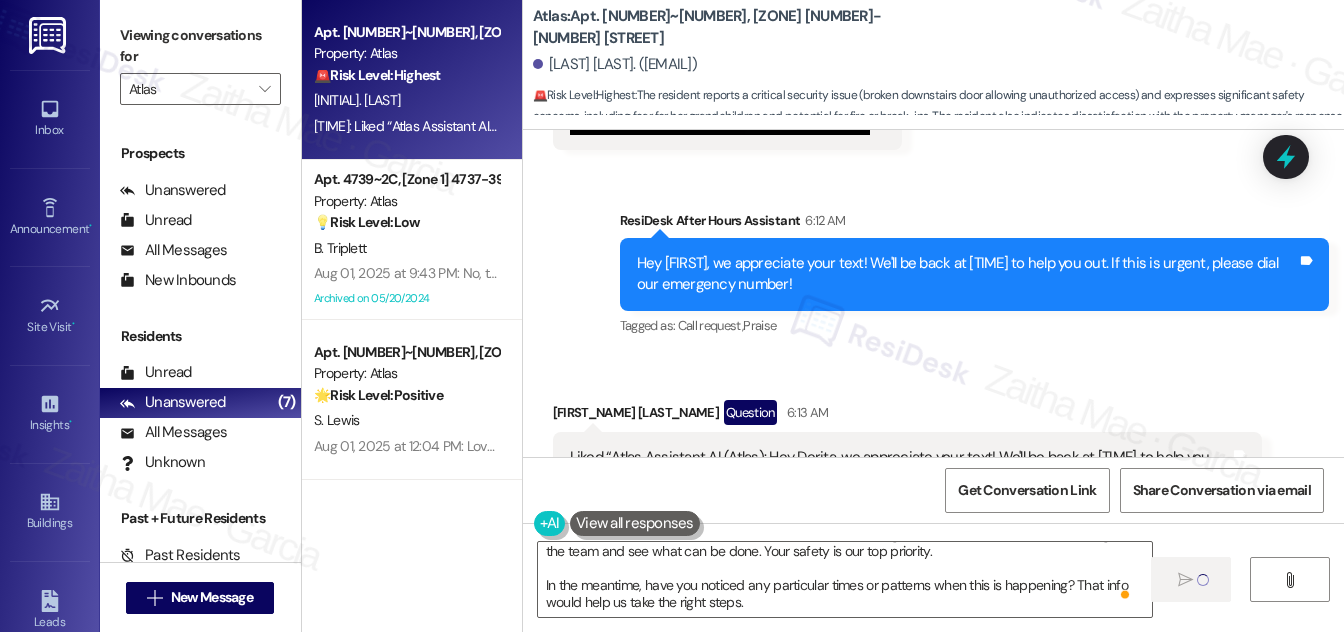 type 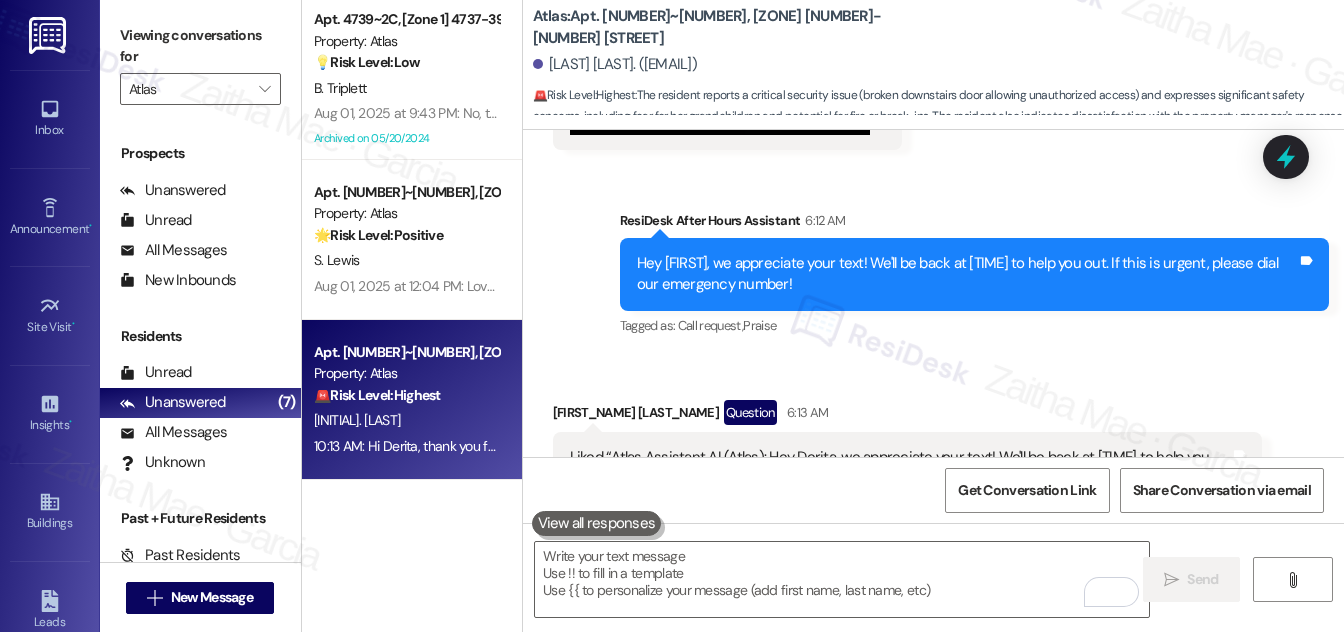 scroll, scrollTop: 0, scrollLeft: 0, axis: both 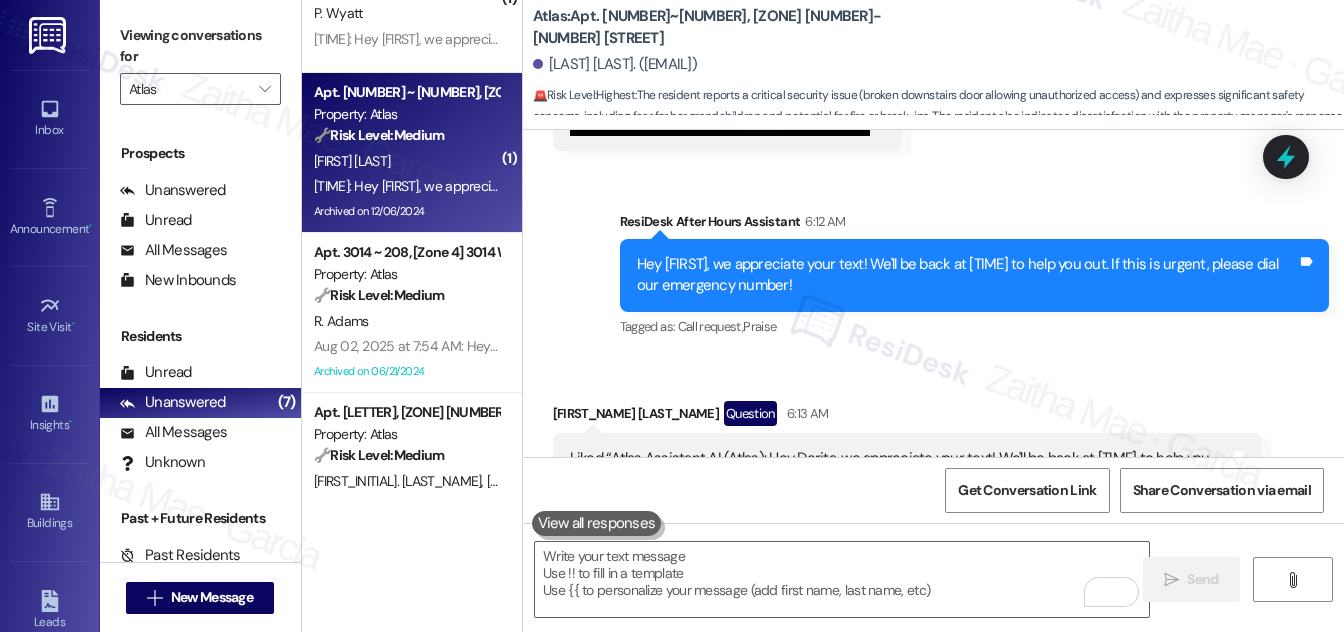 click on "[TIME]: Hey Khyle, we appreciate your text! We'll be back at [TIME] to help you out. If this is urgent, please dial our emergency number! [TIME]: Hey Khyle, we appreciate your text! We'll be back at [TIME] to help you out. If this is urgent, please dial our emergency number!" at bounding box center (702, 186) 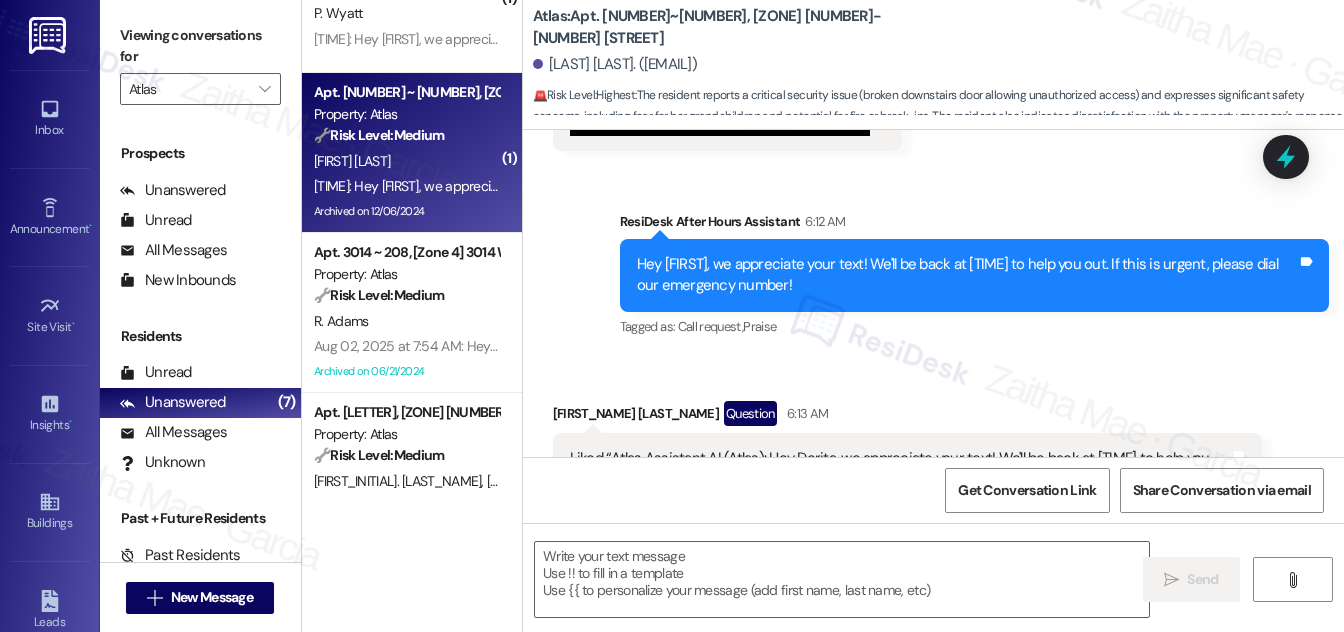 type on "Fetching suggested responses. Please feel free to read through the conversation in the meantime." 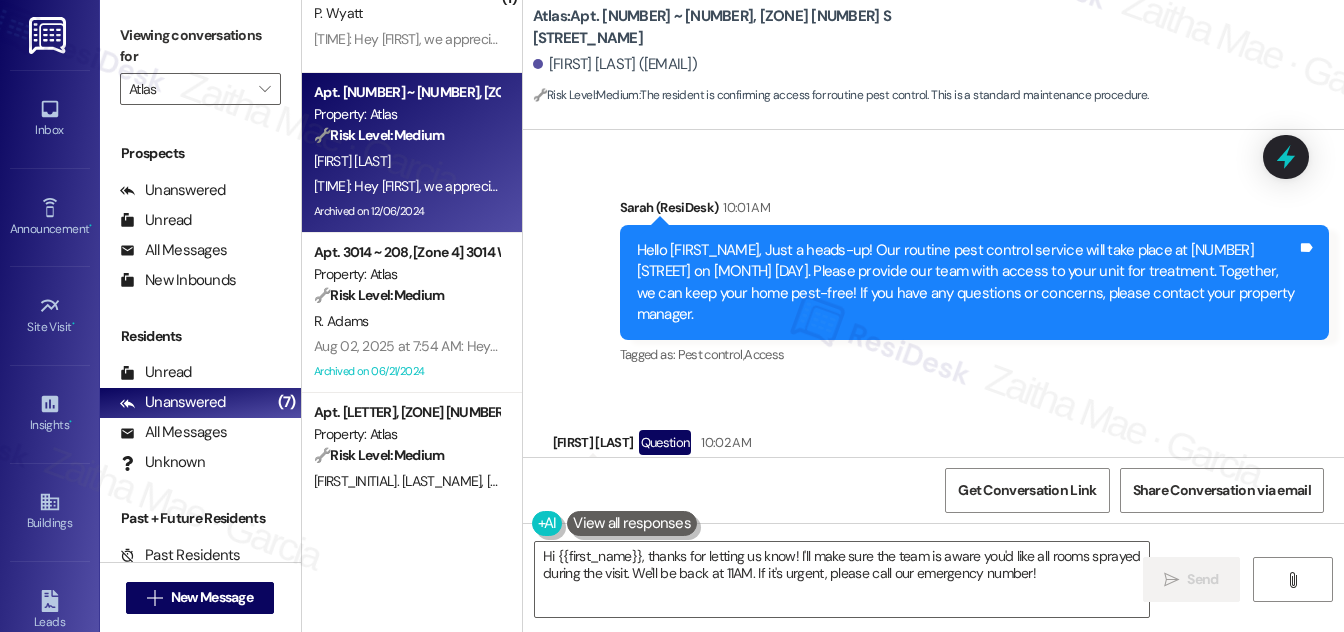 scroll, scrollTop: 29077, scrollLeft: 0, axis: vertical 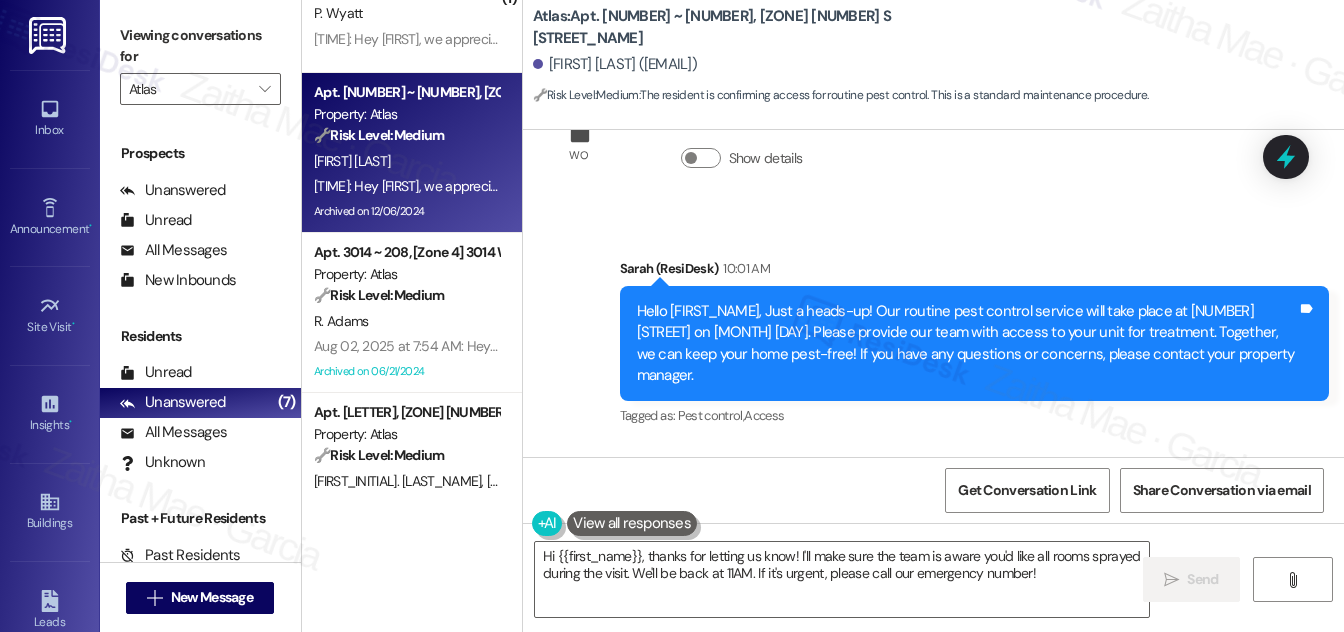 click on "Hide Suggestions" at bounding box center (947, 630) 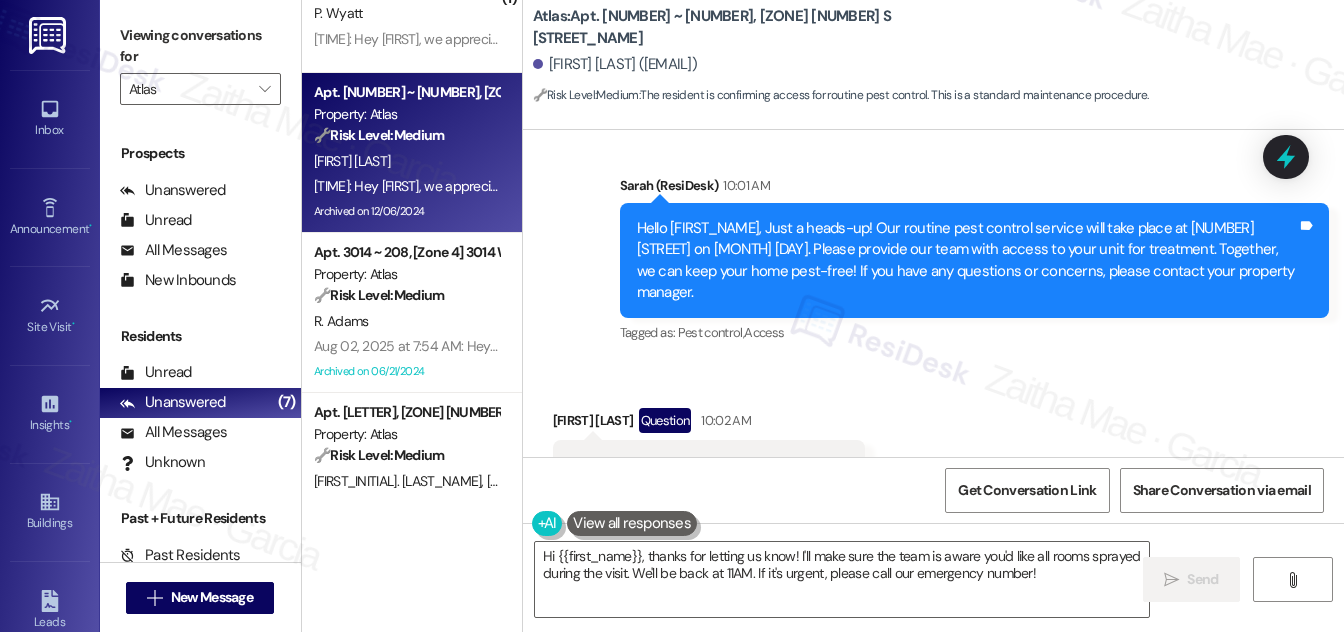 scroll, scrollTop: 29188, scrollLeft: 0, axis: vertical 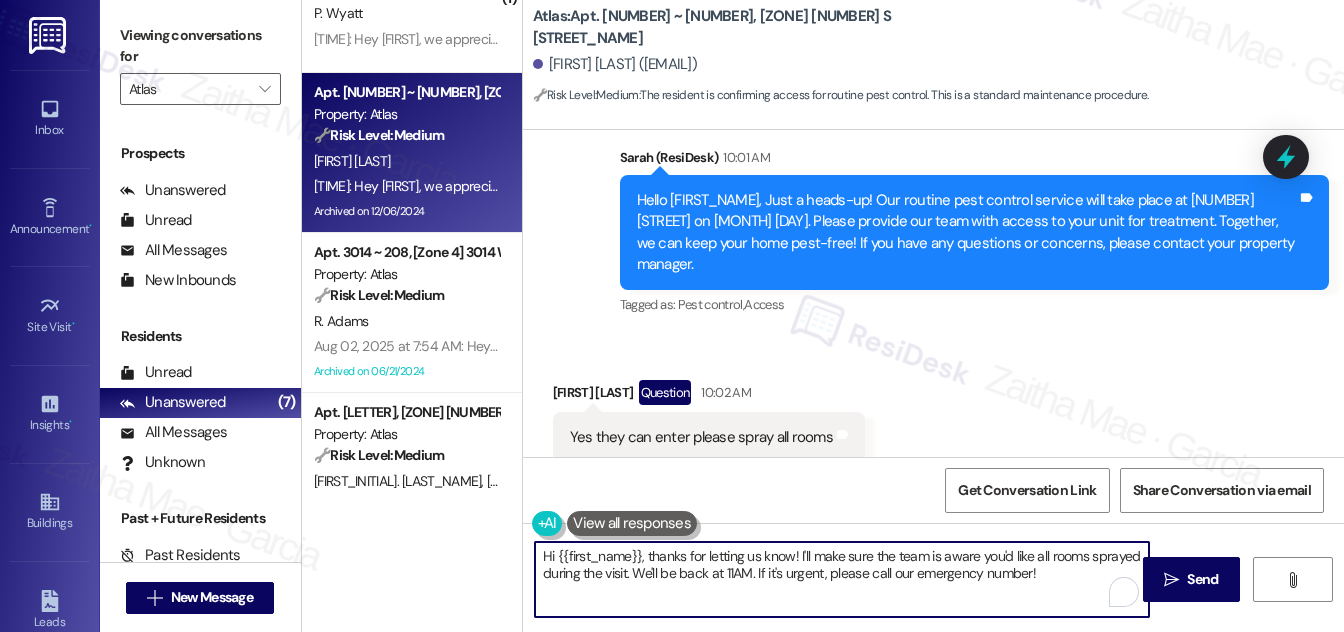 drag, startPoint x: 650, startPoint y: 554, endPoint x: 533, endPoint y: 550, distance: 117.06836 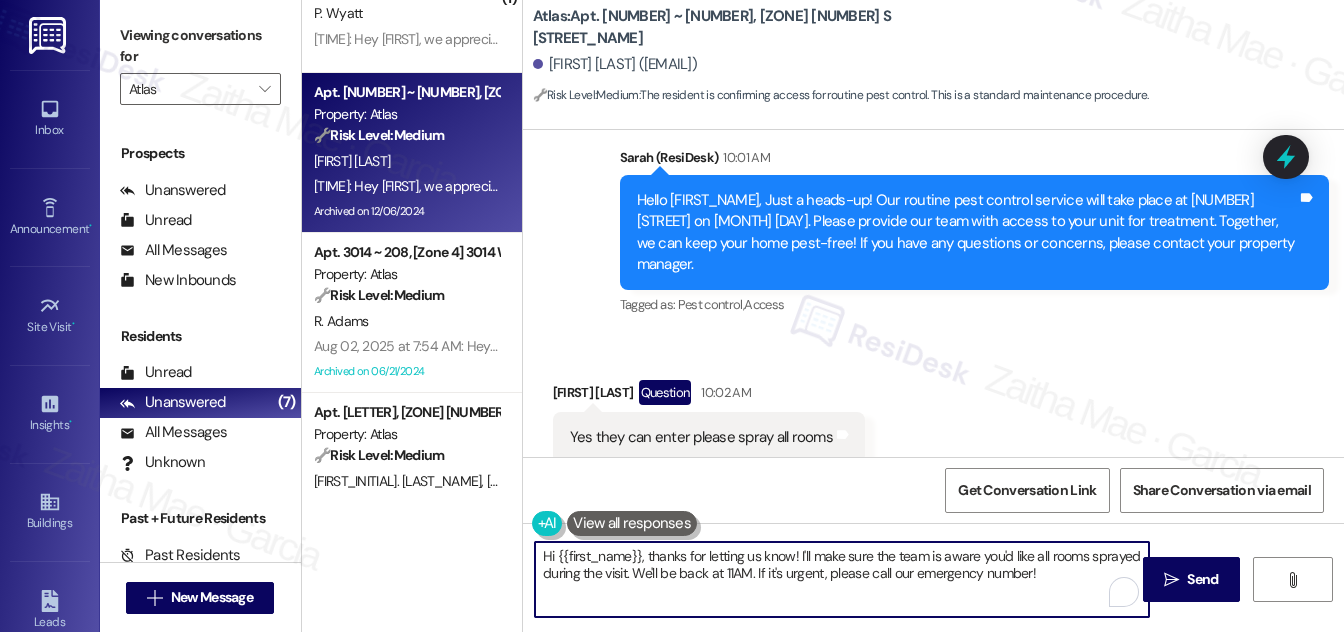click on "Hi {{first_name}}, thanks for letting us know! I'll make sure the team is aware you'd like all rooms sprayed during the visit. We'll be back at 11AM. If it's urgent, please call our emergency number!" at bounding box center (842, 579) 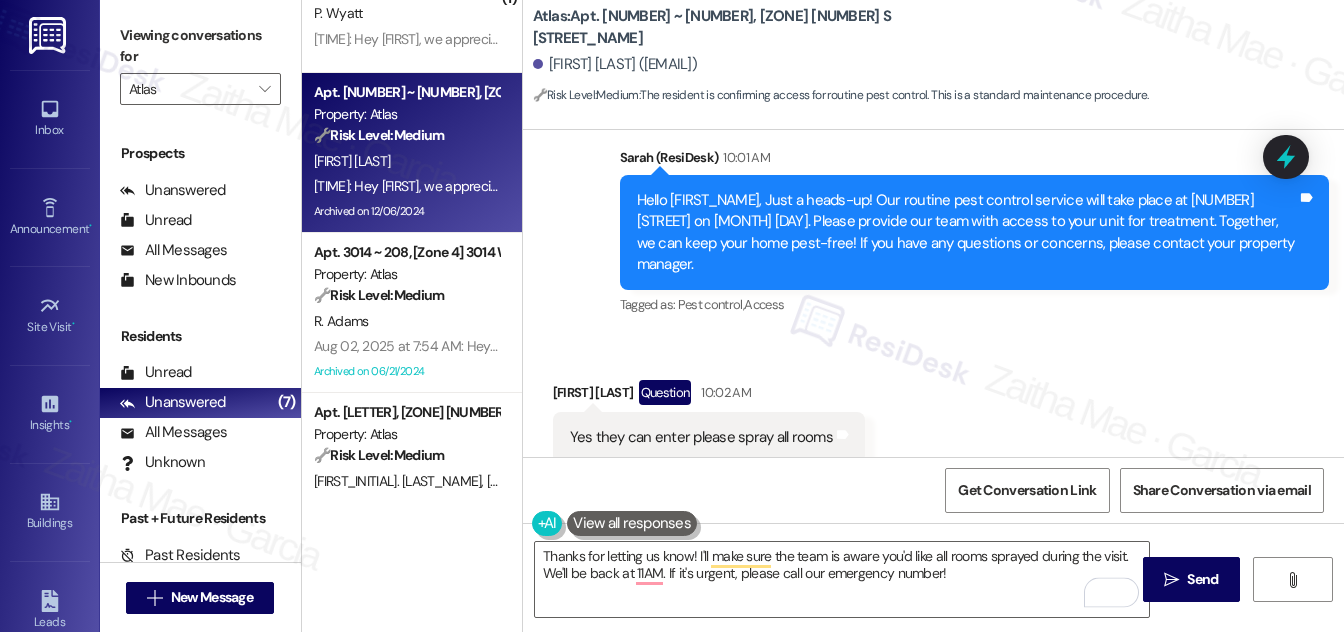 click on "Khyle Singleton Question [TIME]" at bounding box center [709, 396] 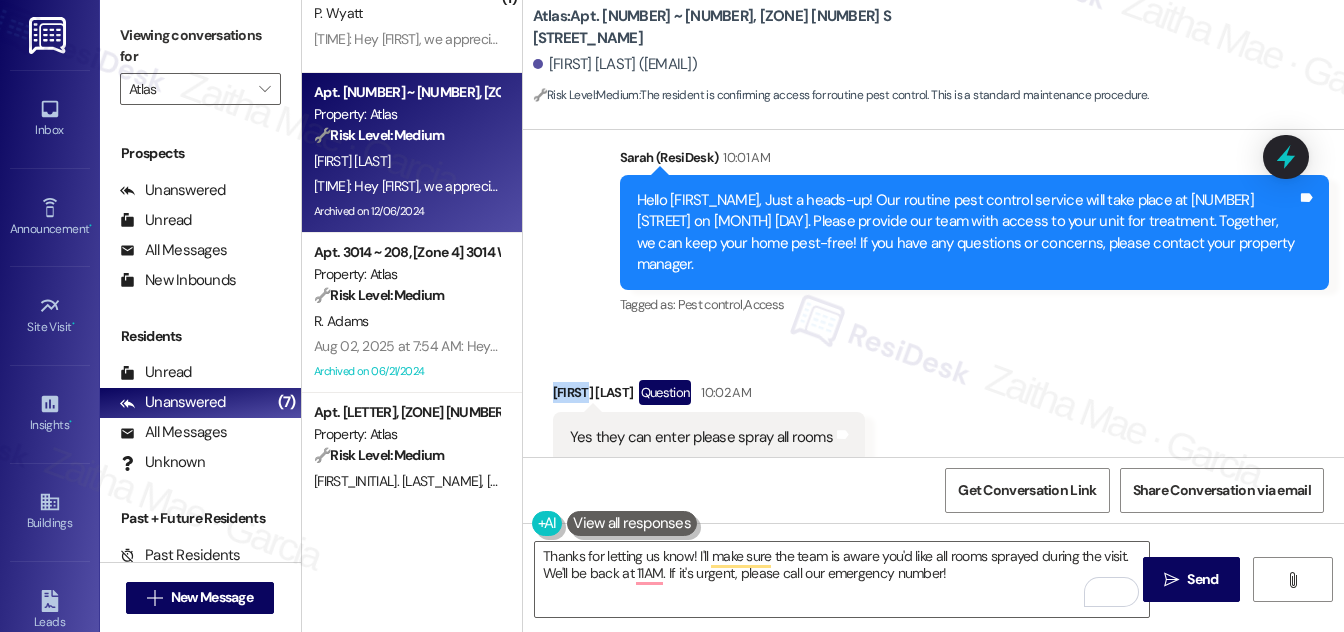 click on "Khyle Singleton Question [TIME]" at bounding box center (709, 396) 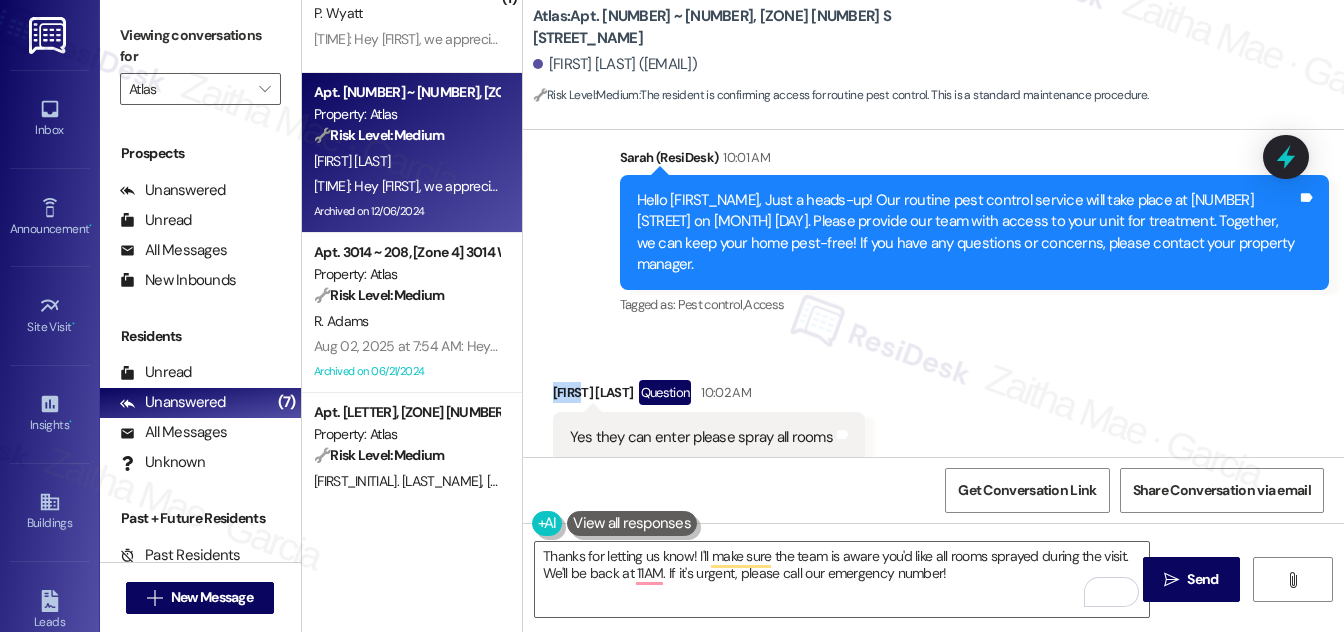 copy on "[FIRST_NAME]" 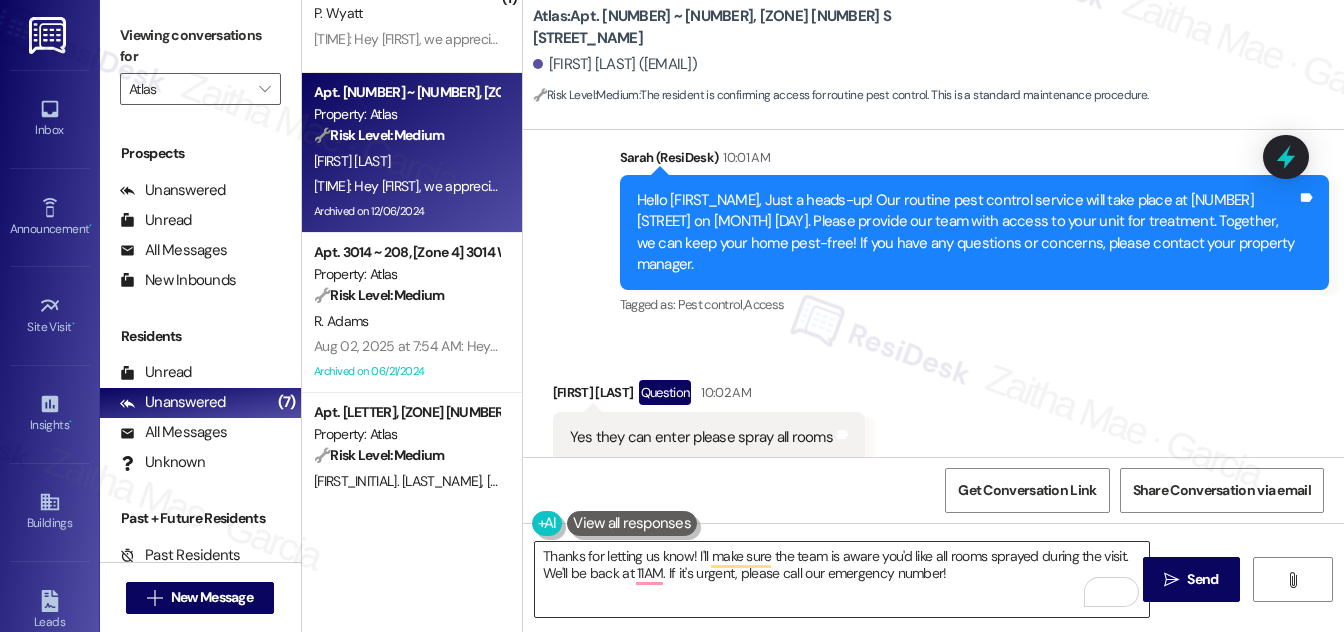 click on "Thanks for letting us know! I'll make sure the team is aware you'd like all rooms sprayed during the visit. We'll be back at 11AM. If it's urgent, please call our emergency number!" at bounding box center [842, 579] 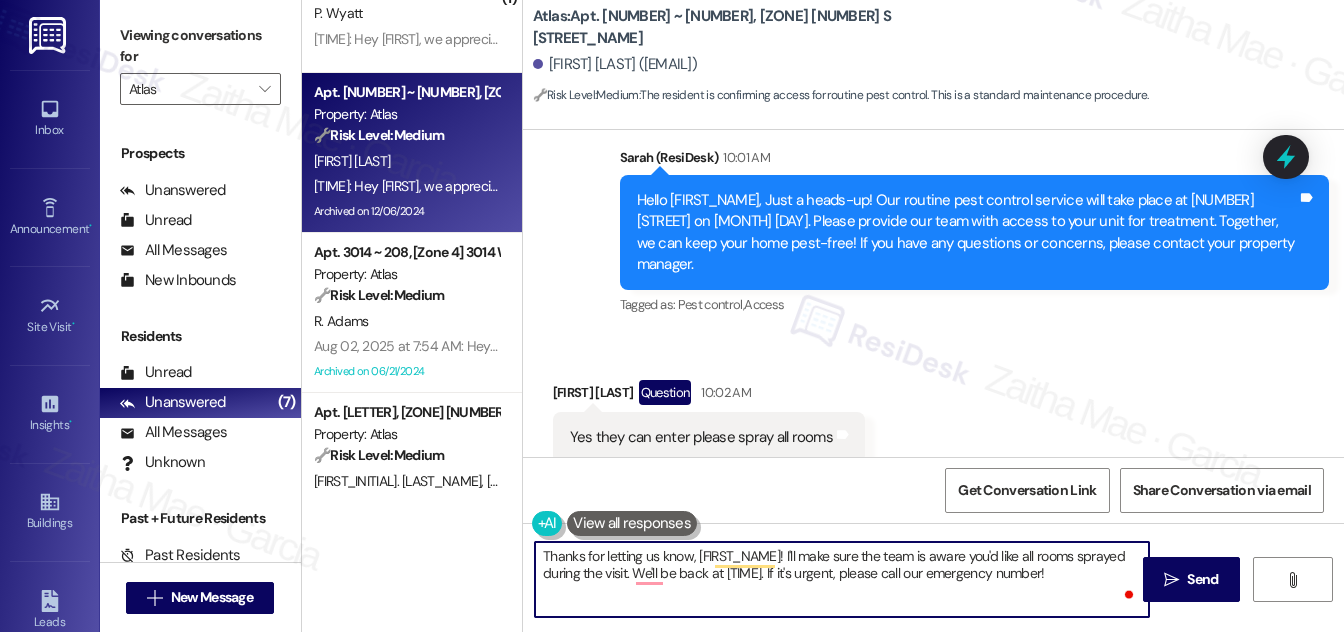 paste on "[FIRST_NAME]" 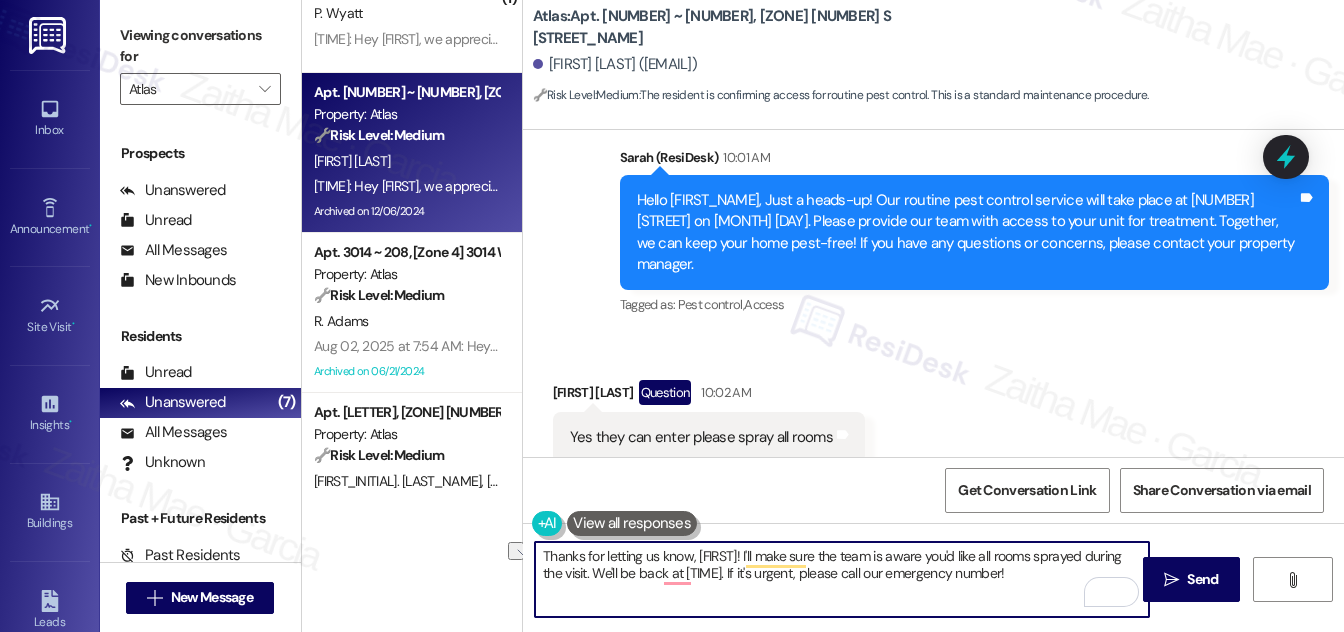 drag, startPoint x: 574, startPoint y: 574, endPoint x: 1000, endPoint y: 601, distance: 426.85477 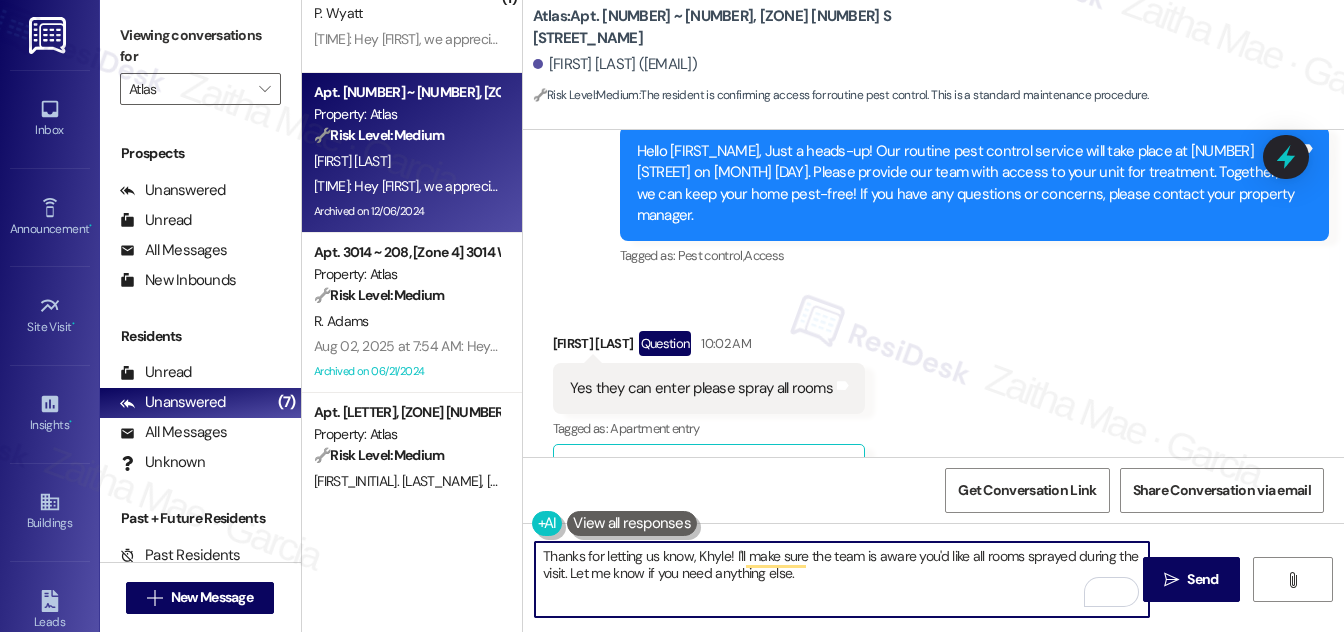 scroll, scrollTop: 29279, scrollLeft: 0, axis: vertical 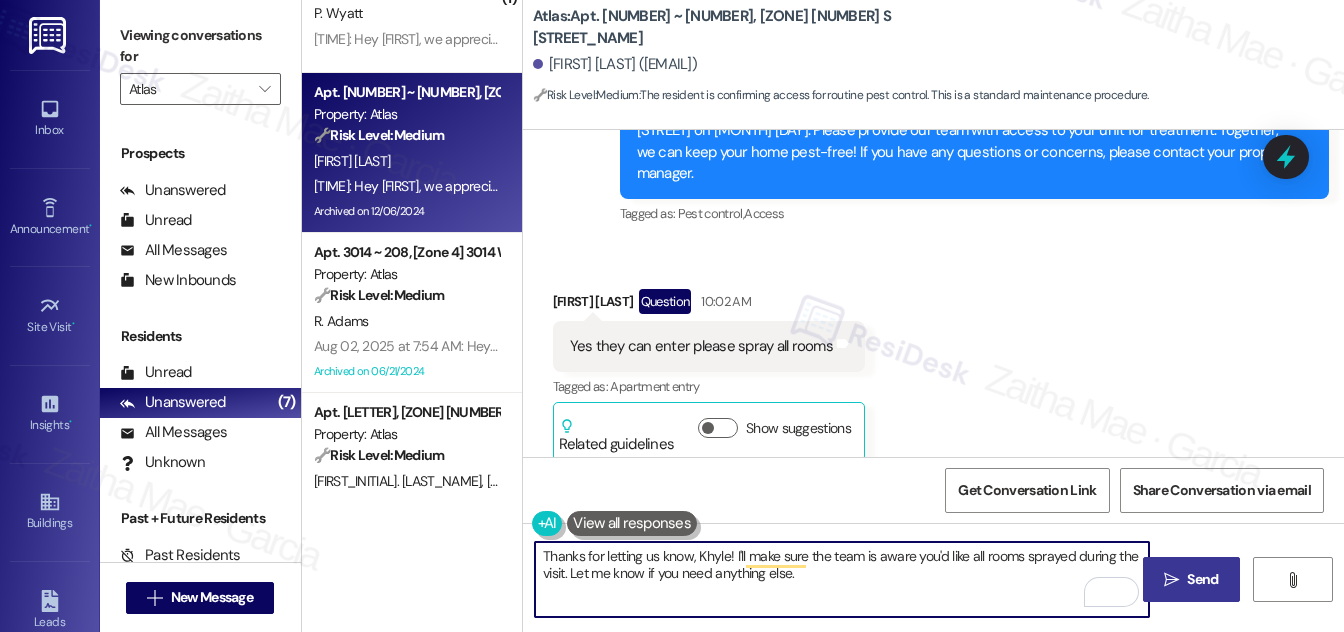 type on "Thanks for letting us know, Khyle! I'll make sure the team is aware you'd like all rooms sprayed during the visit. Let me know if you need anything else." 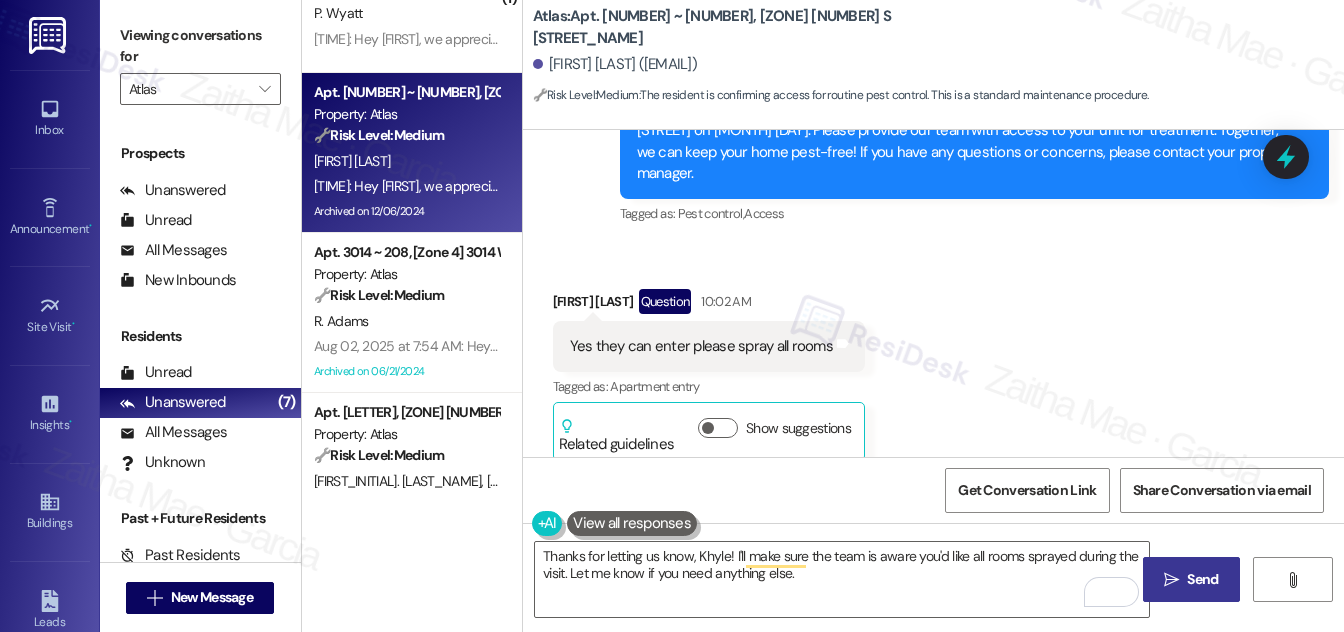 click on "Send" at bounding box center (1202, 579) 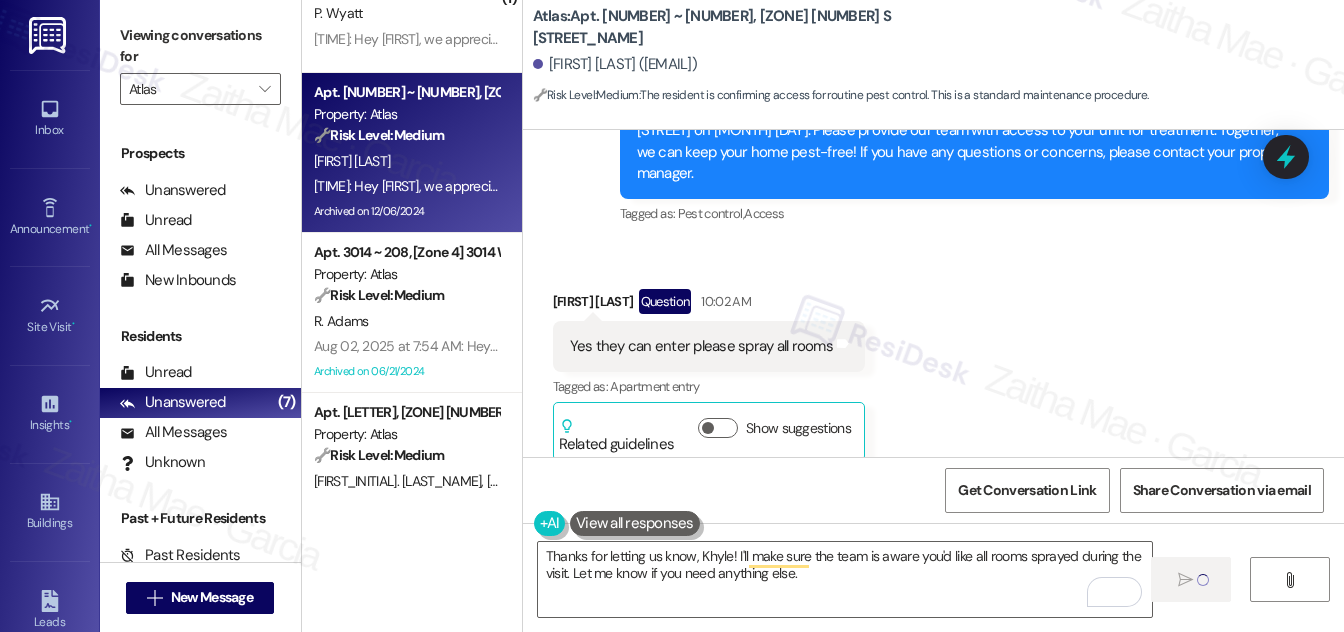 type 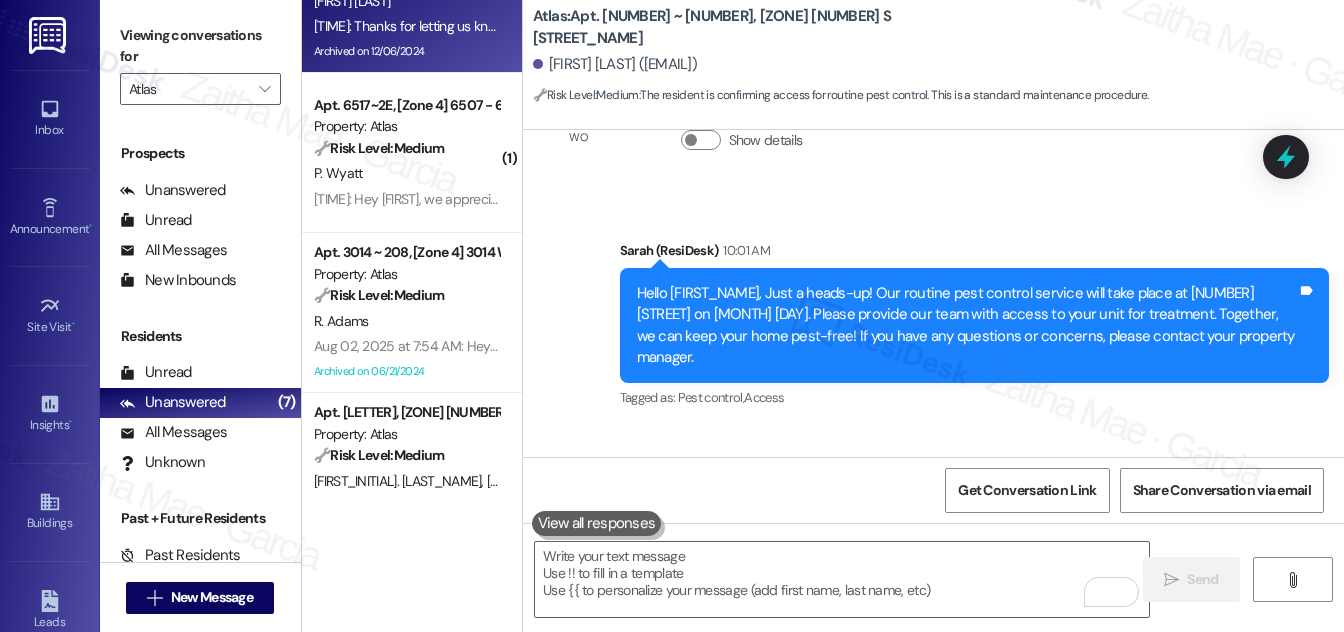 scroll, scrollTop: 29088, scrollLeft: 0, axis: vertical 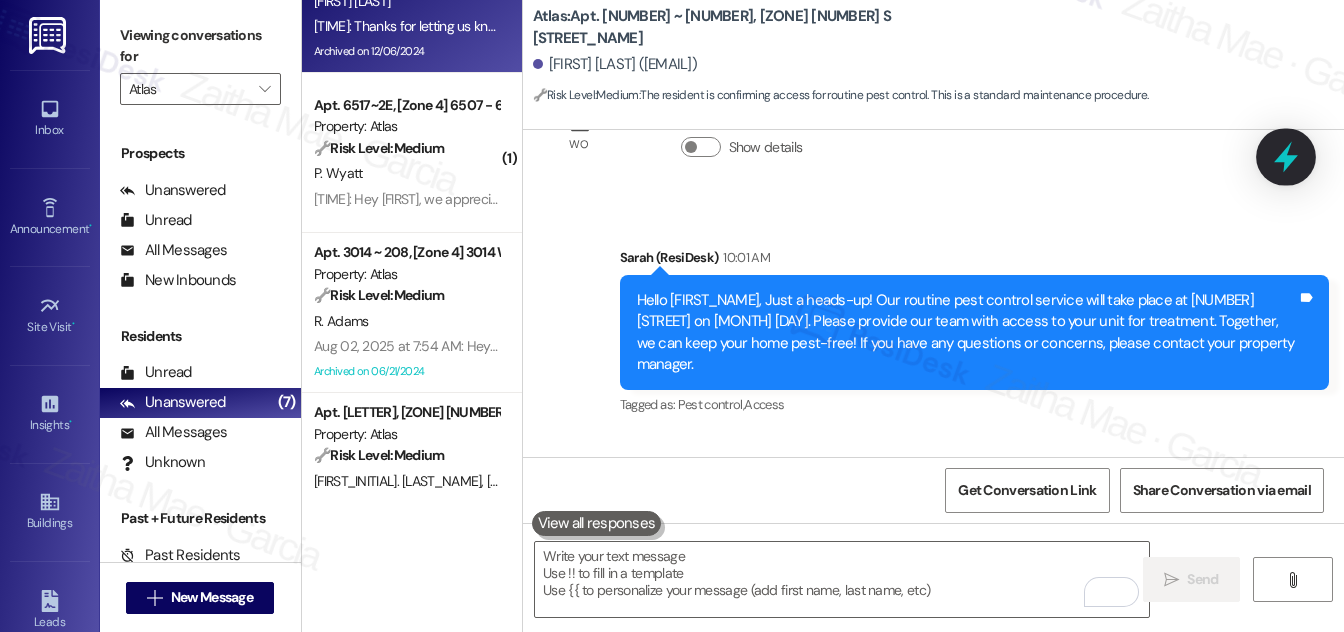 click 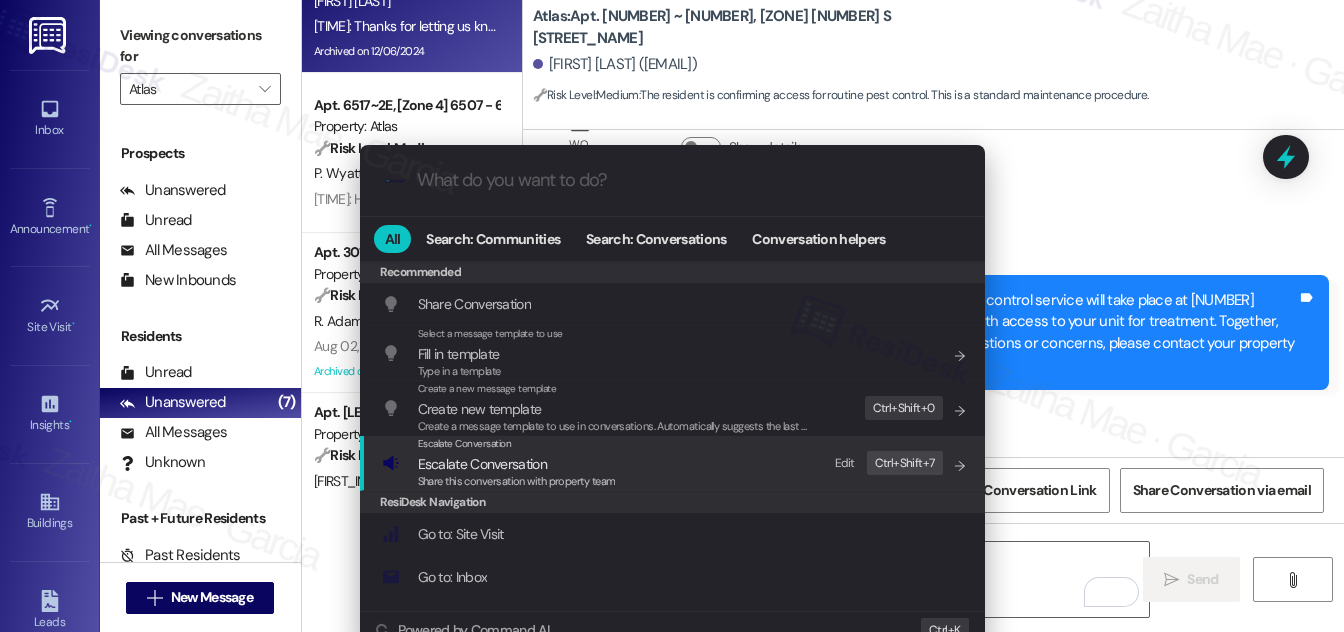 click on "Escalate Conversation" at bounding box center (482, 464) 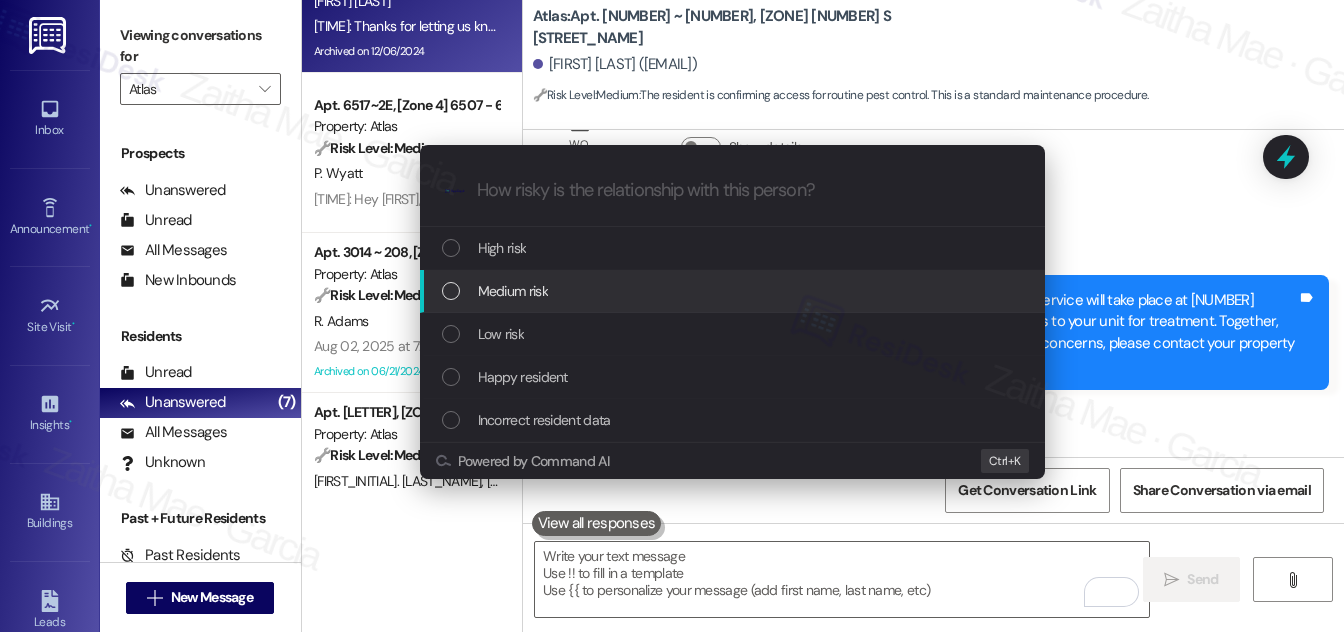click on "Medium risk" at bounding box center (513, 291) 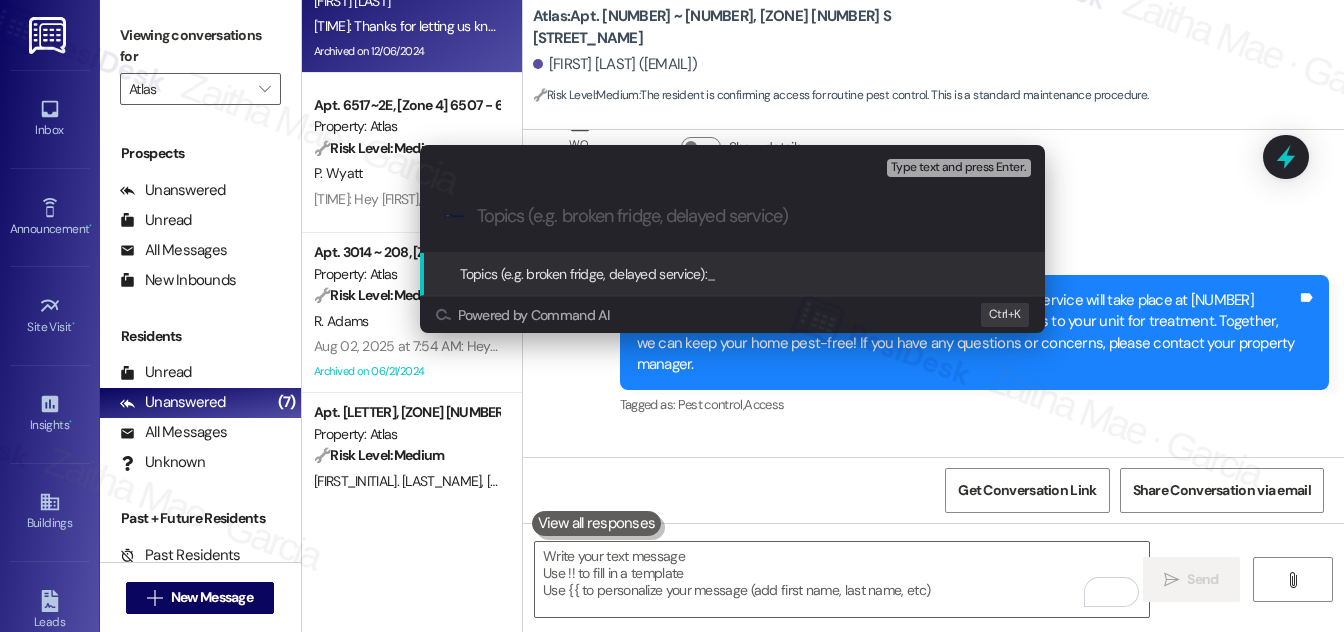 paste on "Pest Control Routine Service- Permission" 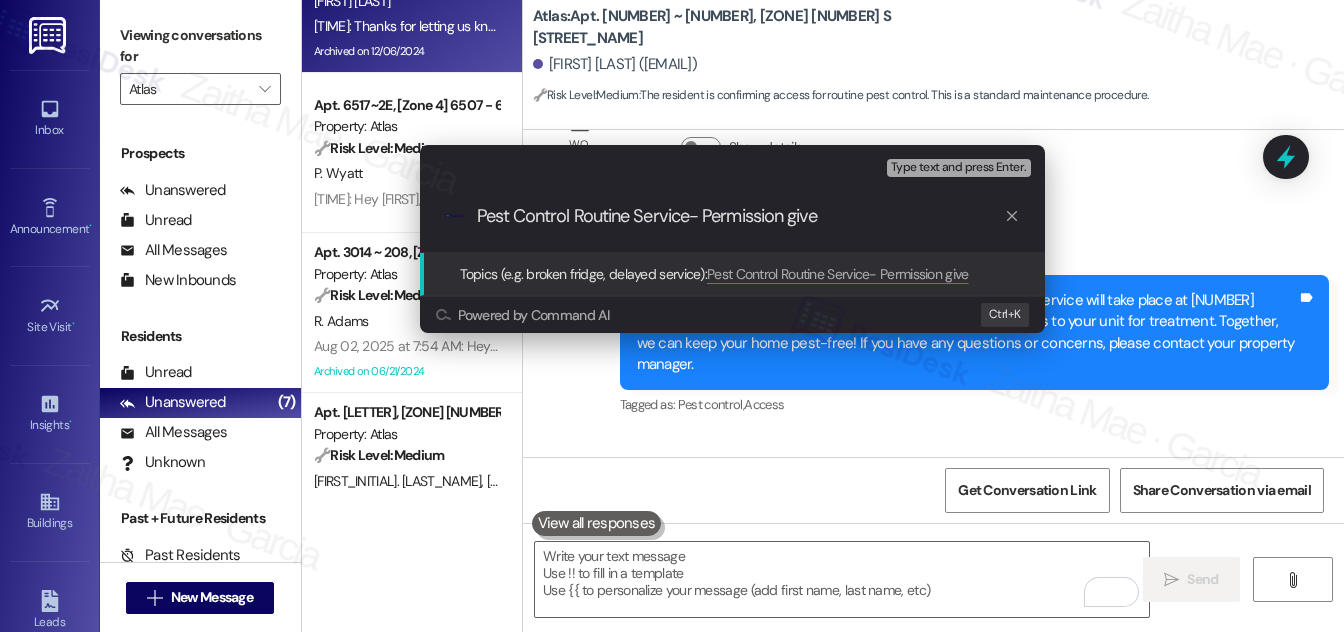 type on "Pest Control Routine Service- Permission given" 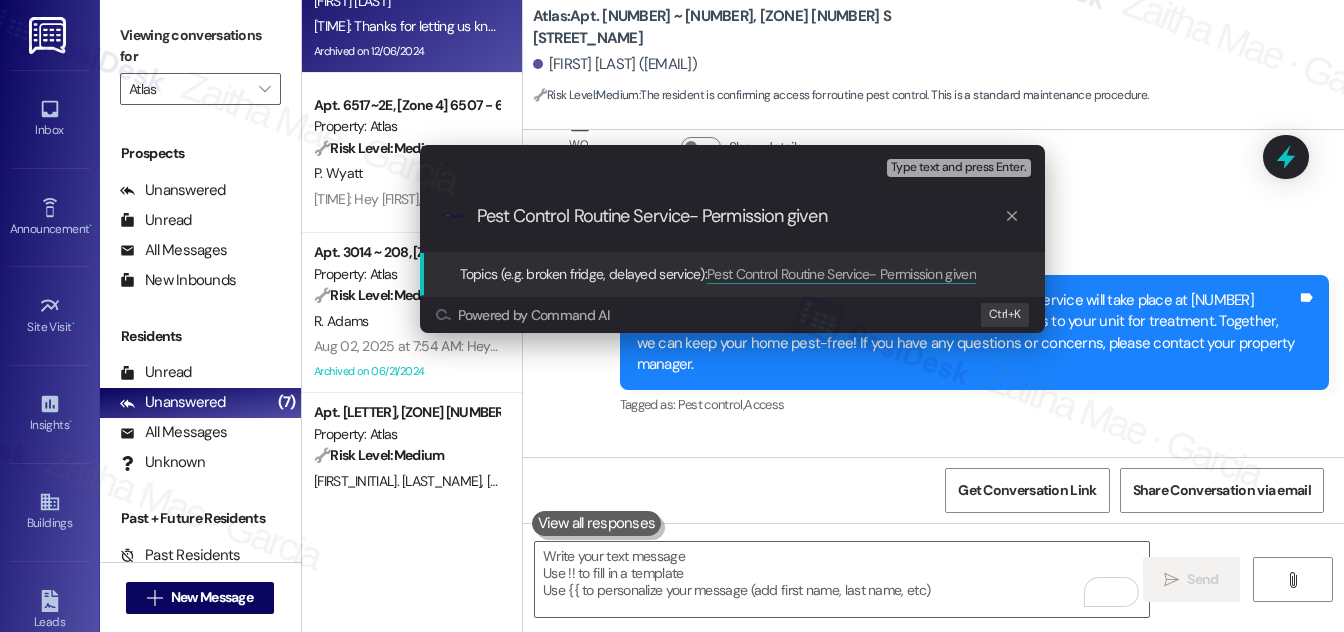 type 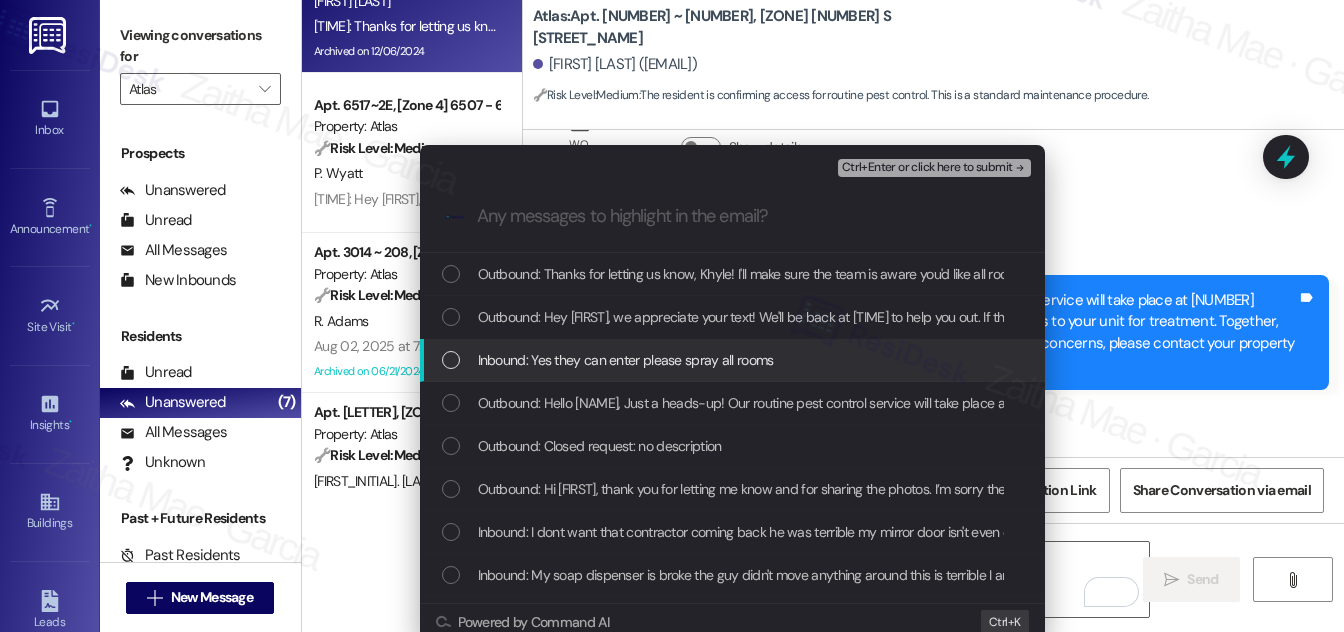 click at bounding box center (451, 360) 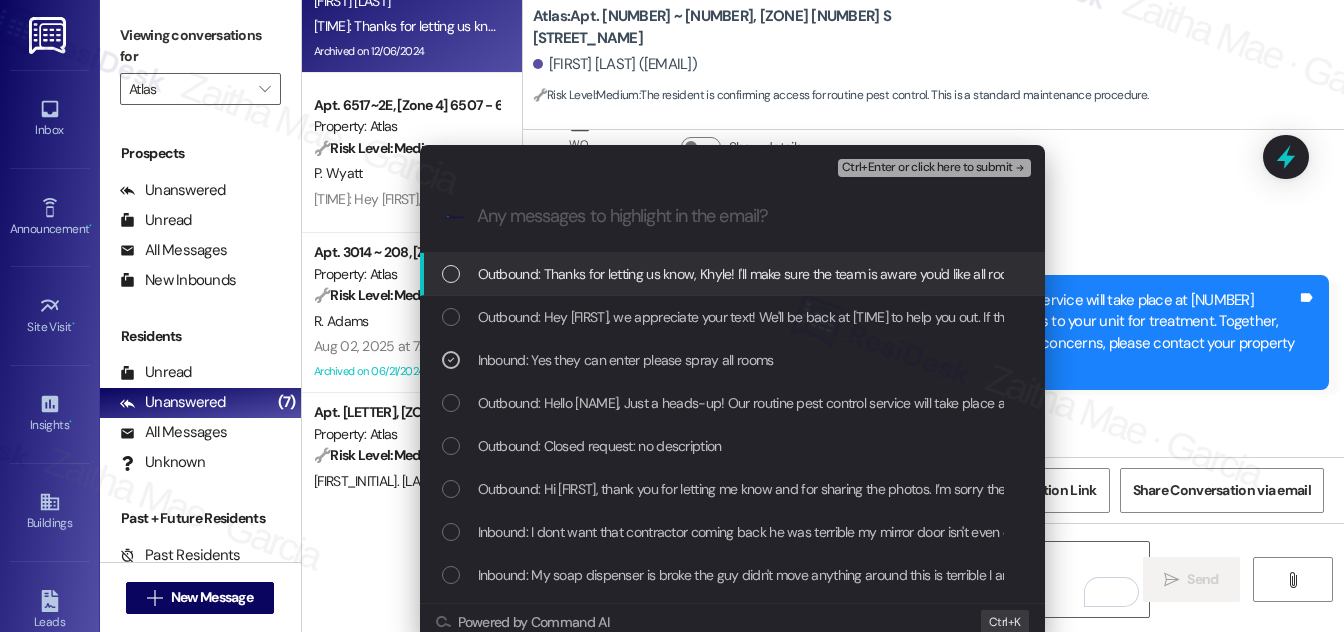 click on "Ctrl+Enter or click here to submit" at bounding box center (927, 168) 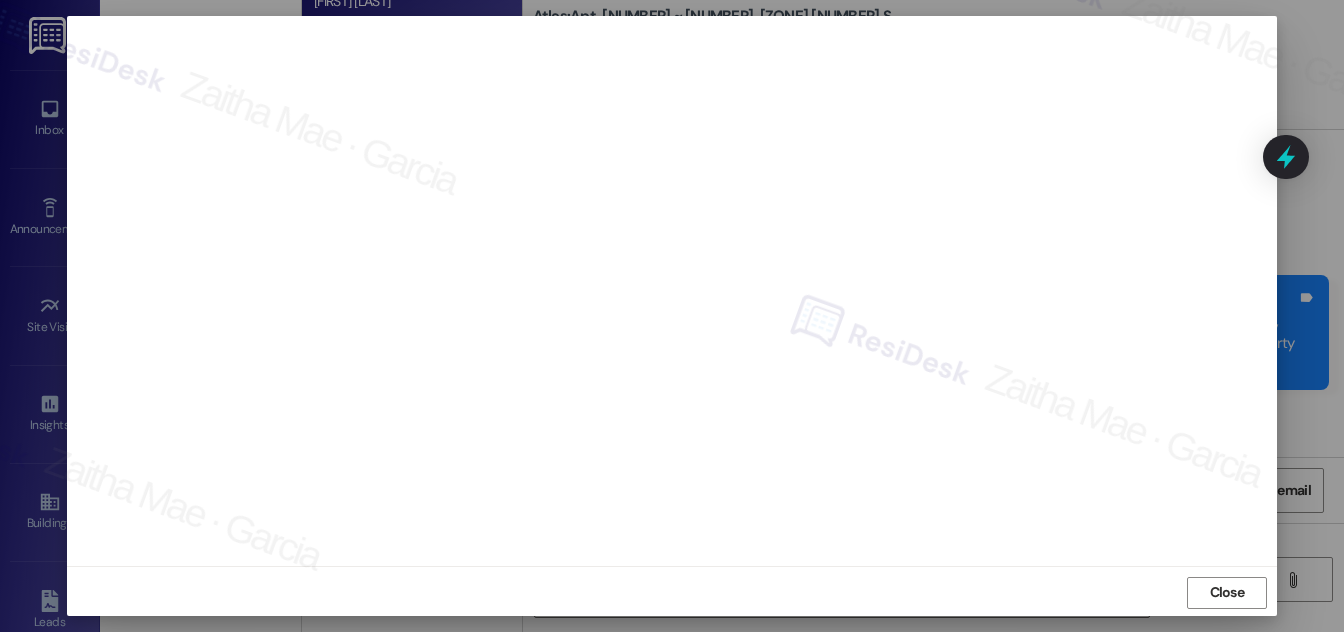 scroll, scrollTop: 21, scrollLeft: 0, axis: vertical 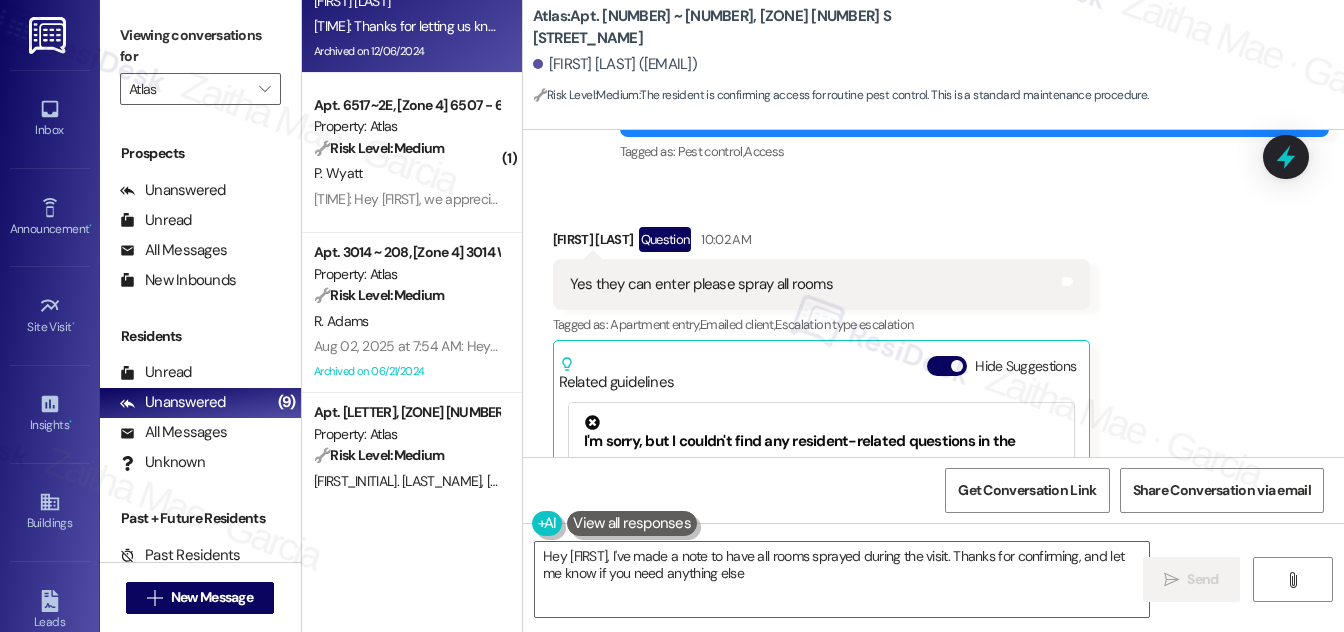 type on "Hey [NAME], I've made a note to have all rooms sprayed during the visit. Thanks for confirming, and let me know if you need anything else!" 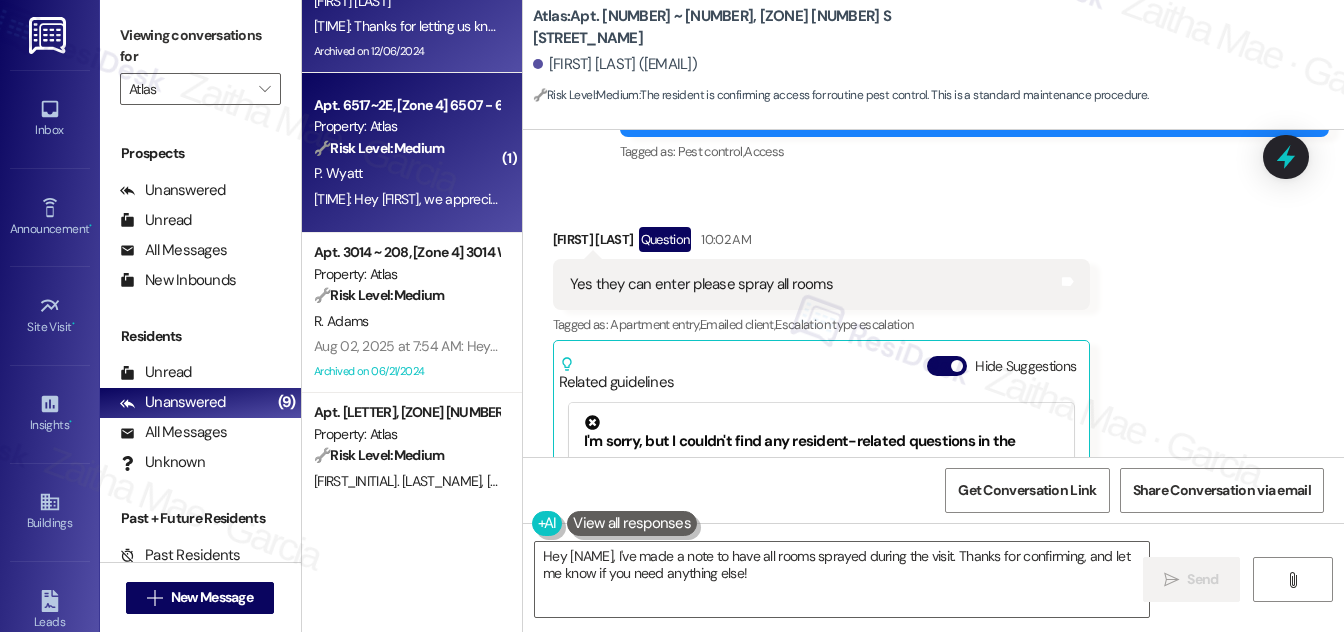 click on "P. Wyatt" at bounding box center (406, 173) 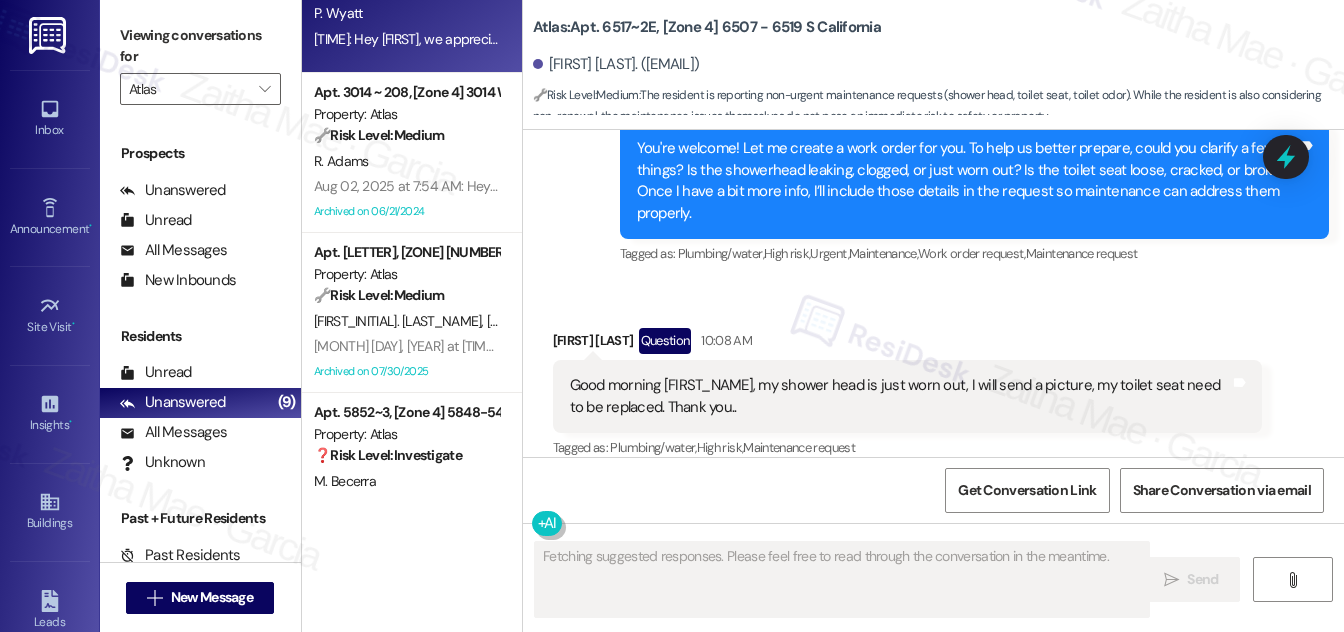 scroll, scrollTop: 16967, scrollLeft: 0, axis: vertical 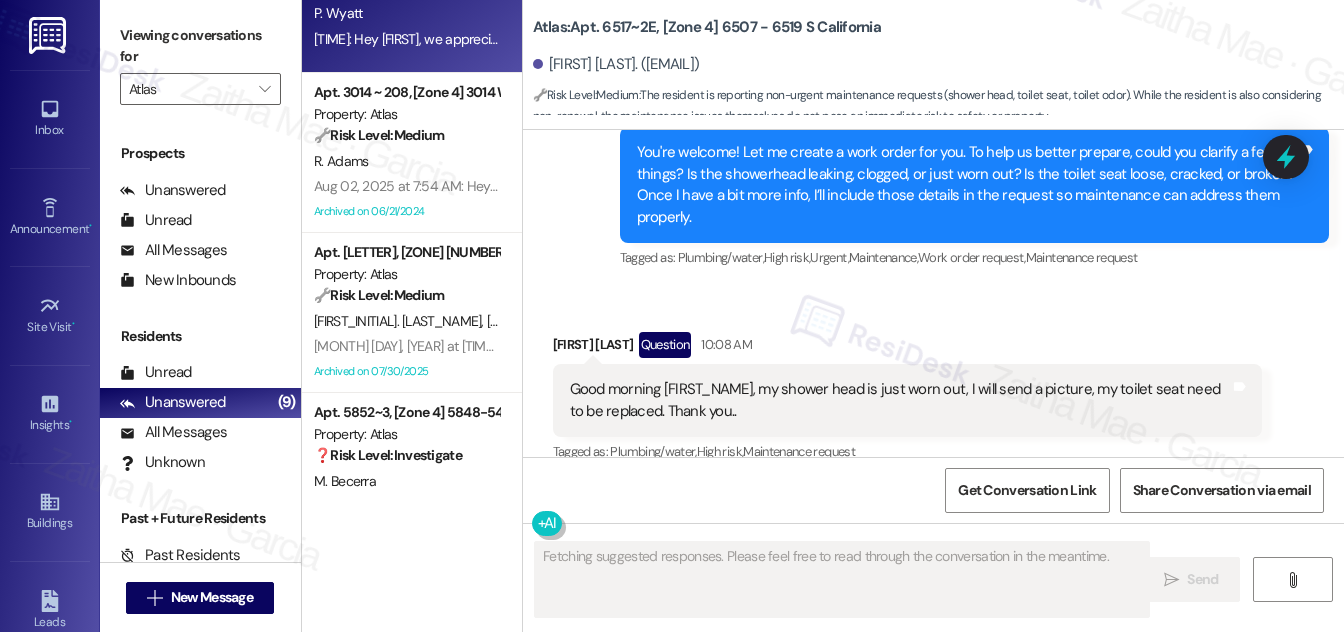 click on "Hide Suggestions" at bounding box center (947, 493) 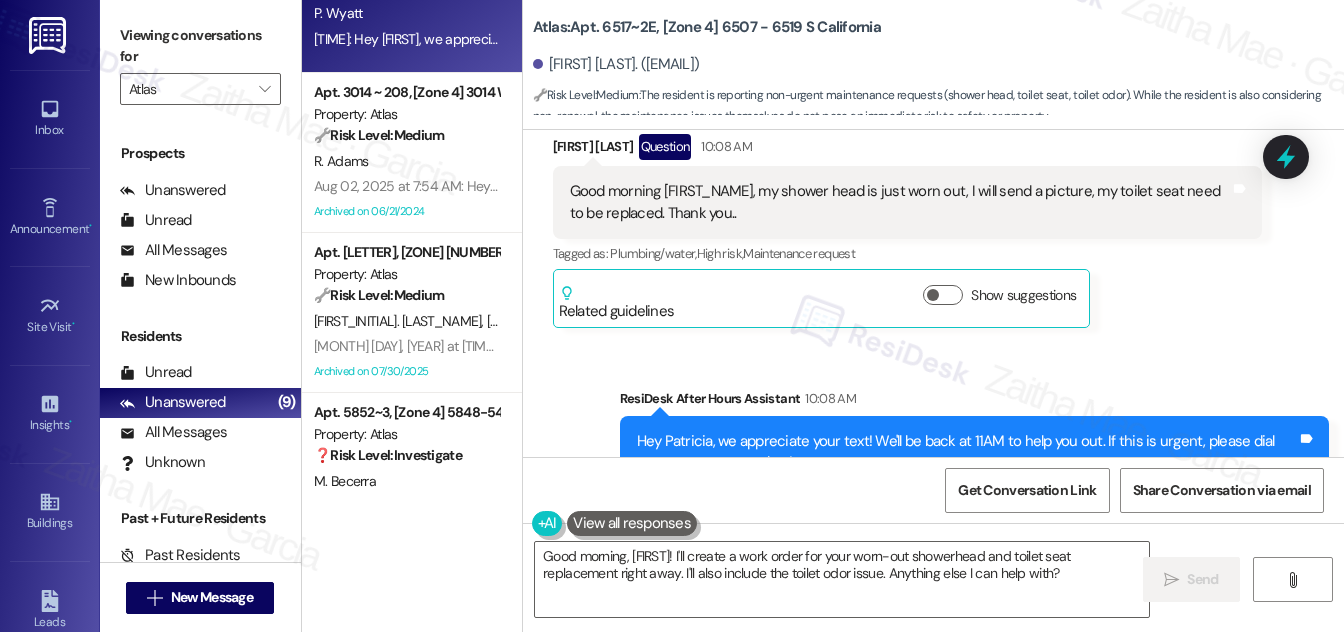 scroll, scrollTop: 17169, scrollLeft: 0, axis: vertical 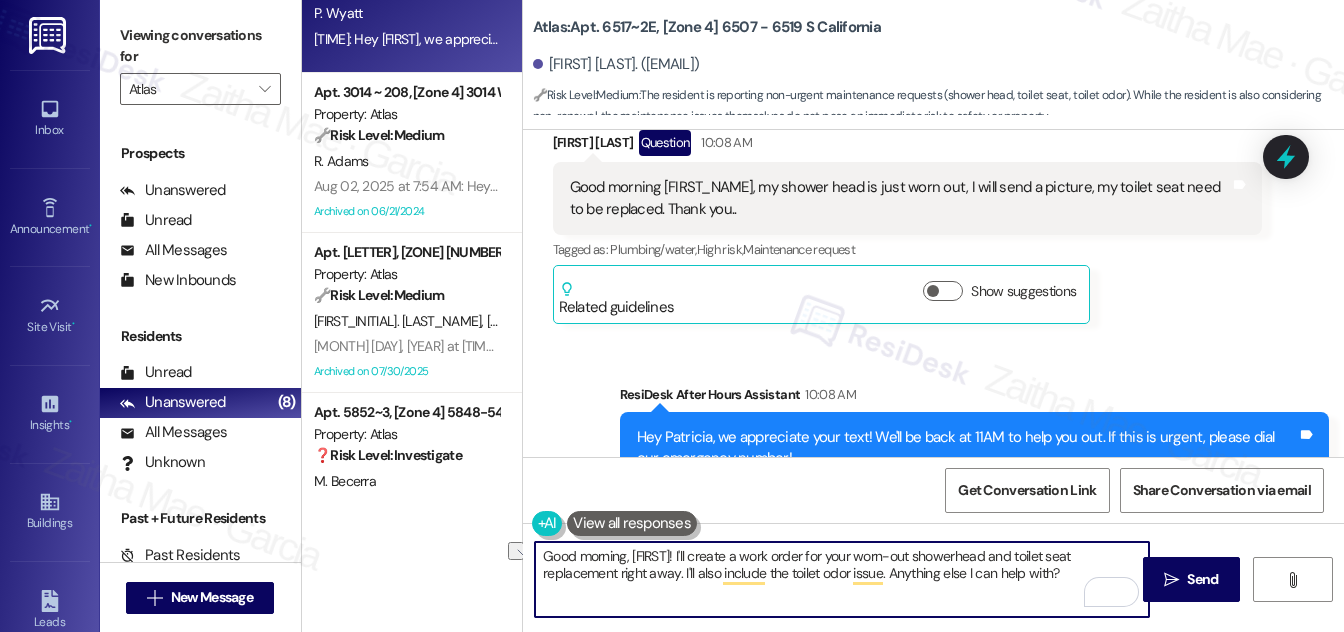 drag, startPoint x: 617, startPoint y: 576, endPoint x: 675, endPoint y: 568, distance: 58.549126 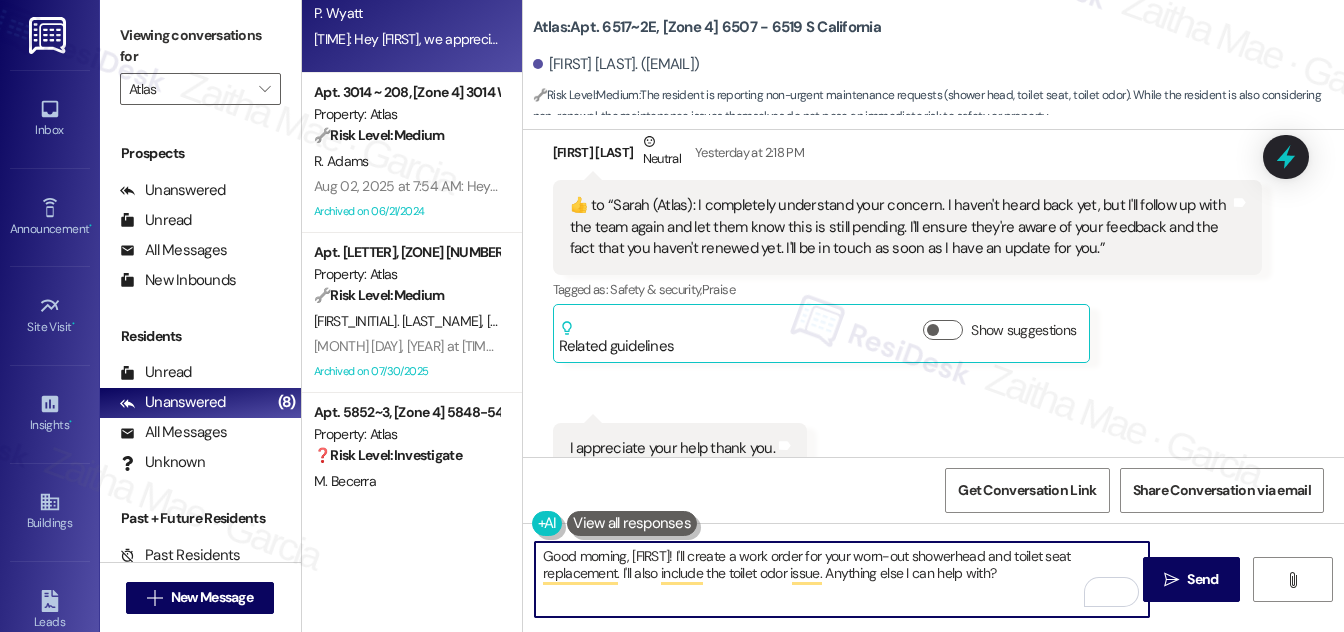 scroll, scrollTop: 16260, scrollLeft: 0, axis: vertical 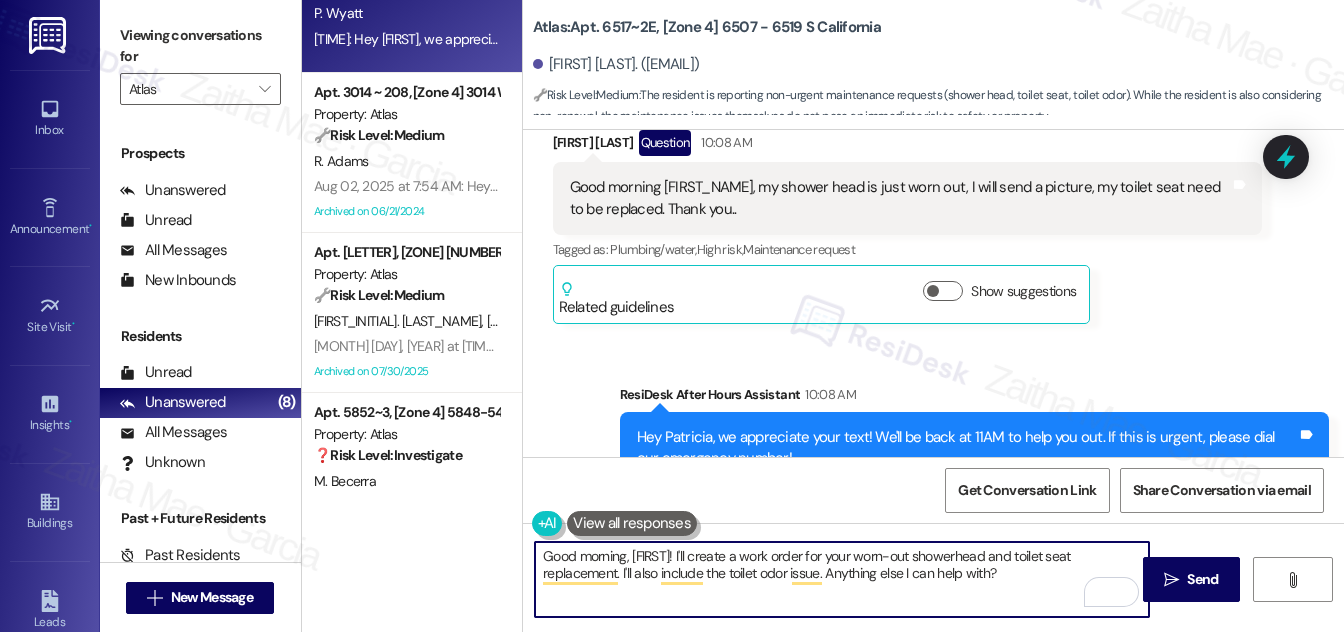 click on "Good morning, [FIRST]! I'll create a work order for your worn-out showerhead and toilet seat replacement. I'll also include the toilet odor issue. Anything else I can help with?" at bounding box center [842, 579] 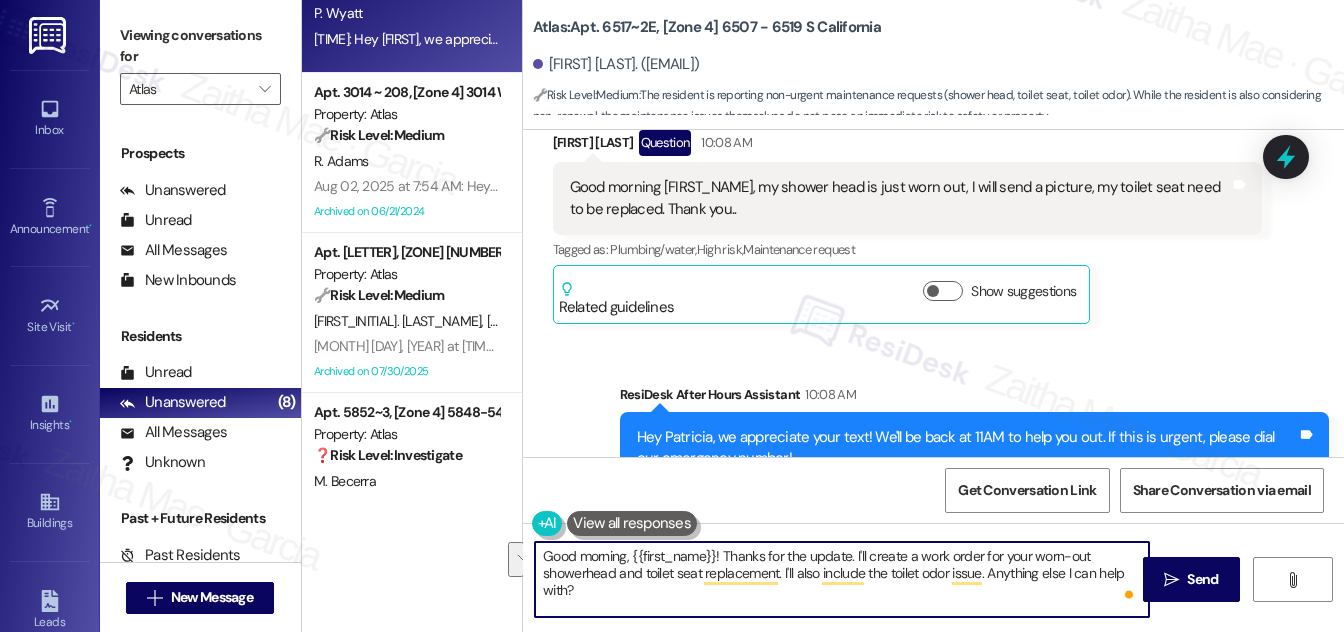 drag, startPoint x: 984, startPoint y: 570, endPoint x: 992, endPoint y: 596, distance: 27.202942 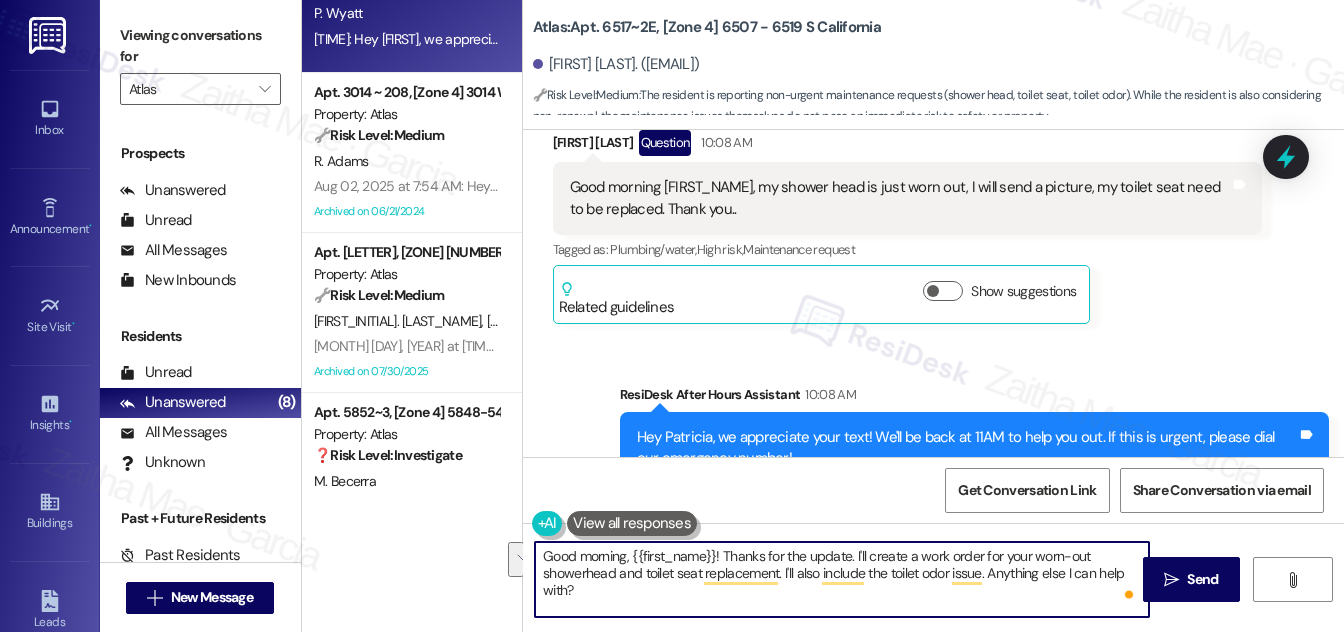 click on "Good morning, {{first_name}}! Thanks for the update. I'll create a work order for your worn-out showerhead and toilet seat replacement. I'll also include the toilet odor issue. Anything else I can help with?" at bounding box center [842, 579] 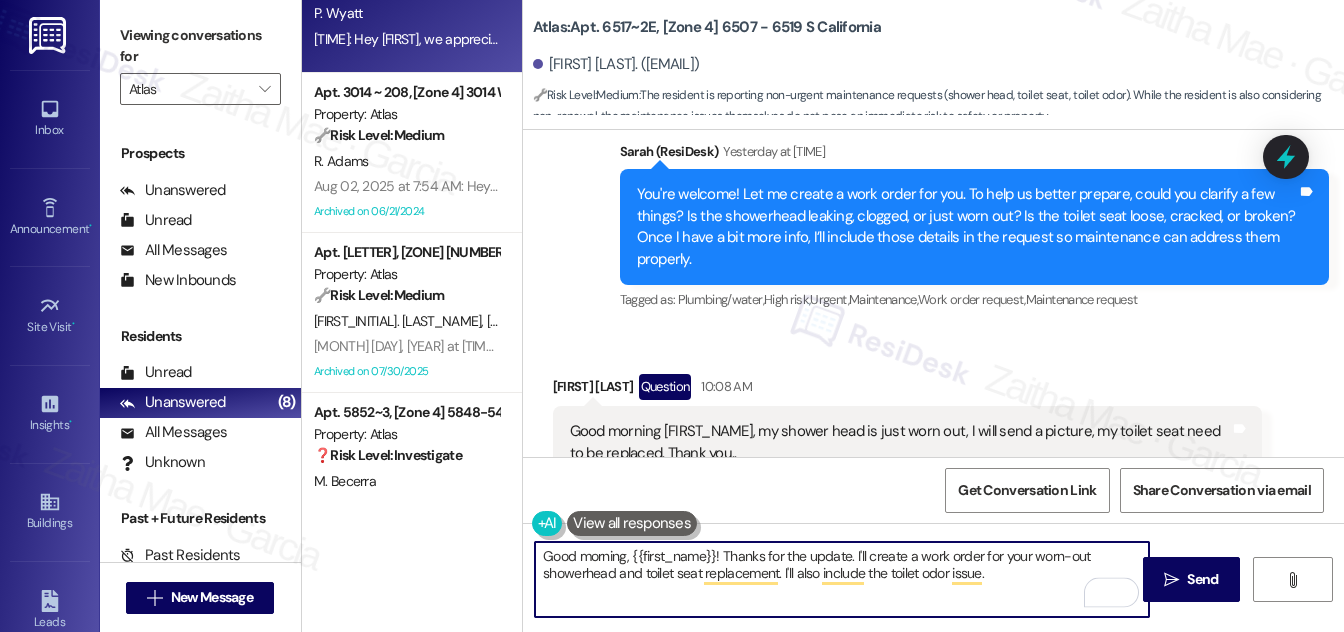 scroll, scrollTop: 16896, scrollLeft: 0, axis: vertical 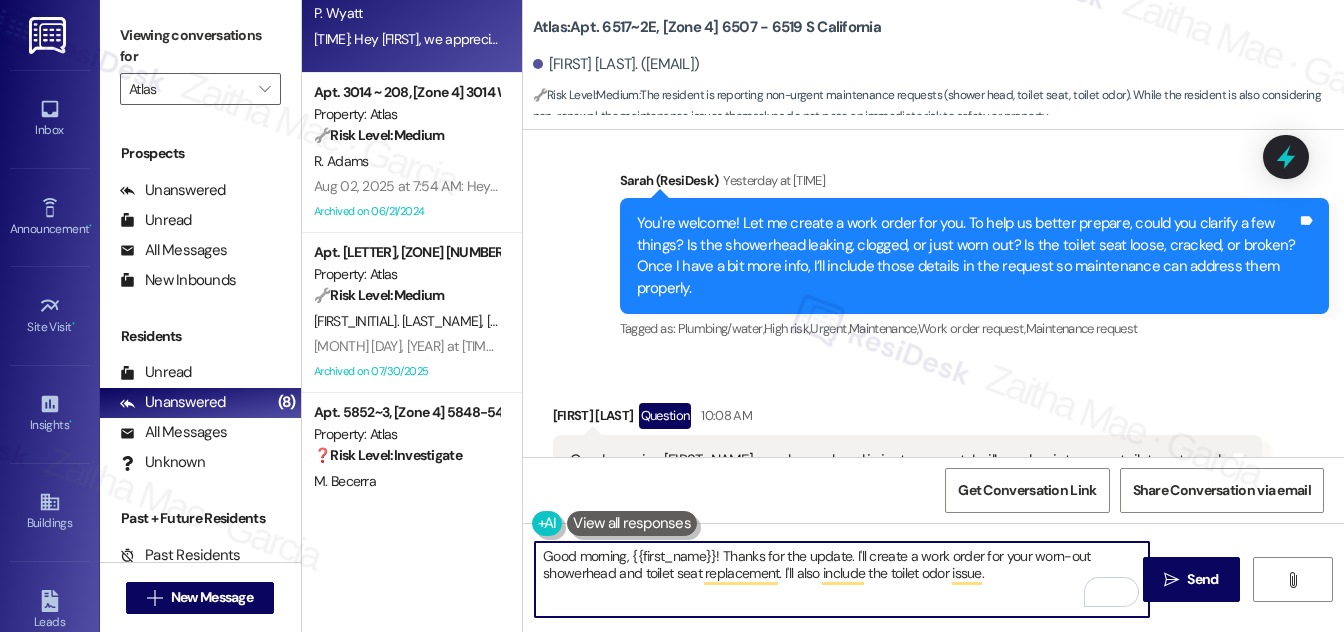 paste on "Do we have your permission to enter during your absence? Do you have pets that we should be aware of?" 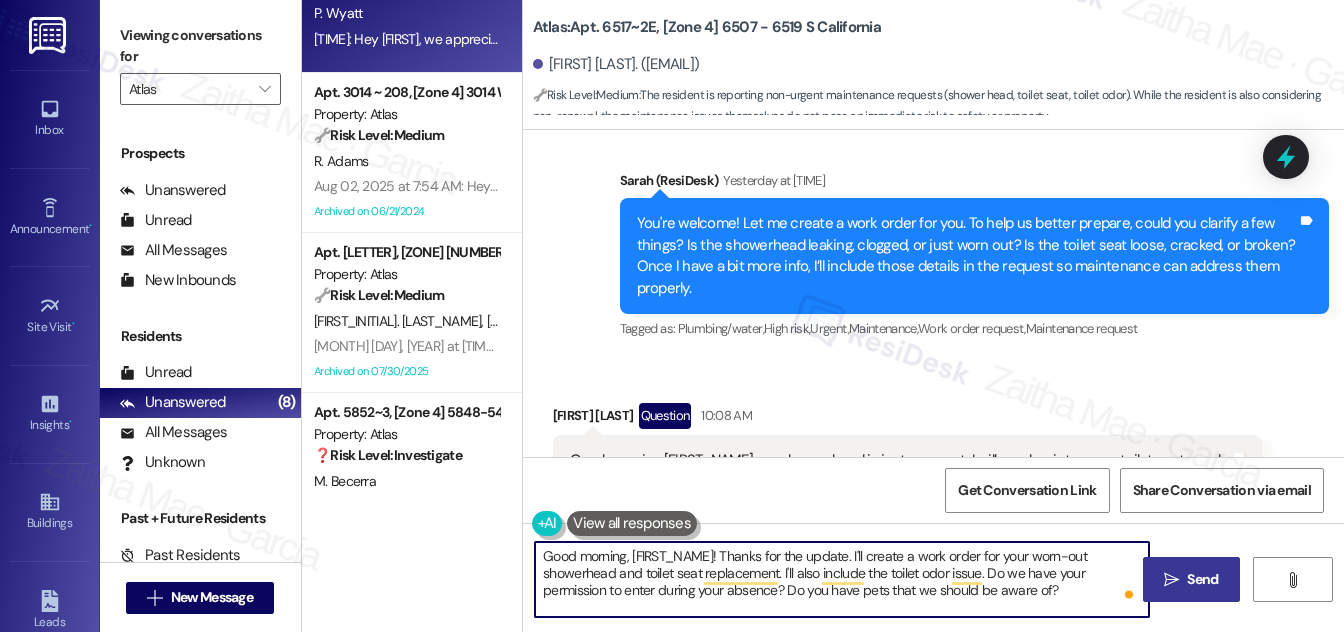 type on "Good morning, [FIRST_NAME]! Thanks for the update. I'll create a work order for your worn-out showerhead and toilet seat replacement. I'll also include the toilet odor issue. Do we have your permission to enter during your absence? Do you have pets that we should be aware of?" 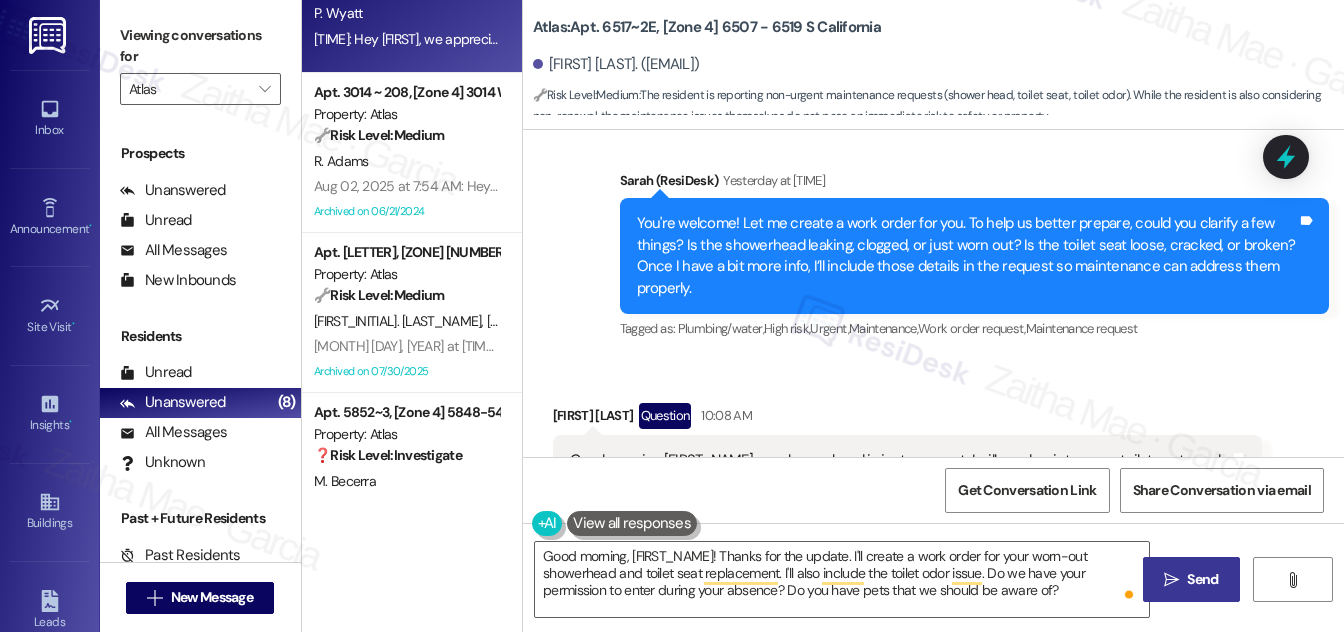 click on "Send" at bounding box center (1202, 579) 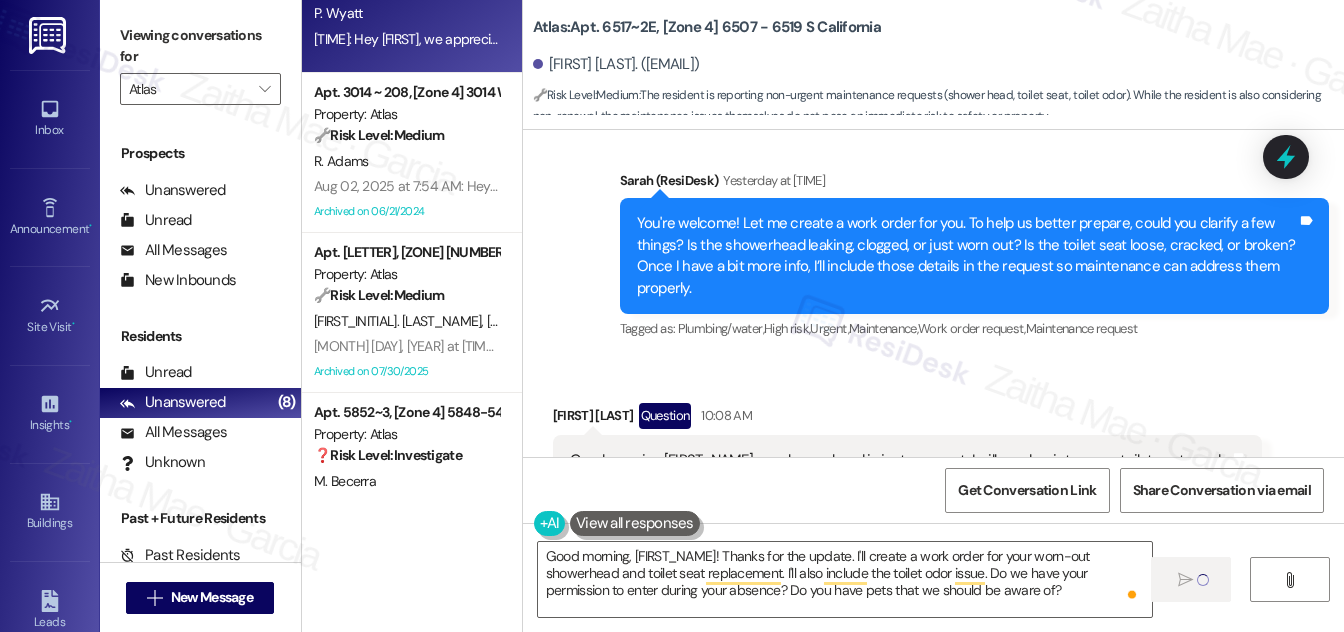 type 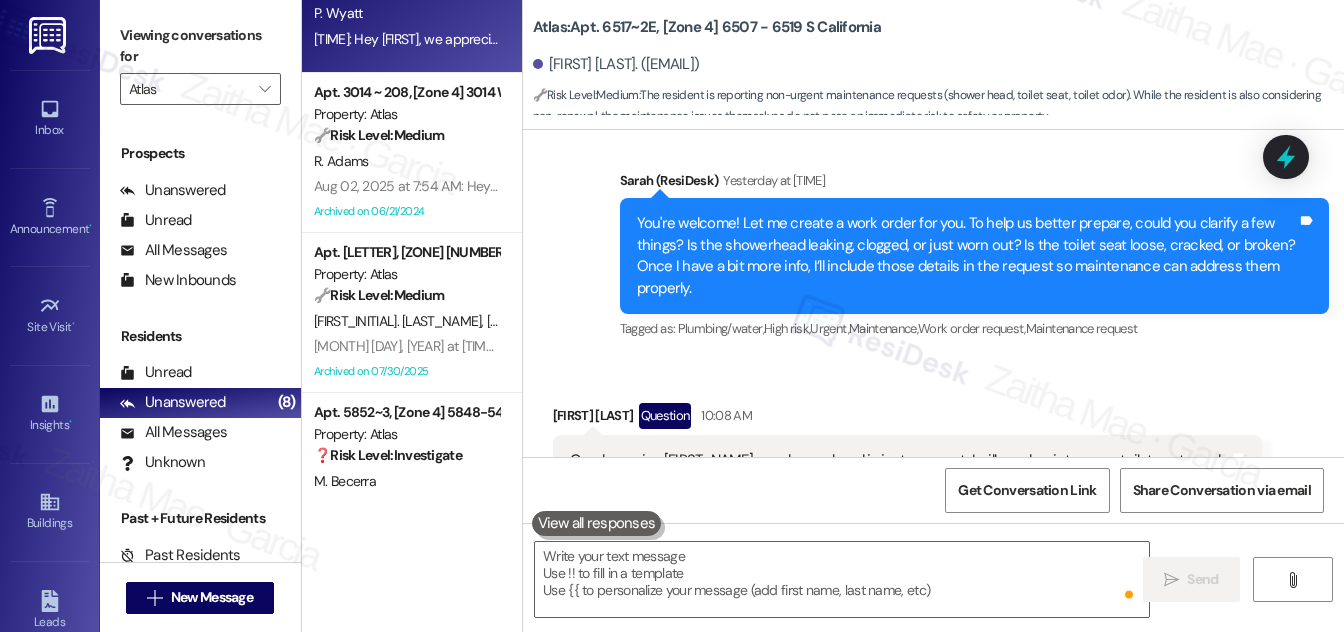 scroll, scrollTop: 16978, scrollLeft: 0, axis: vertical 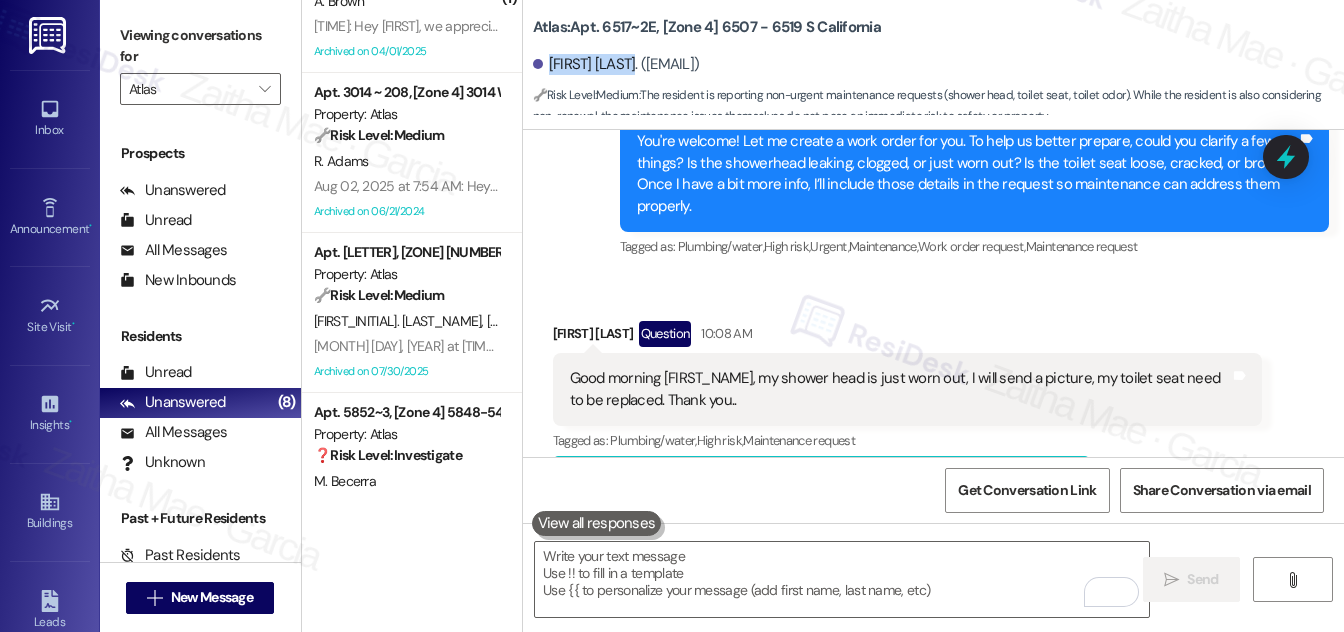 click on "[FIRST] [LAST]. ([EMAIL])" at bounding box center (938, 65) 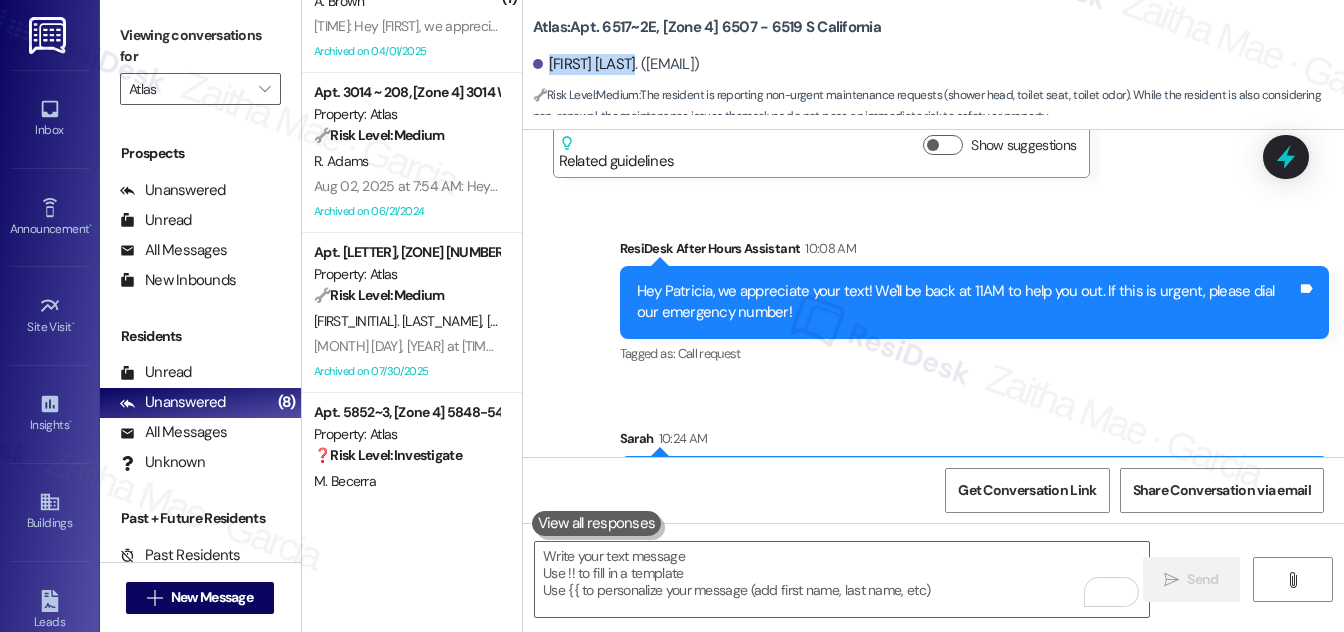 scroll, scrollTop: 17351, scrollLeft: 0, axis: vertical 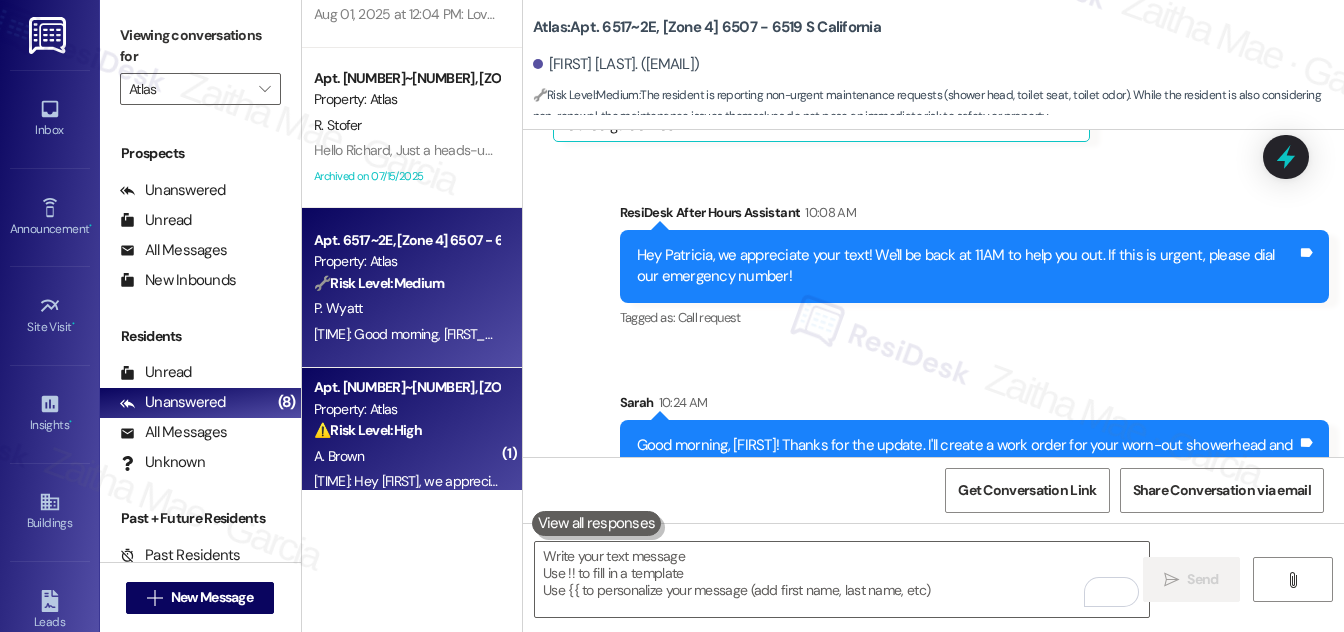 click on "Property: Atlas" at bounding box center (406, 409) 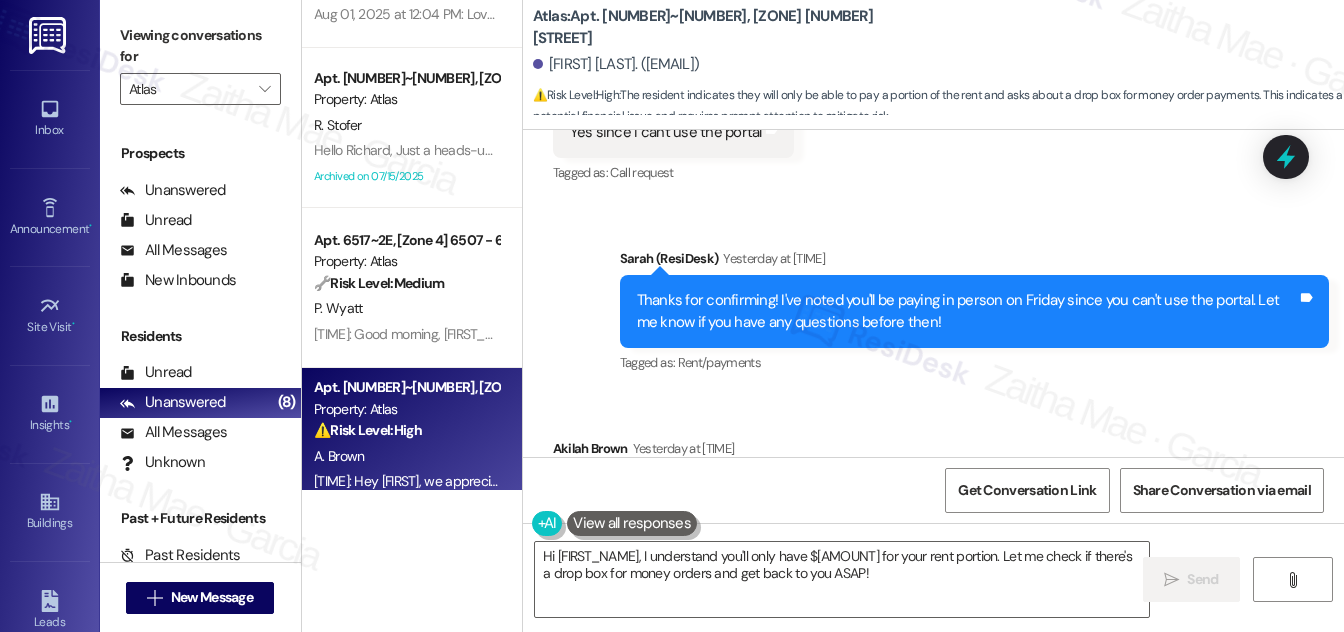 scroll, scrollTop: 138000, scrollLeft: 0, axis: vertical 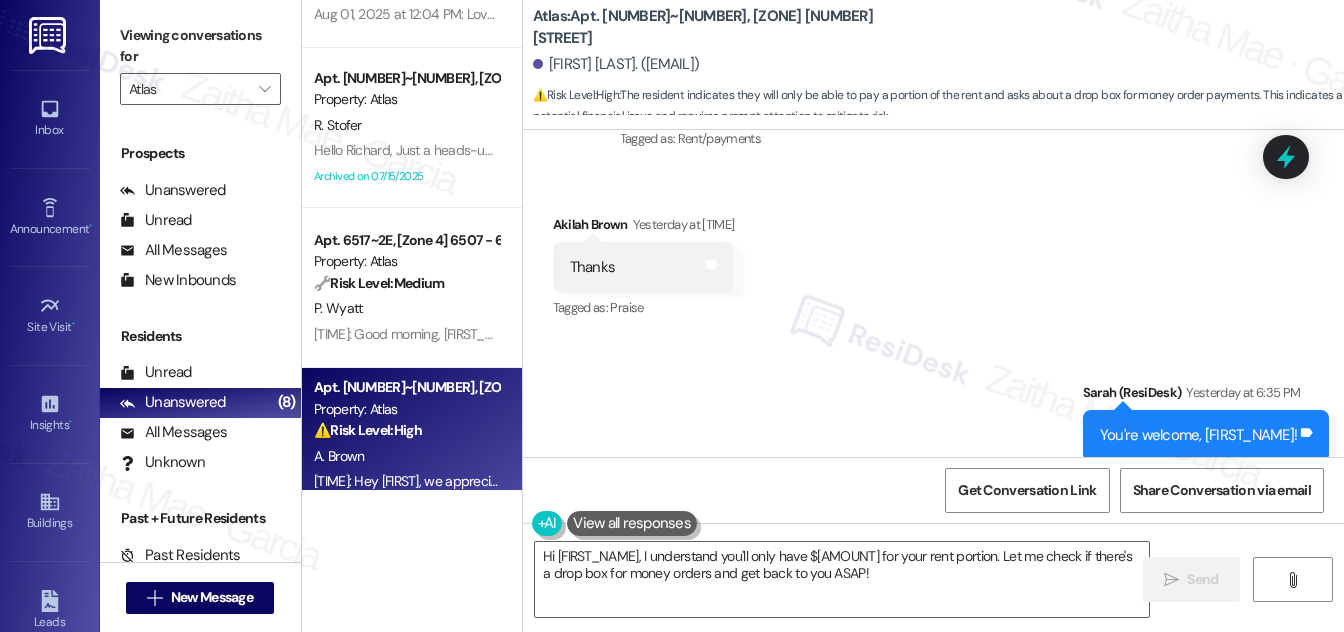 drag, startPoint x: 560, startPoint y: 196, endPoint x: 1072, endPoint y: 218, distance: 512.4724 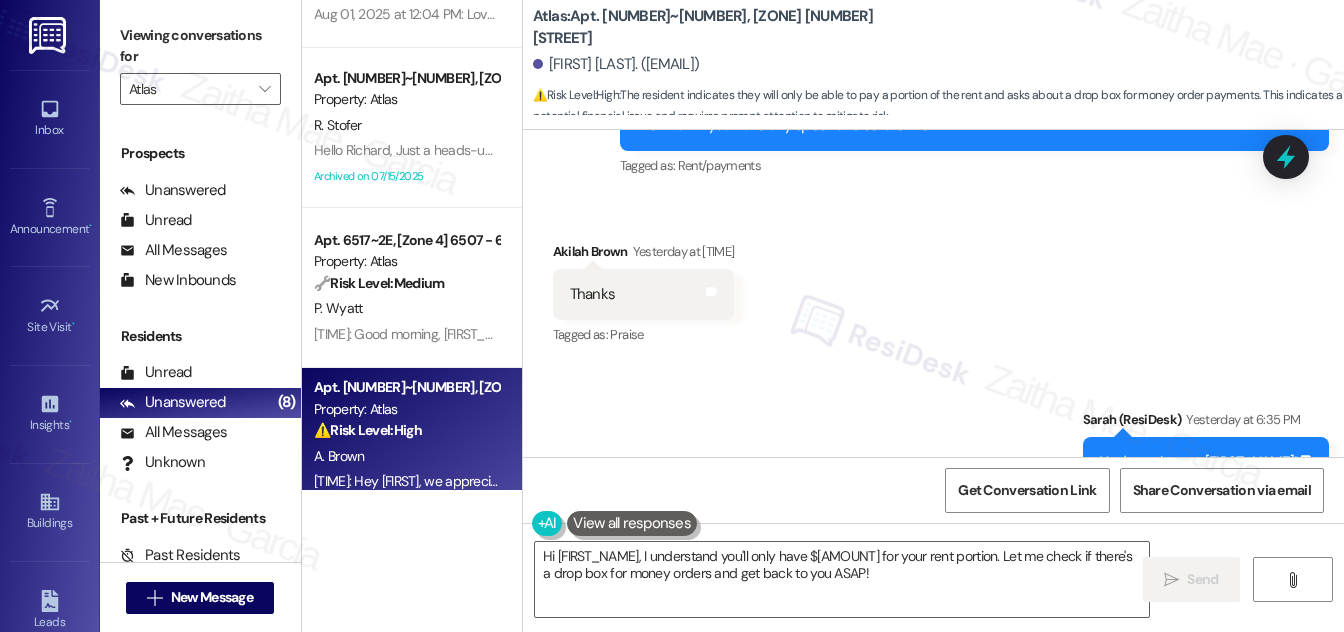 scroll, scrollTop: 138000, scrollLeft: 0, axis: vertical 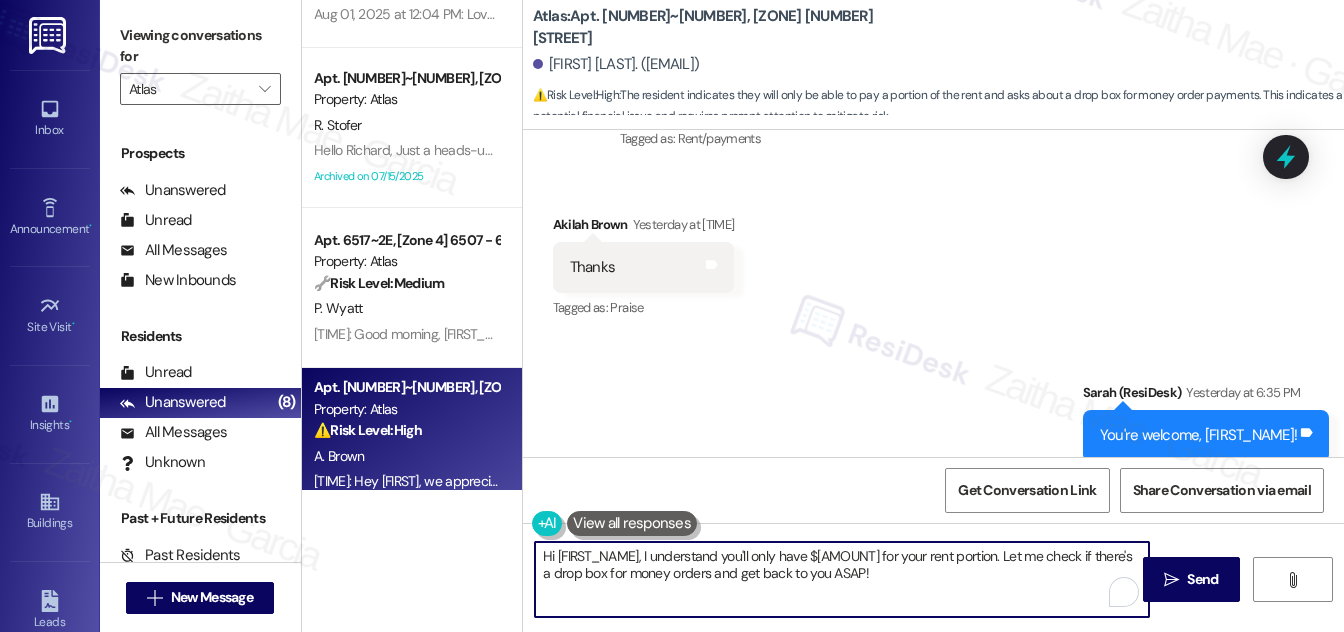 drag, startPoint x: 913, startPoint y: 554, endPoint x: 931, endPoint y: 581, distance: 32.449963 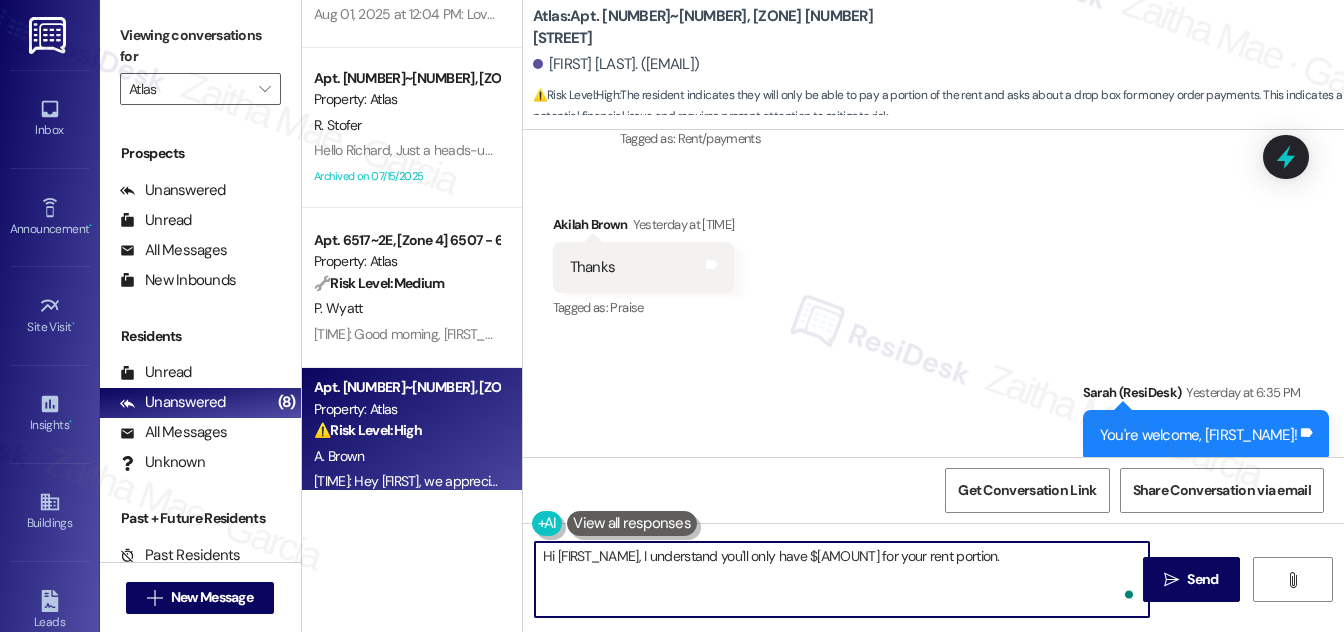 paste on "Typically, there is a drop box available for money order payments, but I’ll confirm for you just to be sure and follow up" 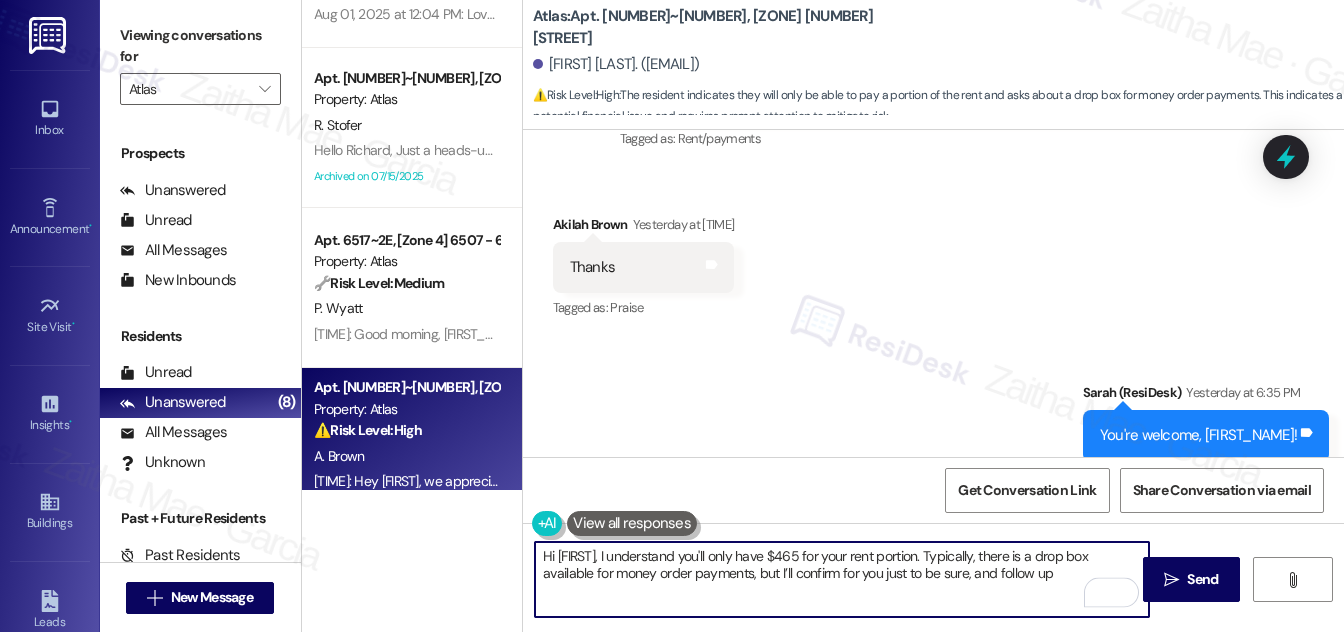 click on "Hi [FIRST], I understand you'll only have $465 for your rent portion. Typically, there is a drop box available for money order payments, but I’ll confirm for you just to be sure, and follow up" at bounding box center [842, 579] 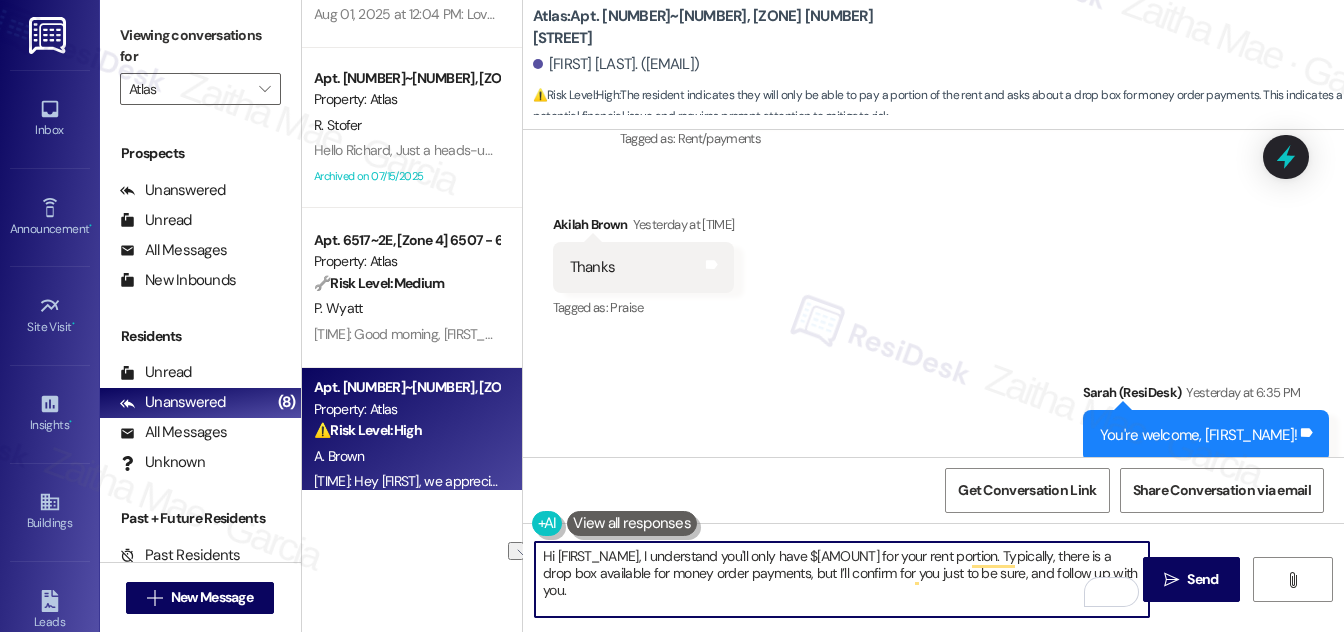 drag, startPoint x: 914, startPoint y: 575, endPoint x: 1057, endPoint y: 575, distance: 143 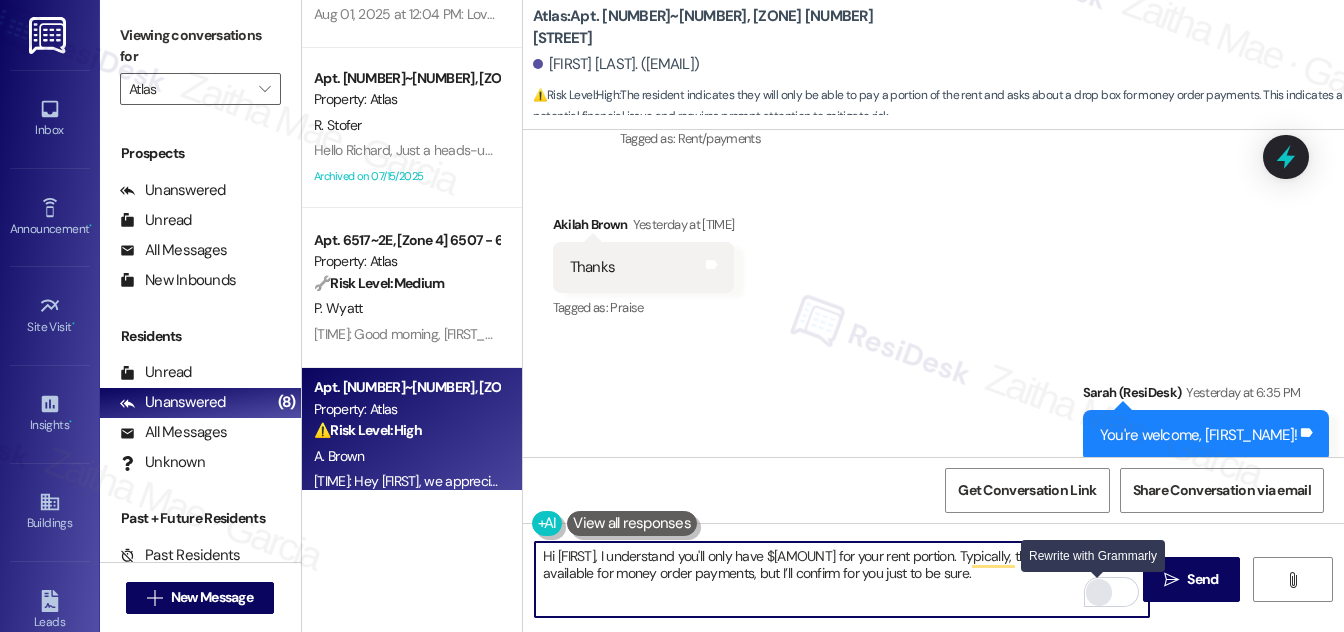type on "Hi [FIRST], I understand you'll only have $[AMOUNT] for your rent portion. Typically, there is a drop box available for money order payments, but I’ll confirm for you just to be sure." 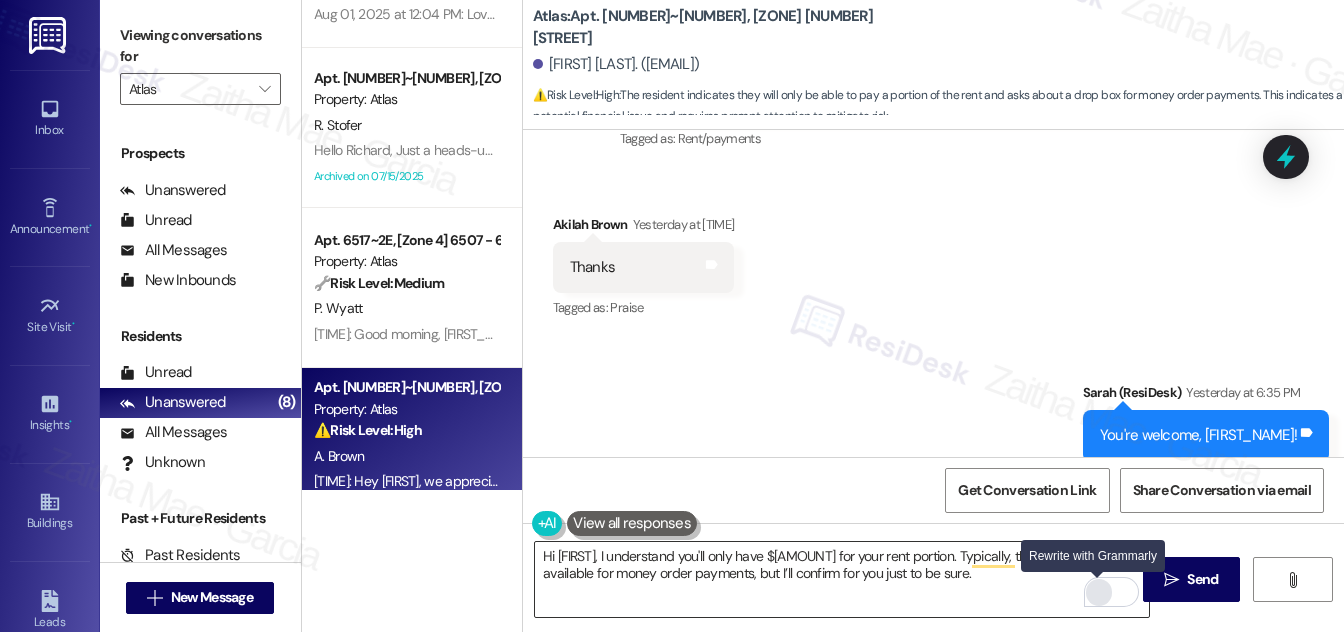 click at bounding box center [1099, 592] 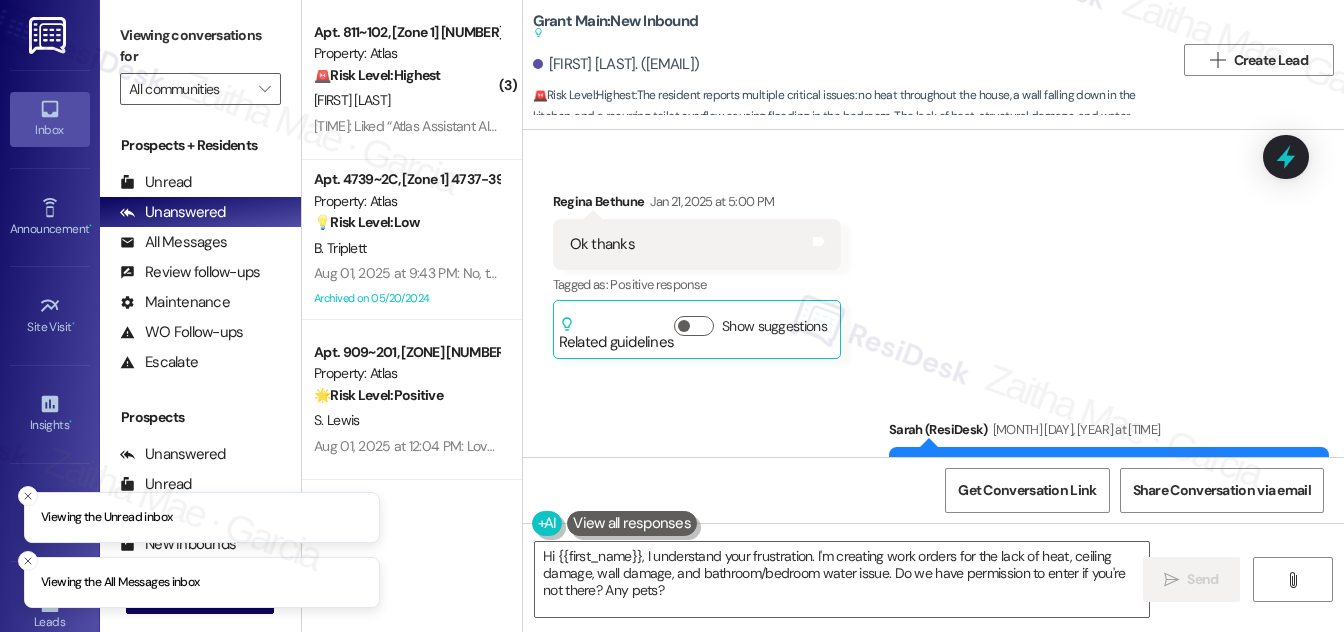 scroll, scrollTop: 0, scrollLeft: 0, axis: both 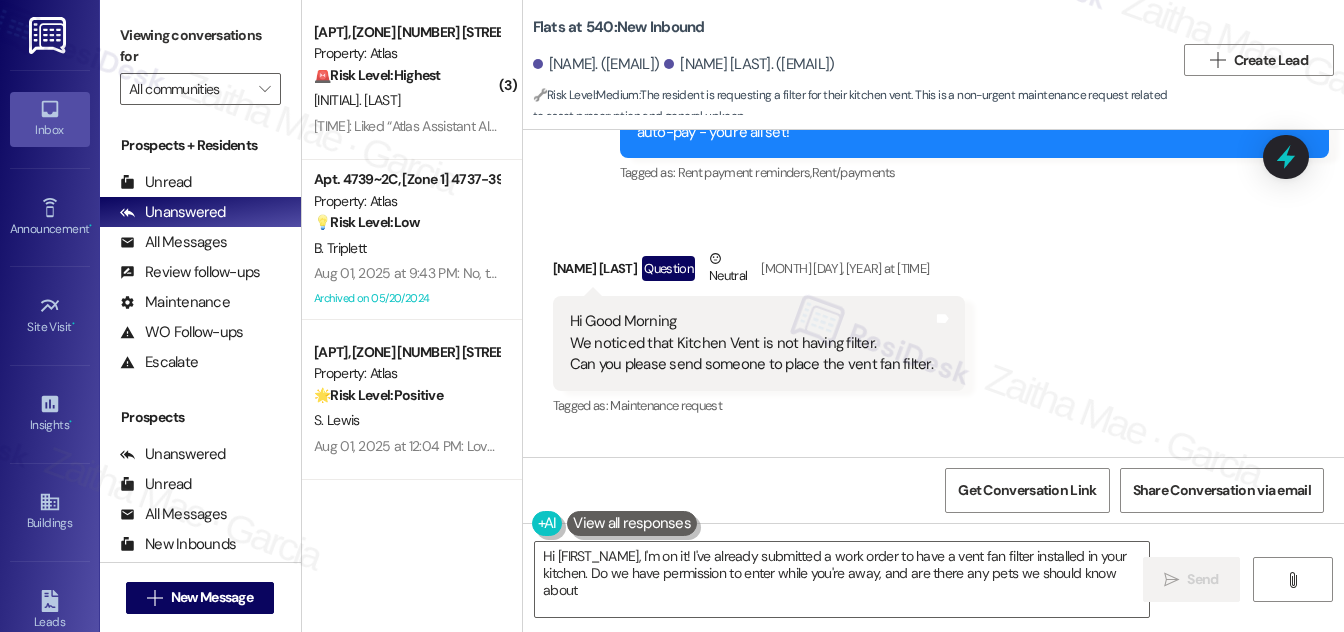type on "Hi [FIRST_NAME], I'm on it! I've already submitted a work order to have a vent fan filter installed in your kitchen. Do we have permission to enter while you're away, and are there any pets we should know about?" 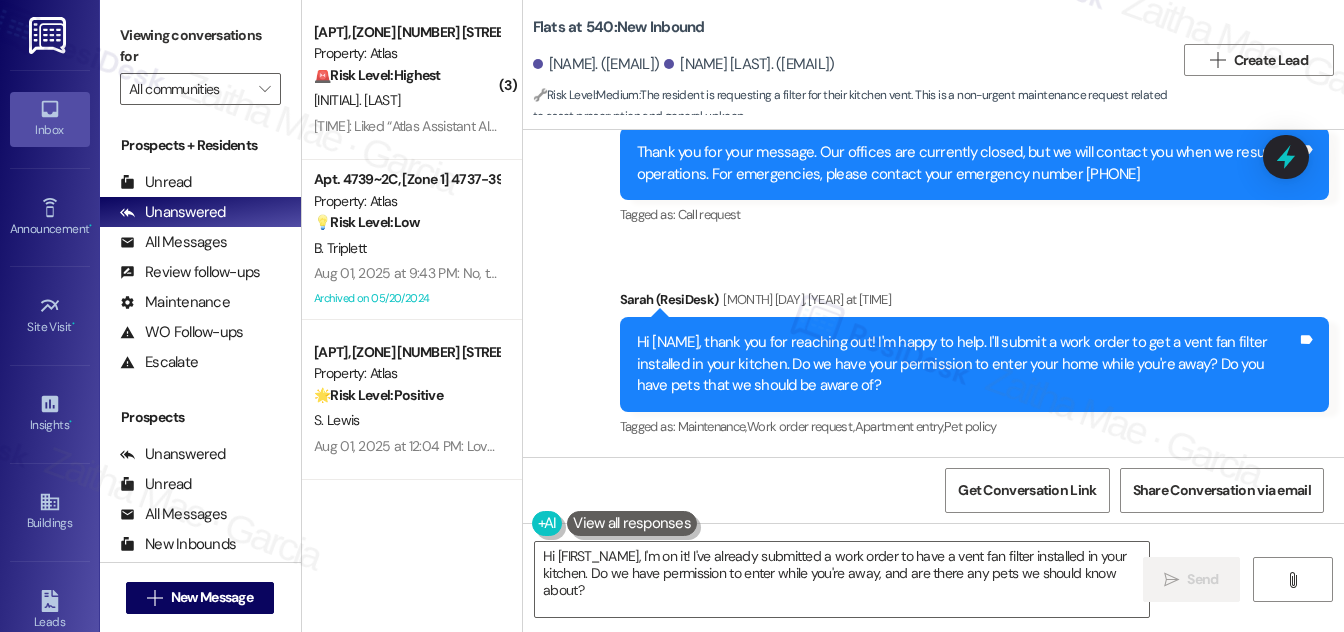 scroll, scrollTop: 3735, scrollLeft: 0, axis: vertical 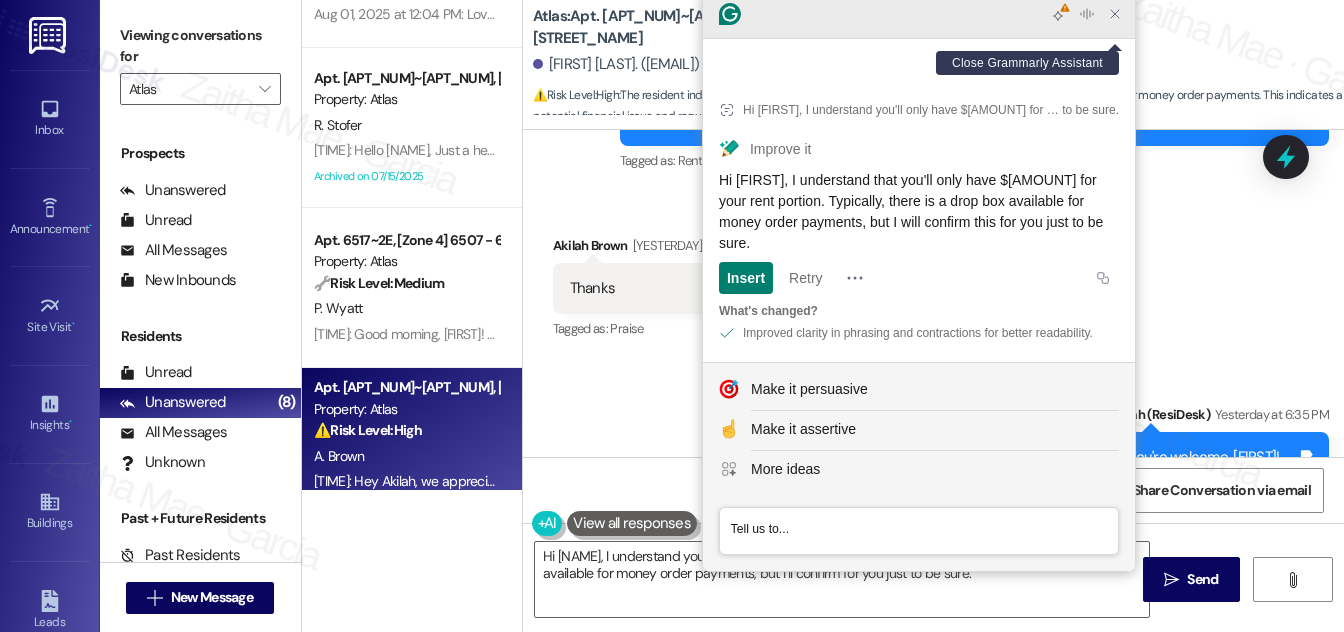 click 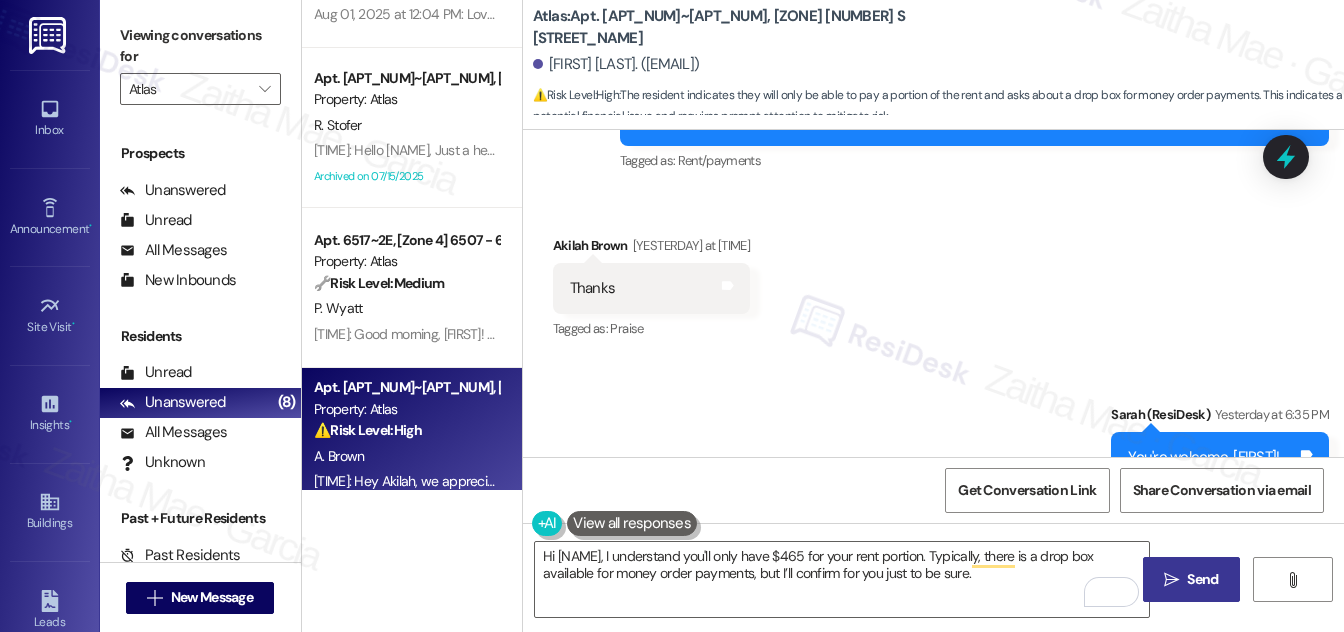 click on "Send" at bounding box center (1202, 579) 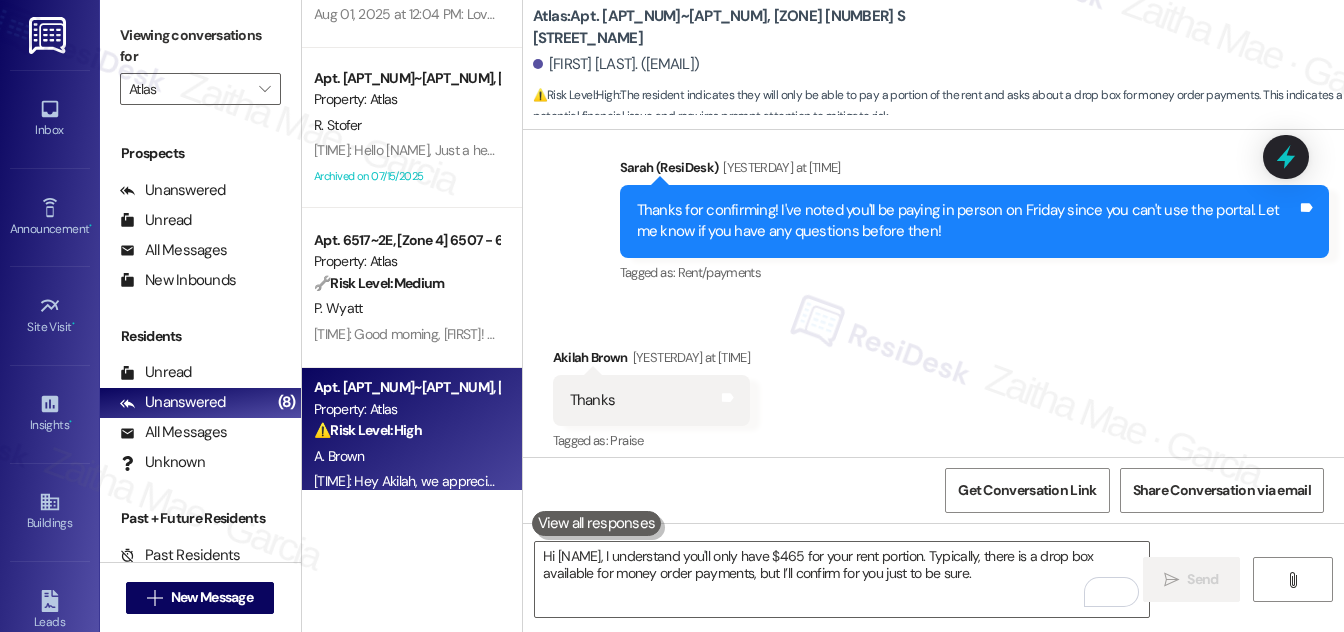 scroll, scrollTop: 138161, scrollLeft: 0, axis: vertical 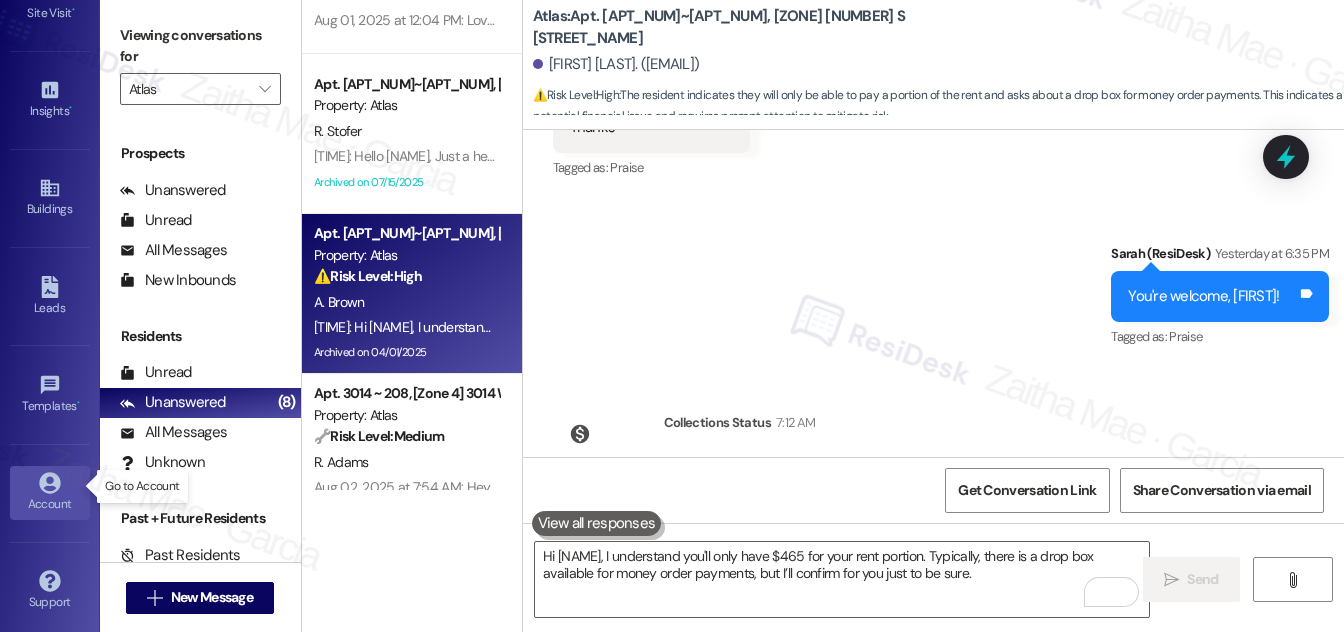 click on "Account" at bounding box center (50, 504) 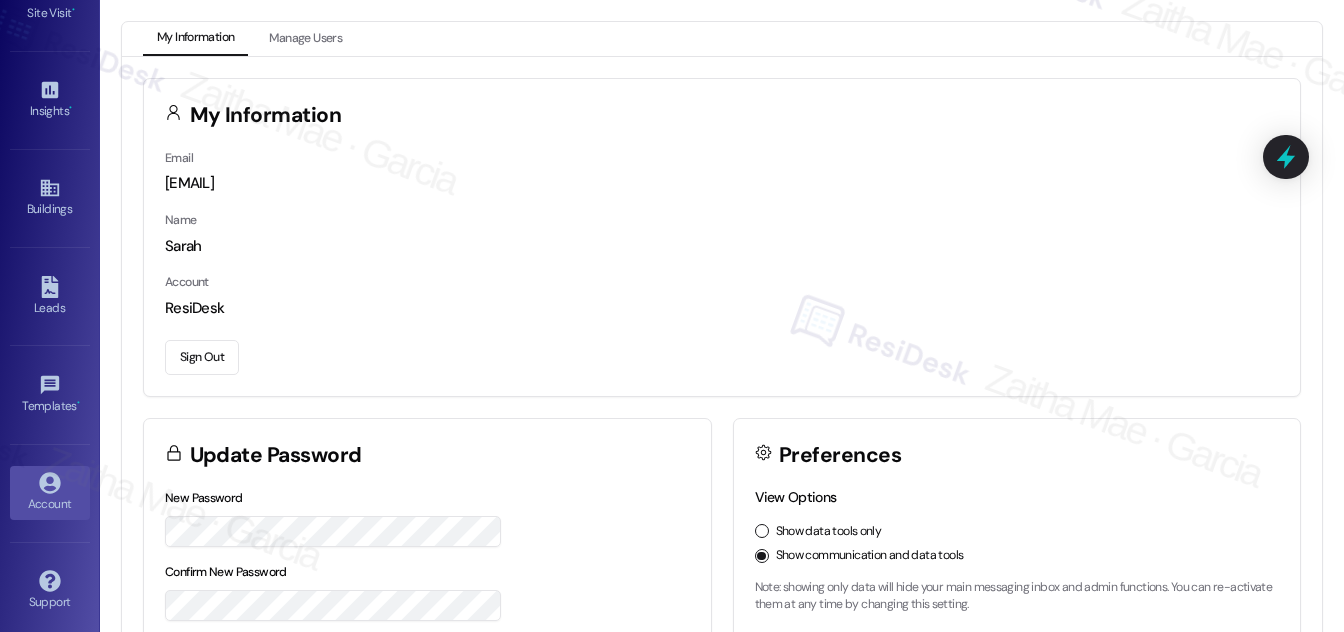 click on "Sign Out" at bounding box center (202, 357) 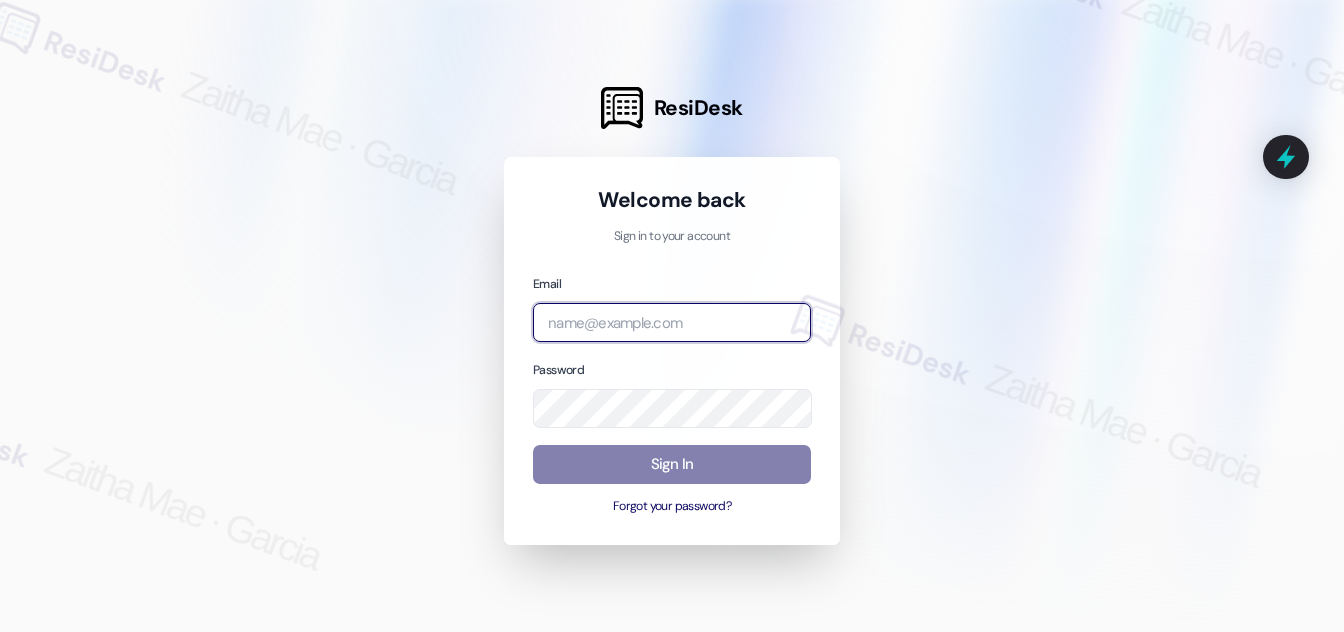 click at bounding box center (672, 322) 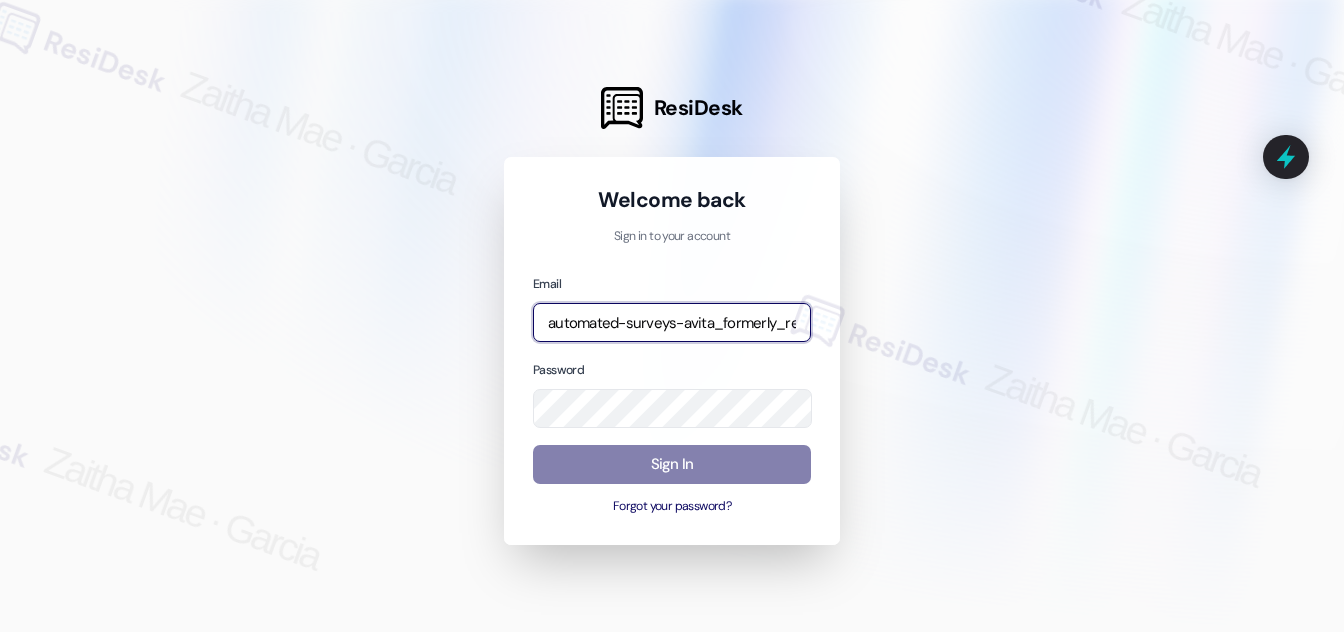 type on "automated-surveys-avita_formerly_regency-zaitha.mae.garcia@avita_formerly_regency.com" 